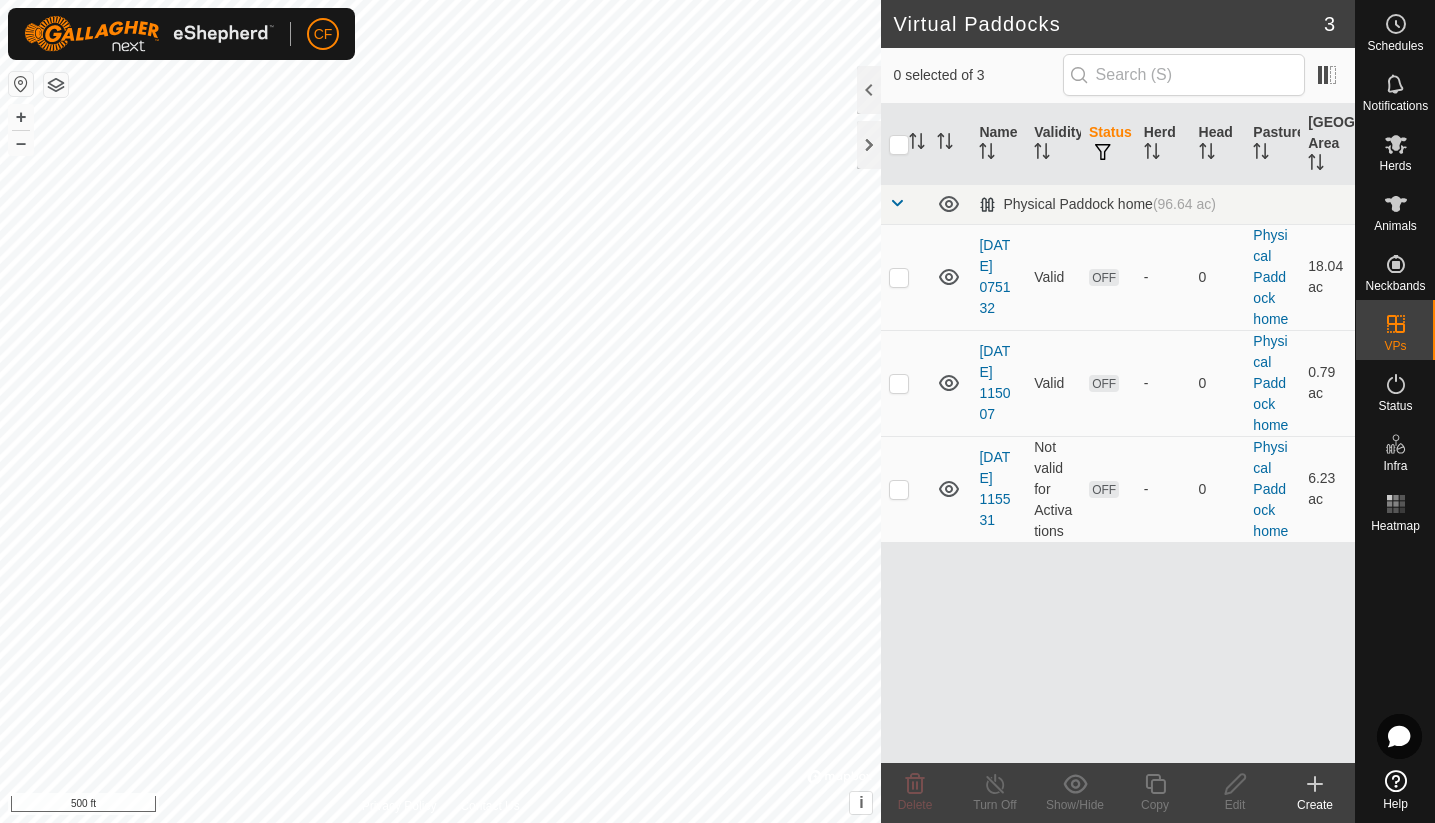 scroll, scrollTop: 0, scrollLeft: 0, axis: both 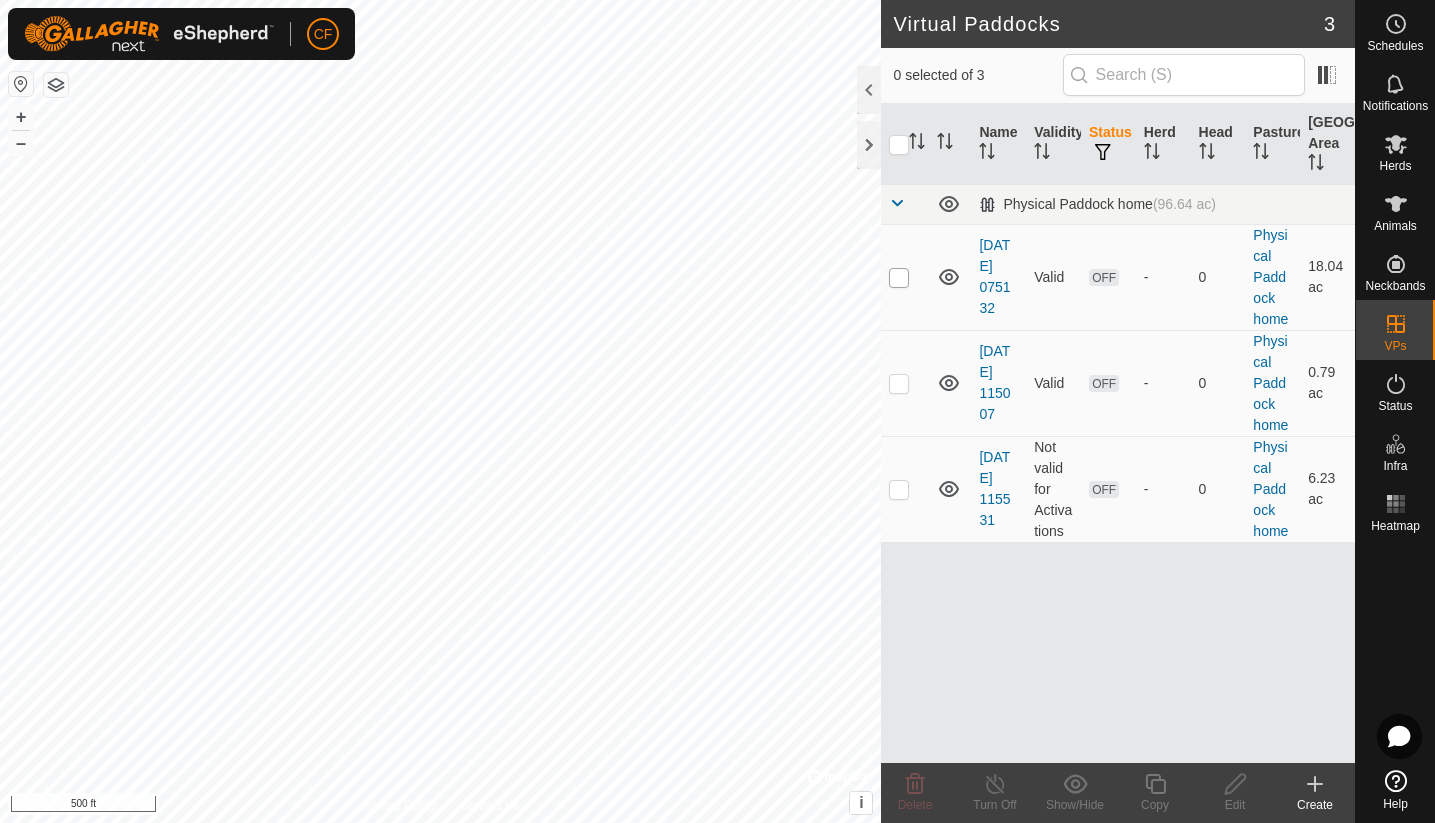 click at bounding box center [899, 278] 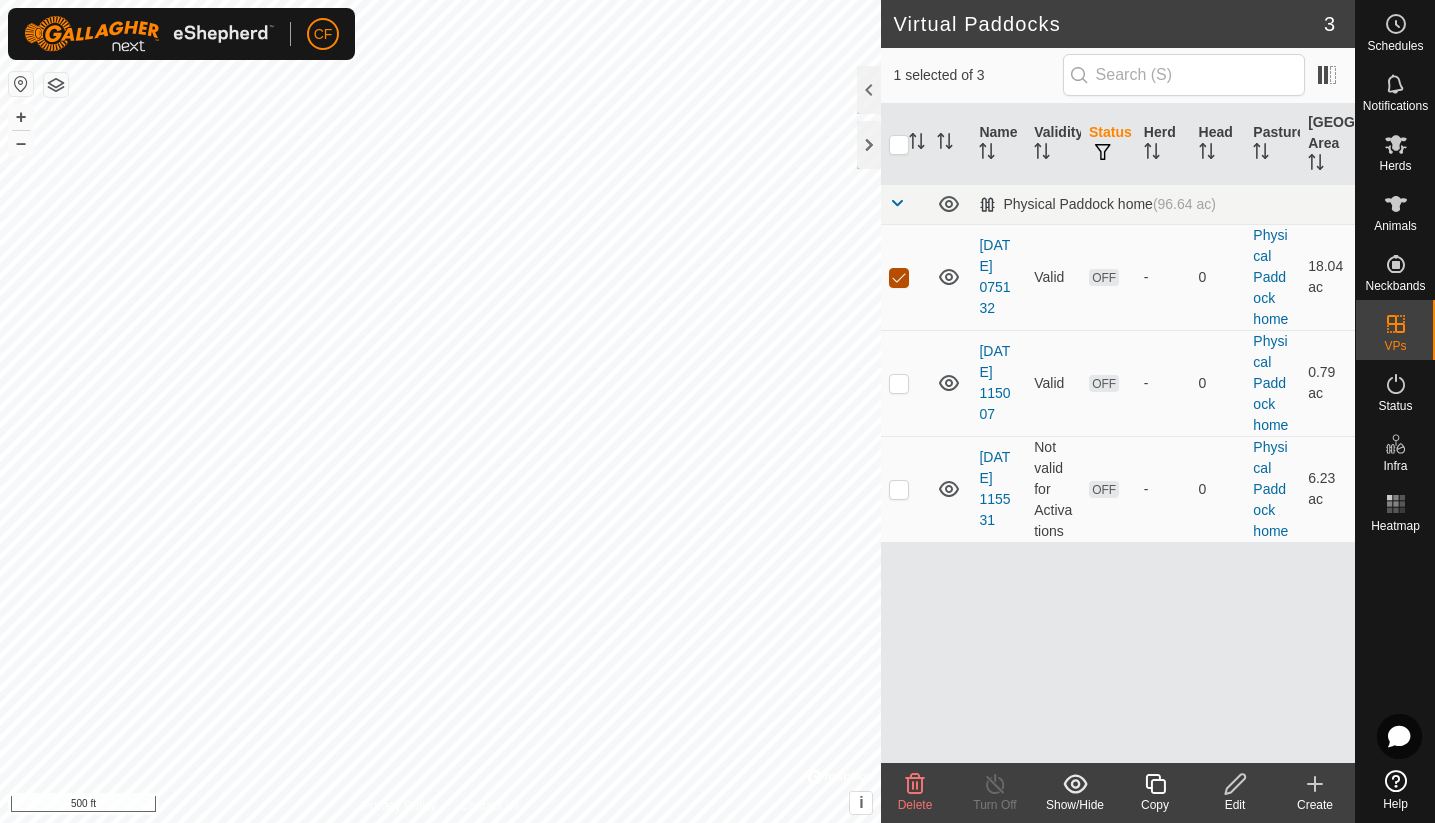 click at bounding box center [899, 278] 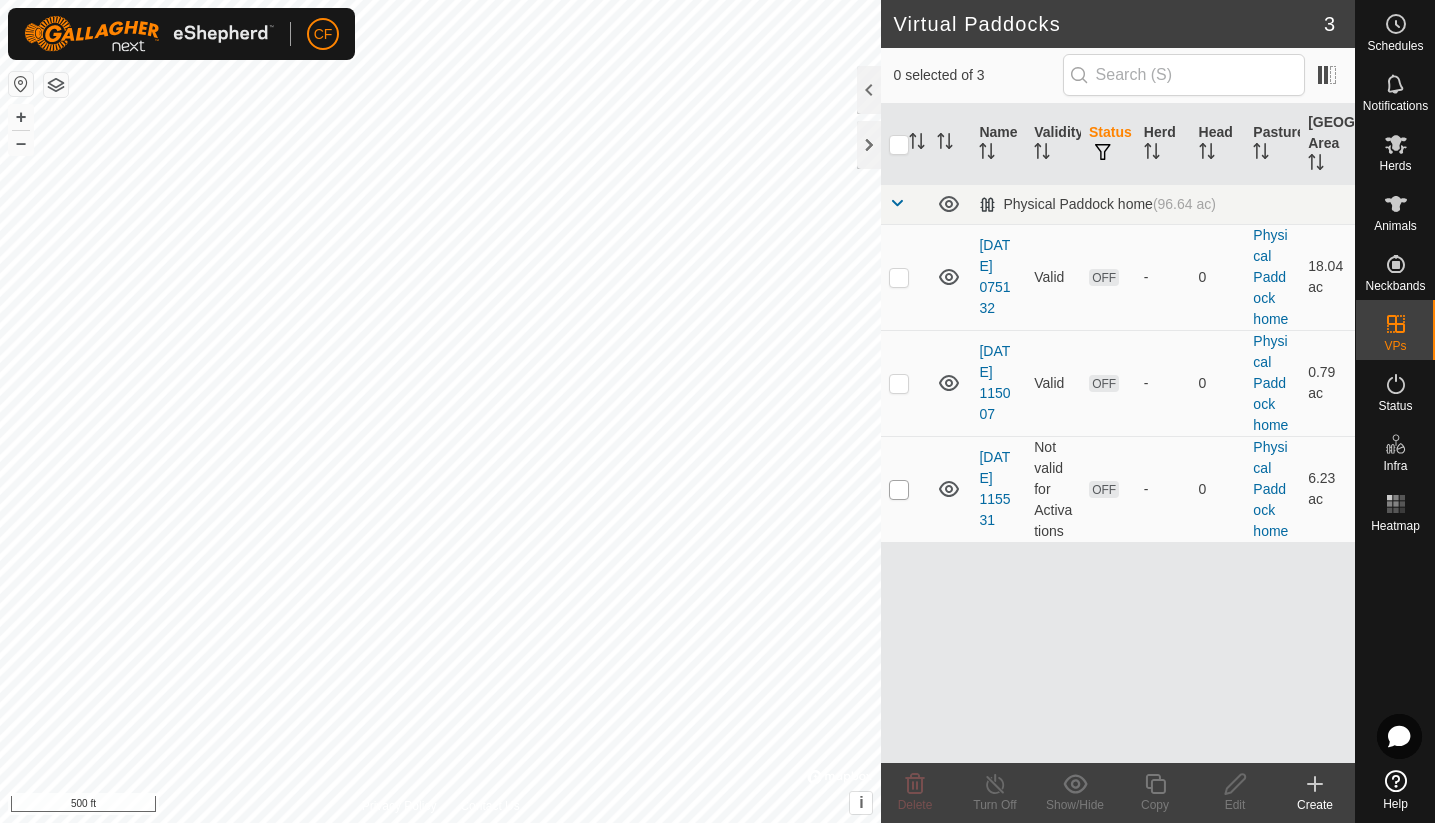 click at bounding box center (899, 490) 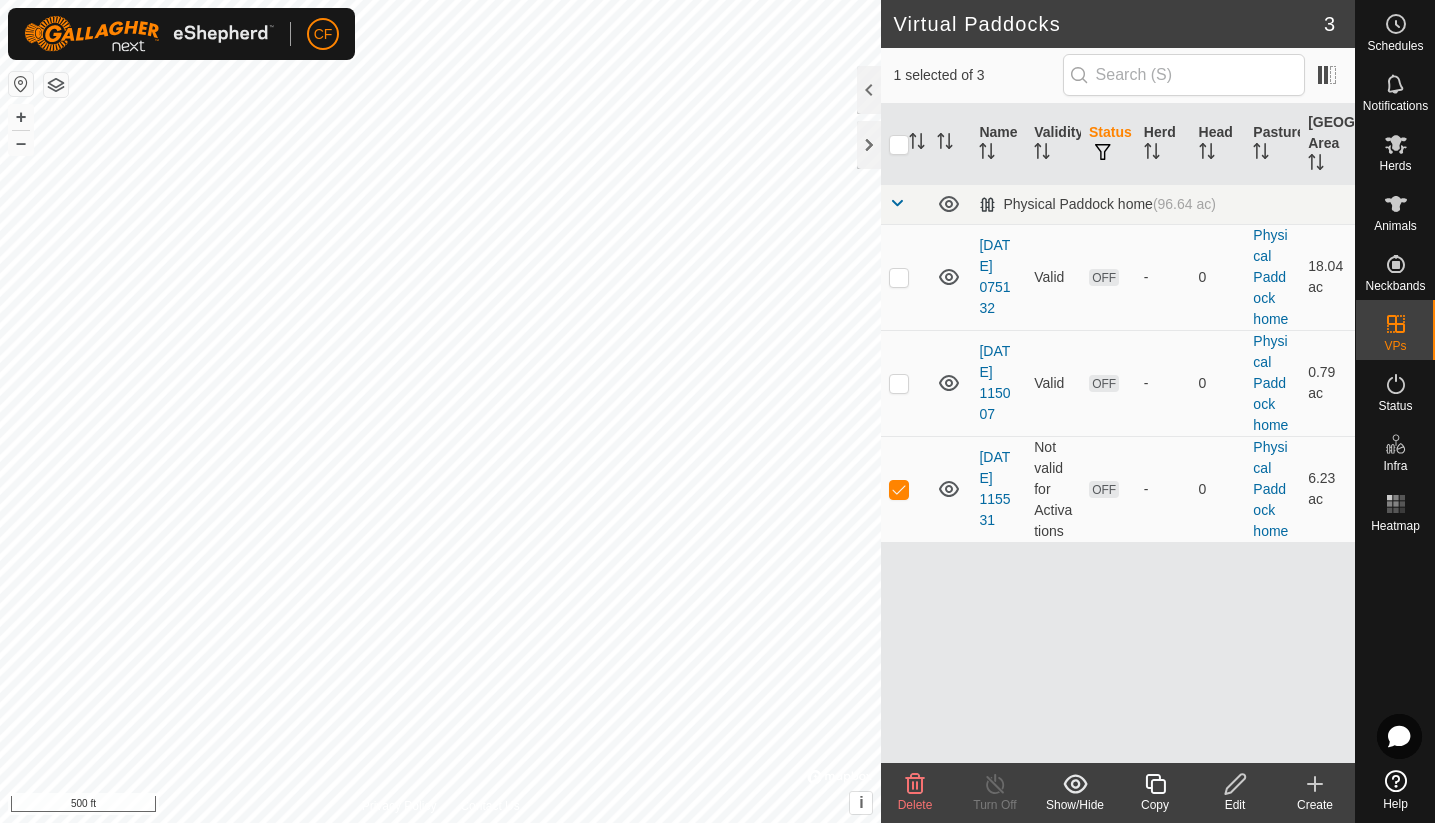 click 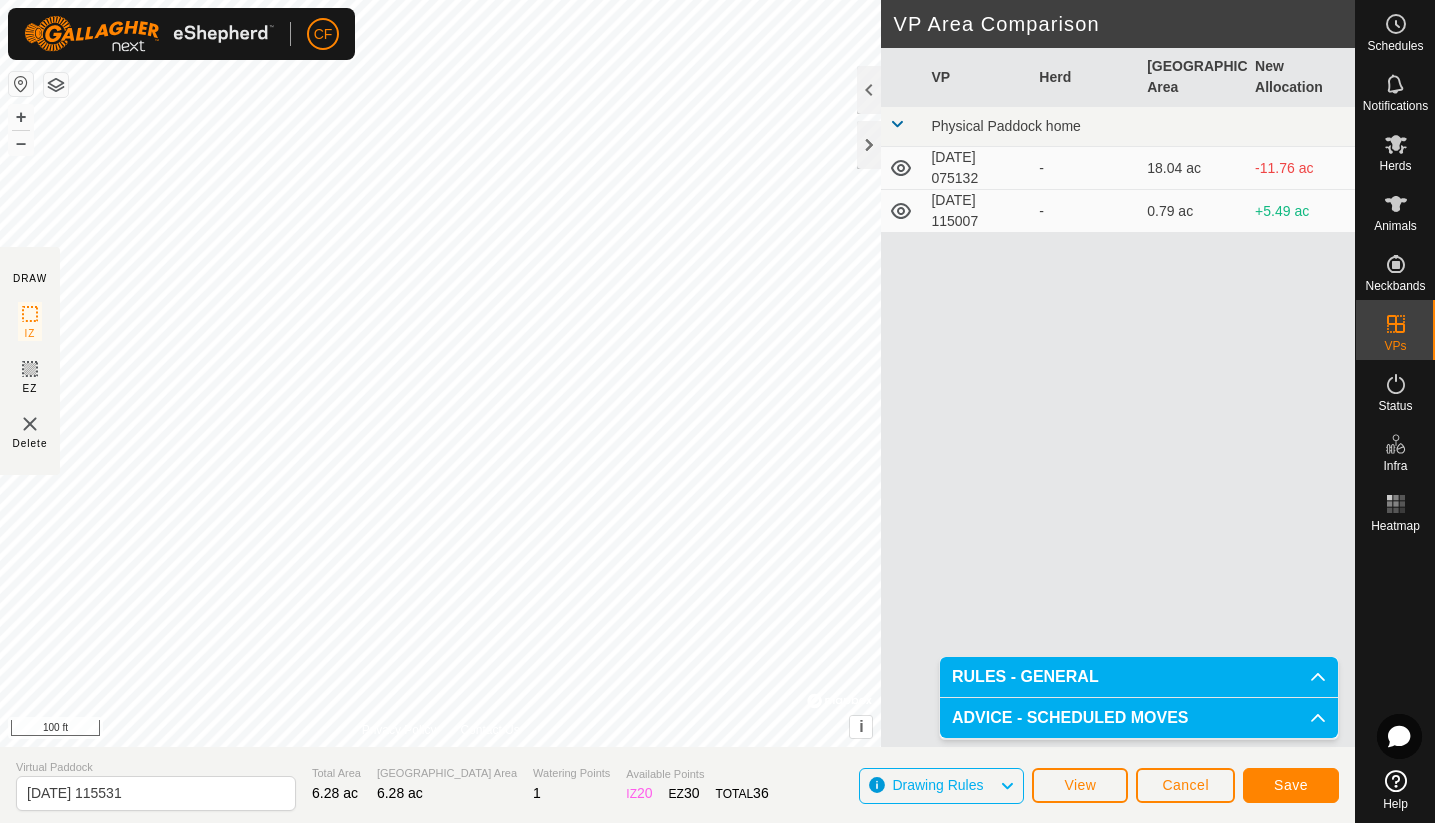 click on "Save" 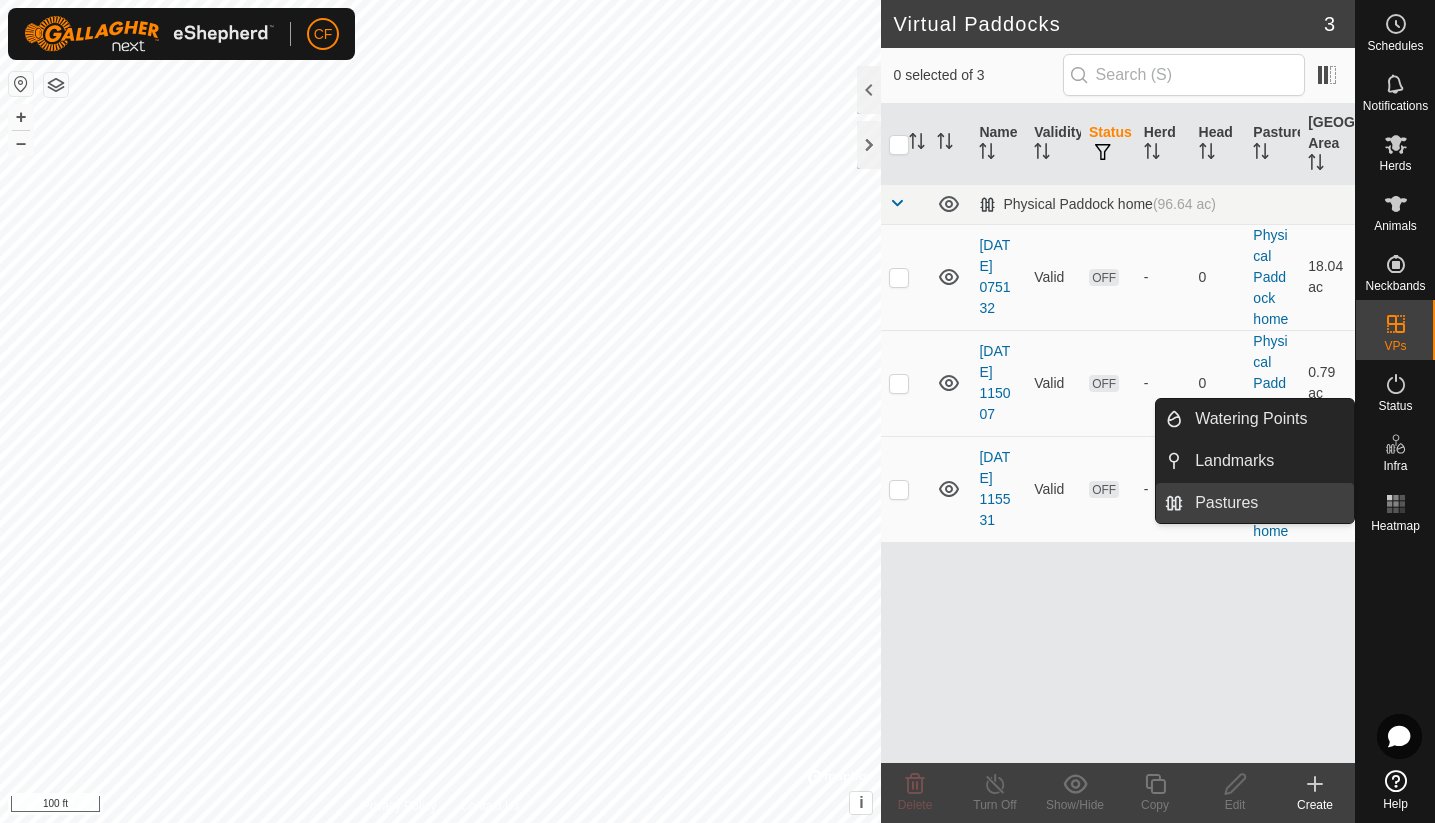click on "Pastures" at bounding box center [1268, 503] 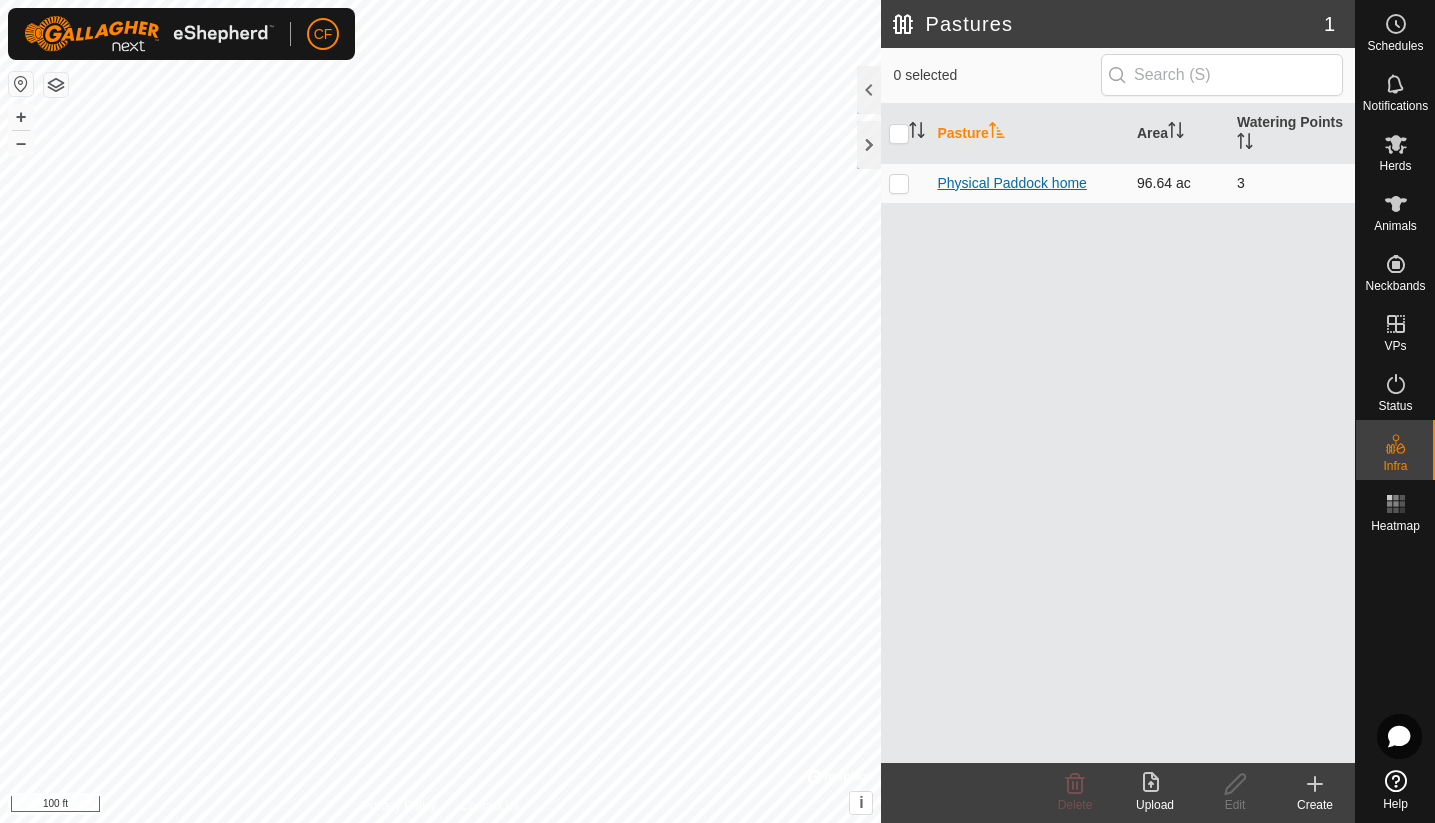 click on "Physical Paddock home" at bounding box center [1011, 183] 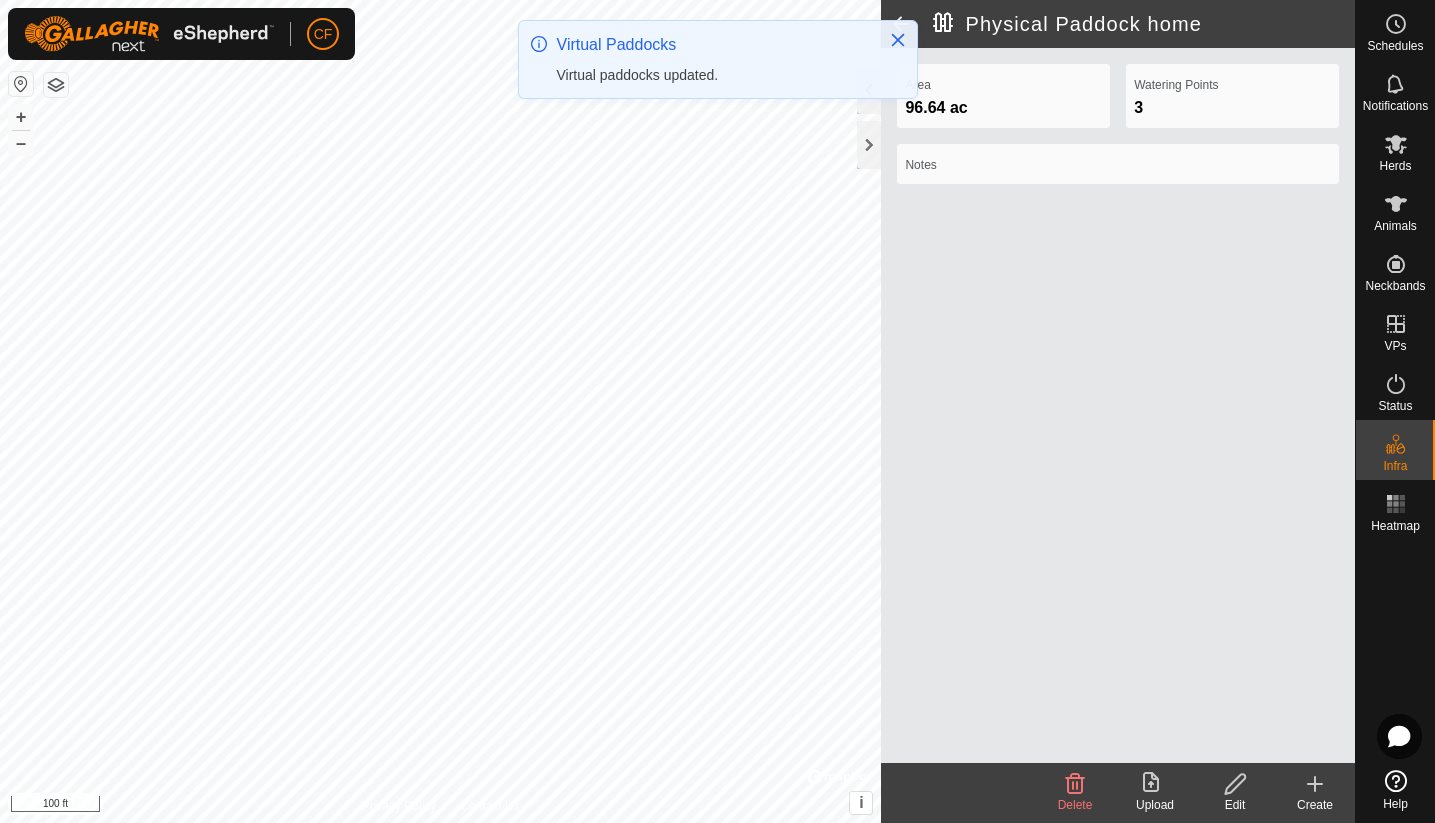 click 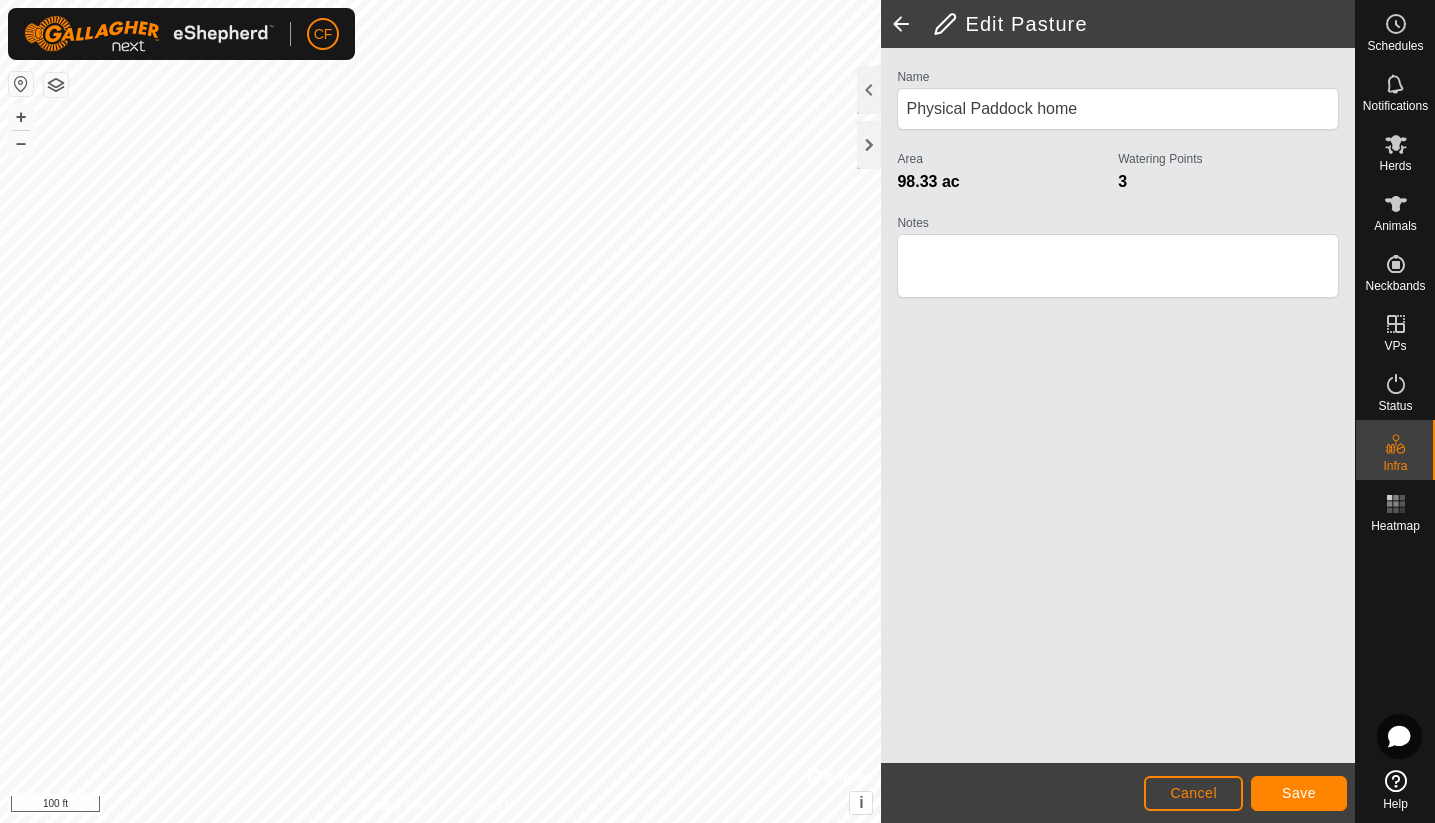 click on "Save" 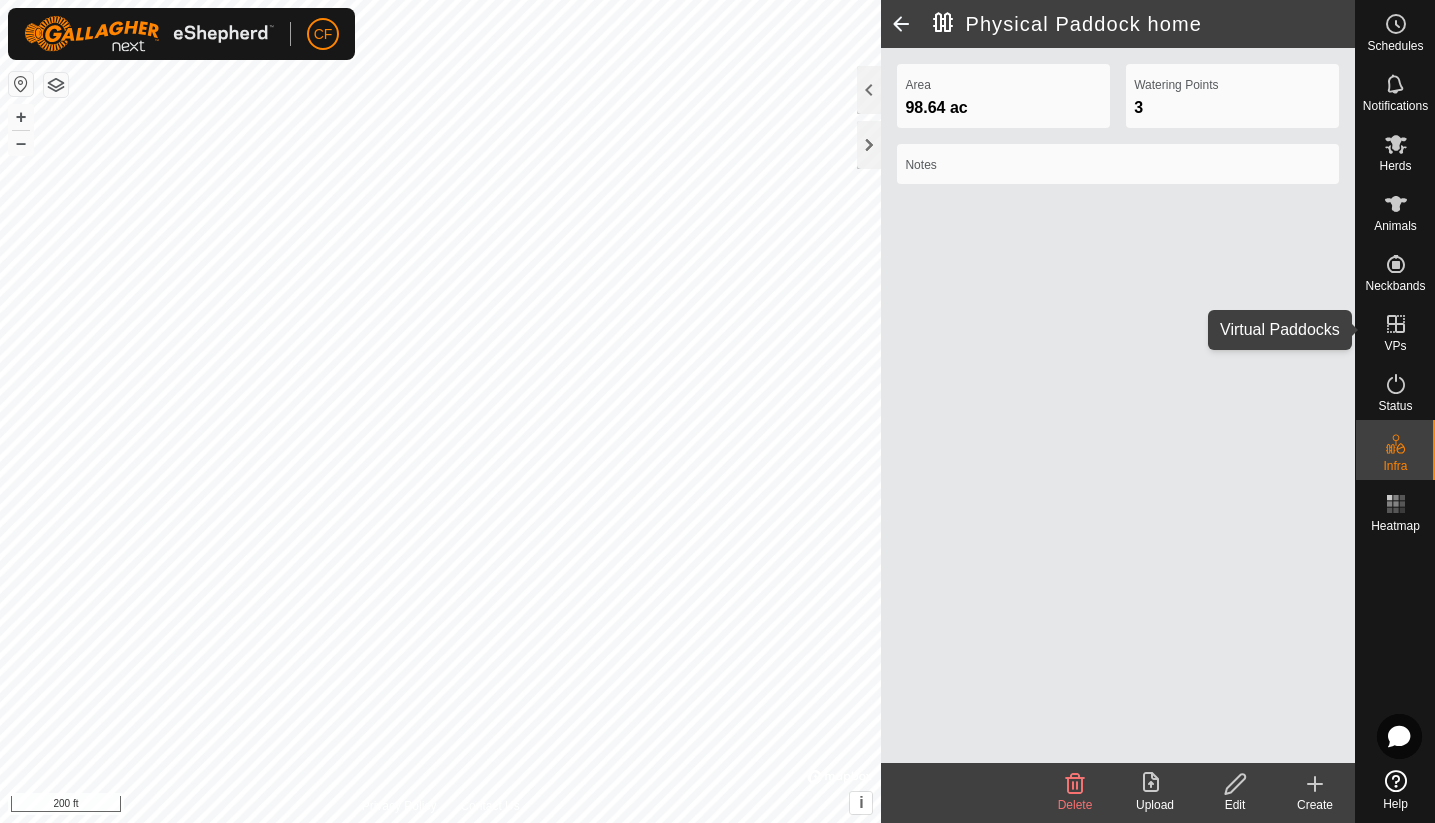 click 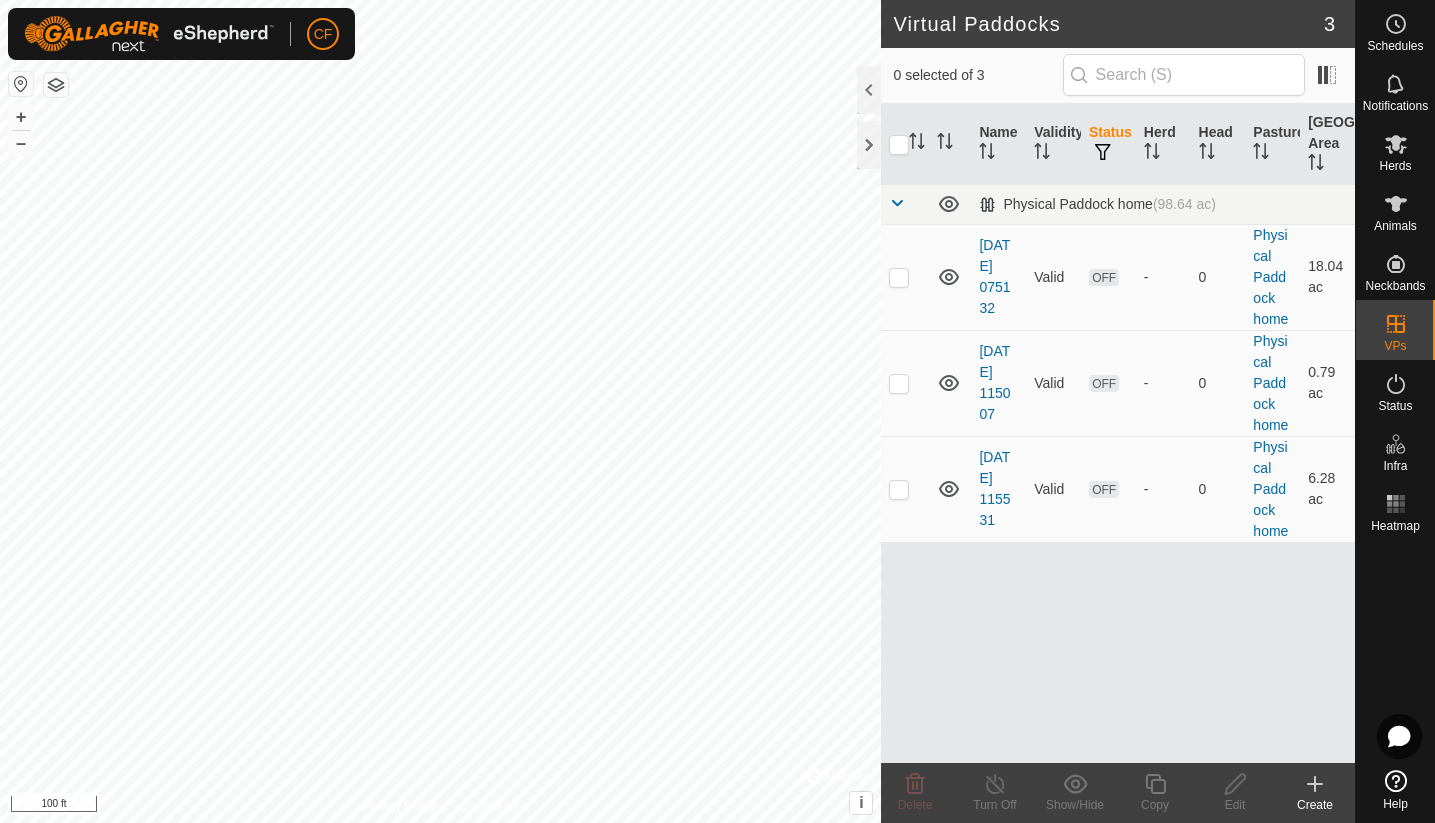 click 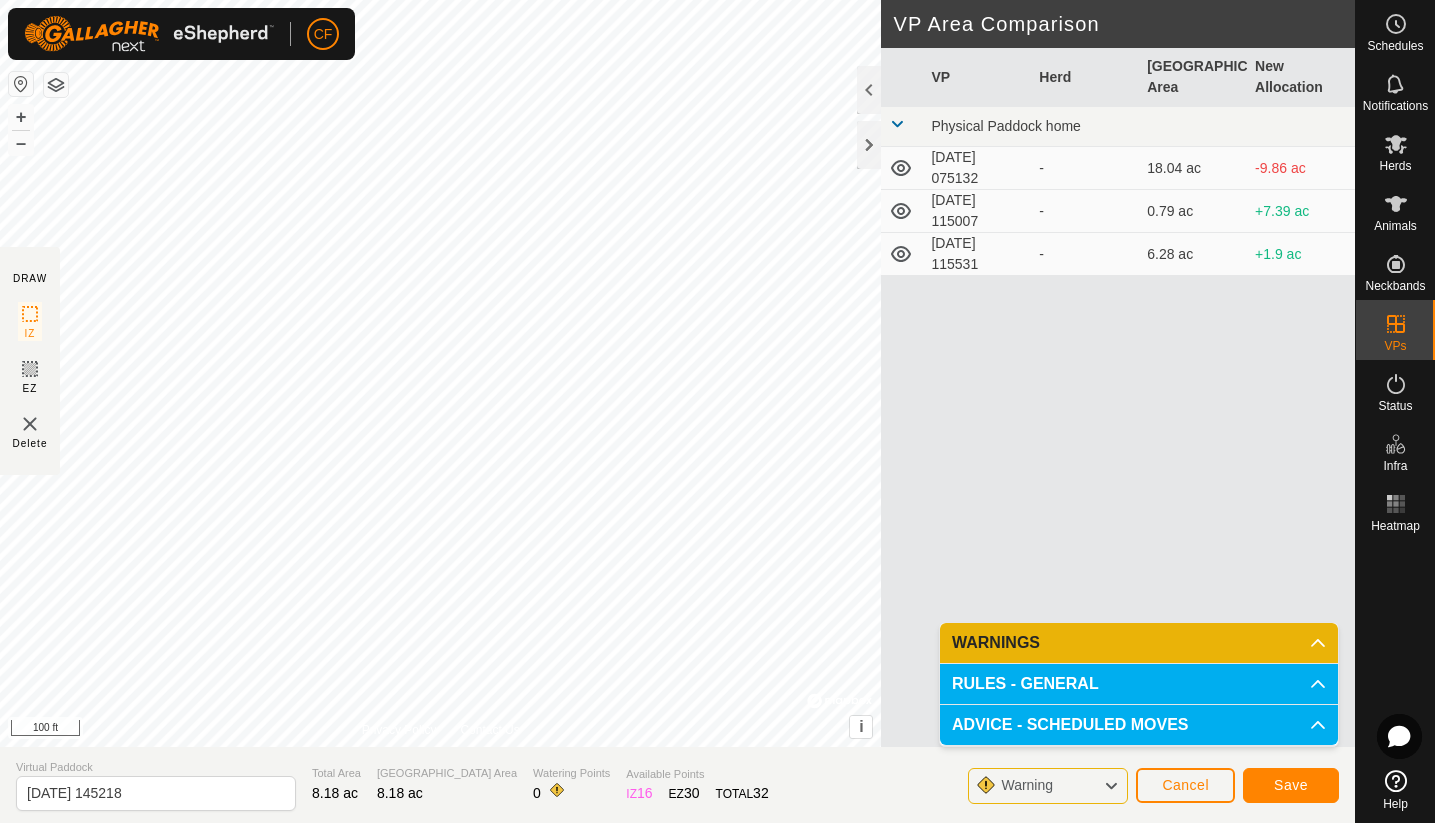 click on "Save" 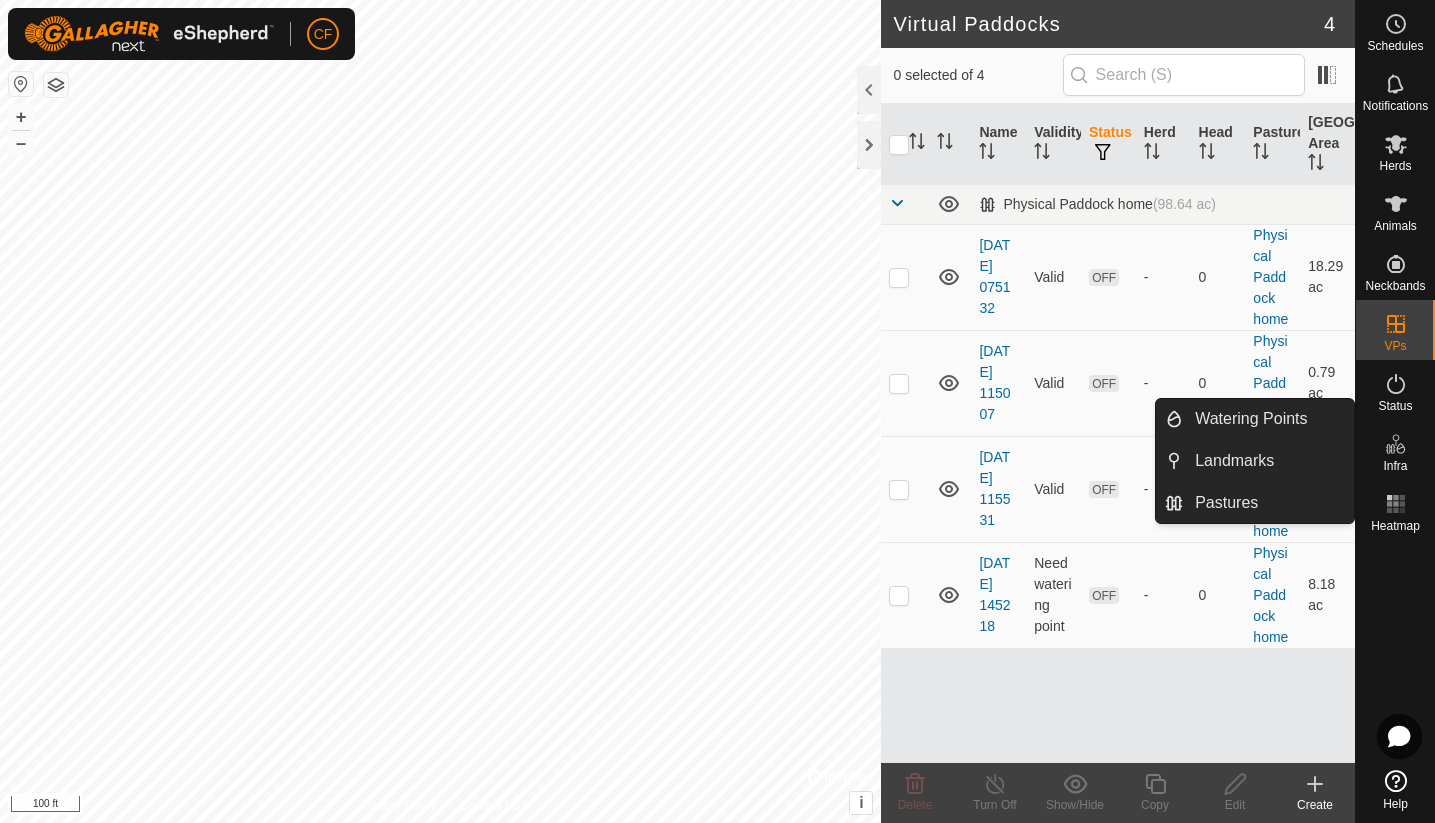 click 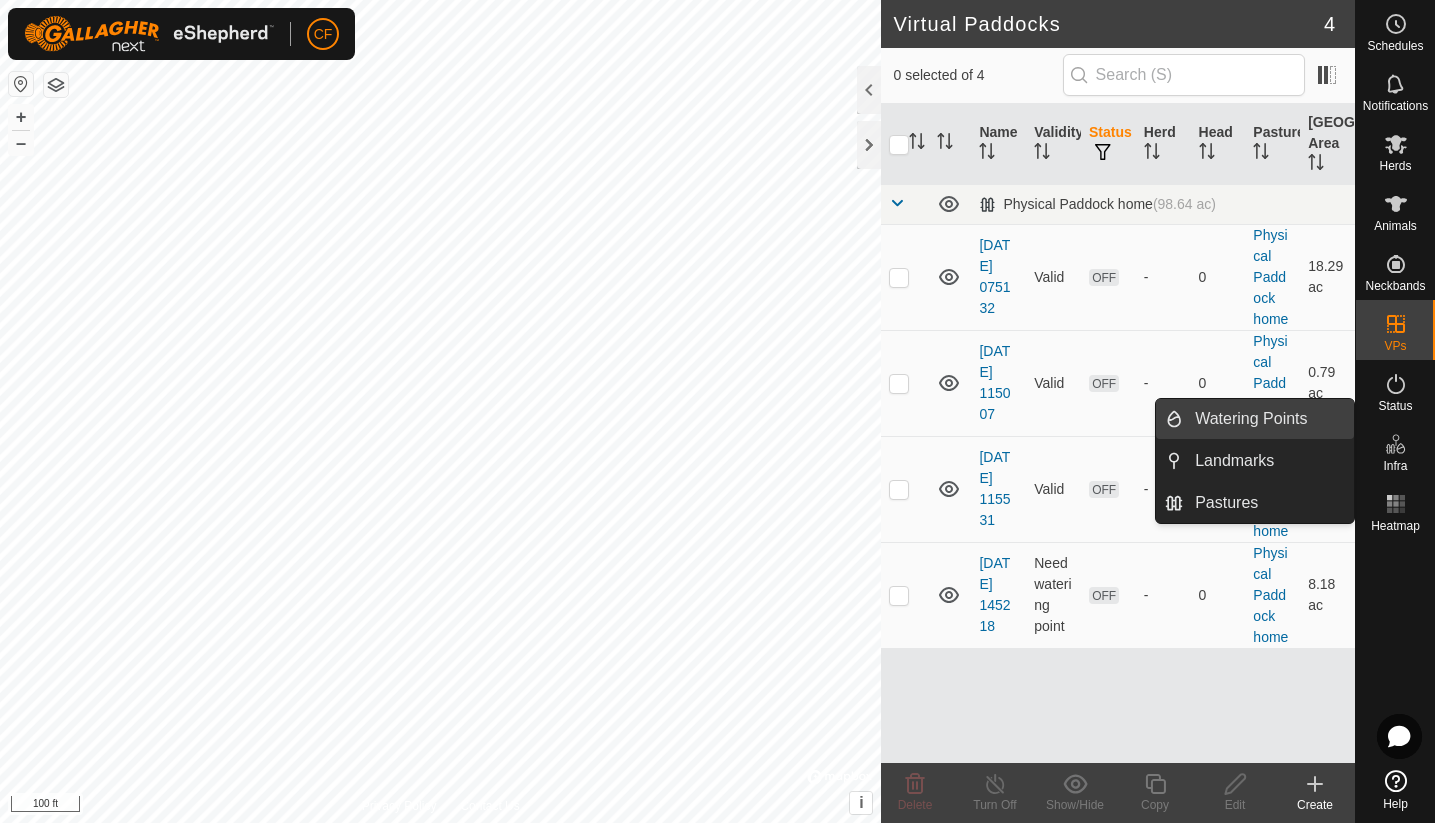 click on "Watering Points" at bounding box center (1268, 419) 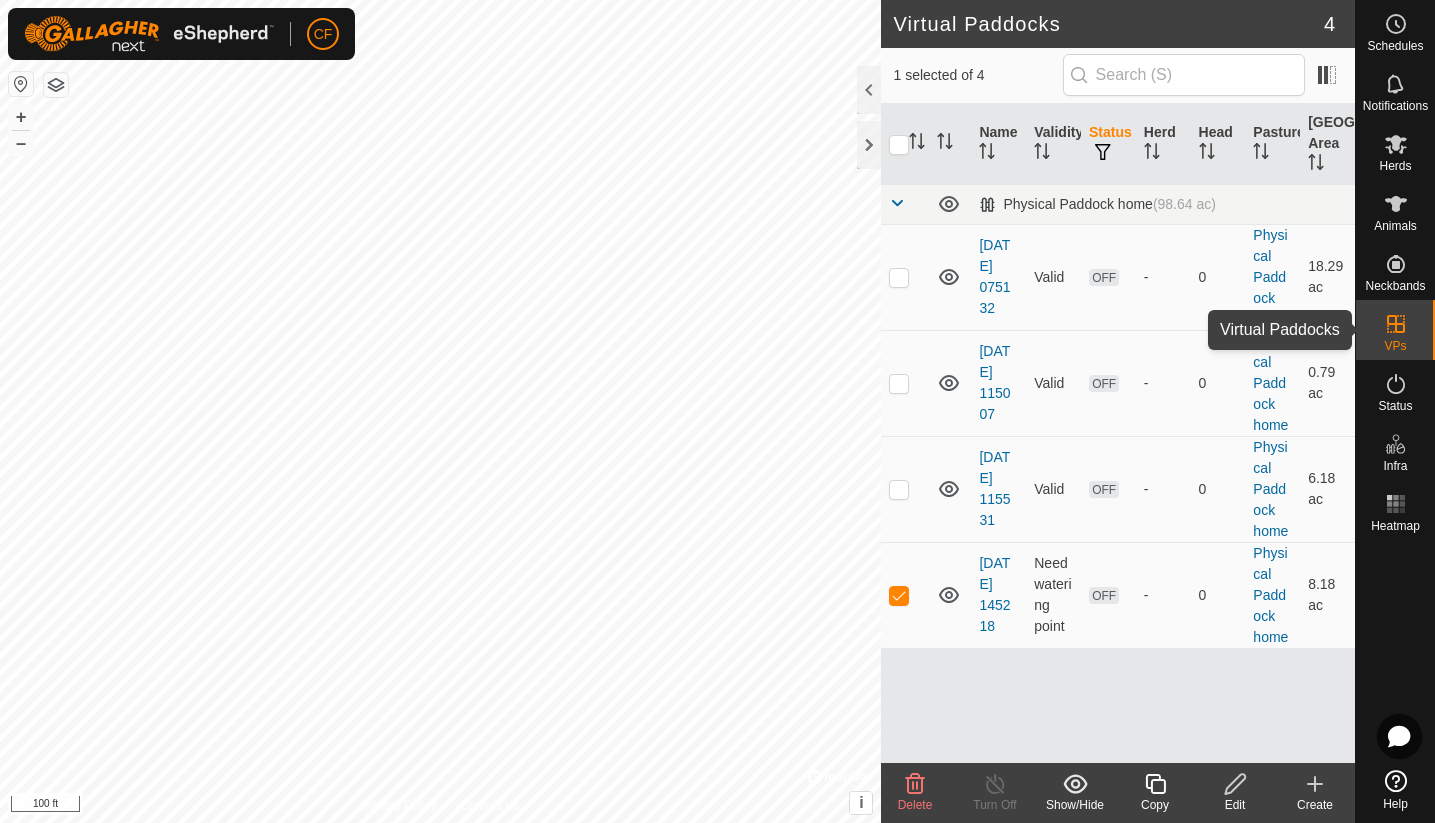 click 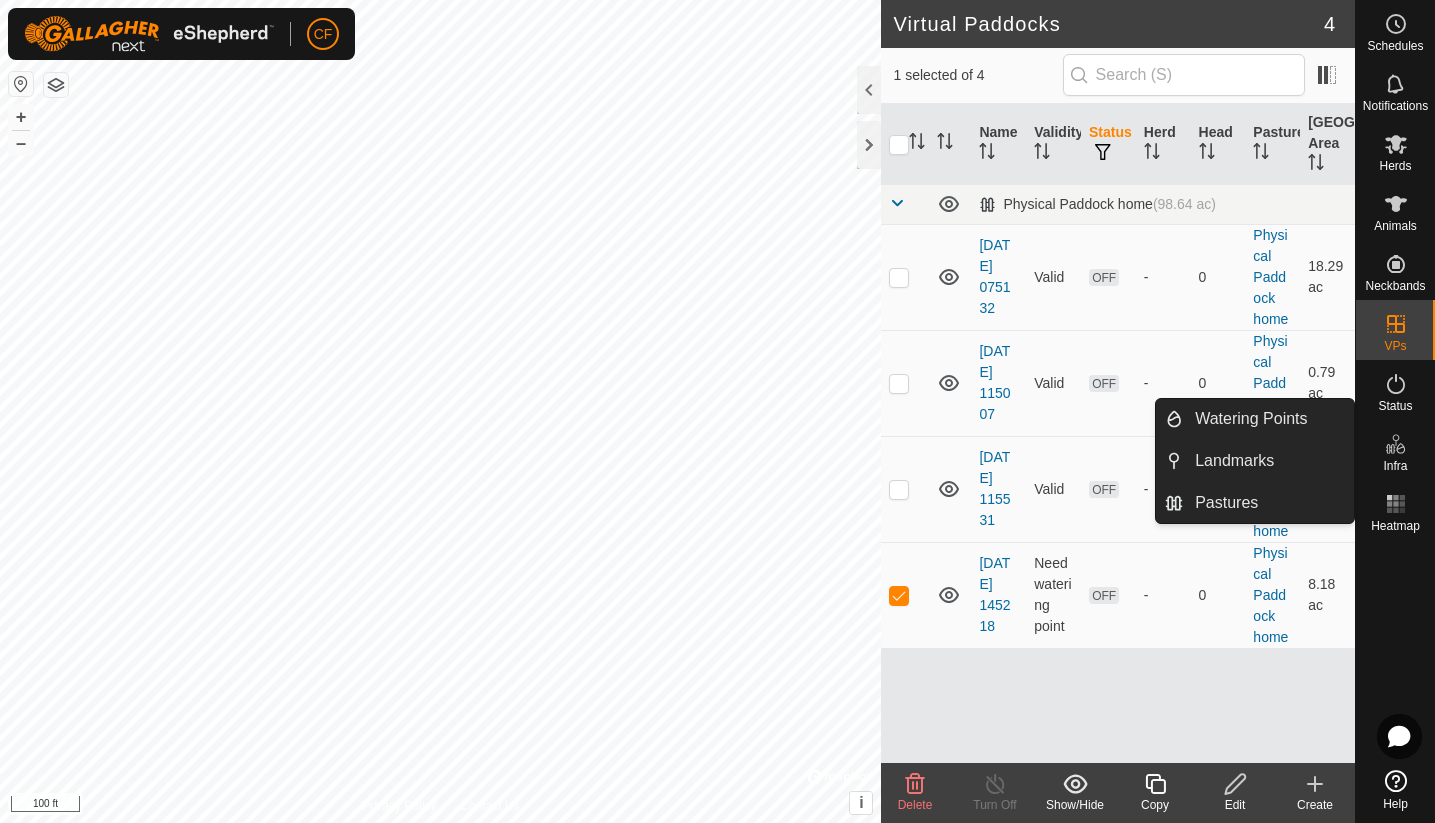 click 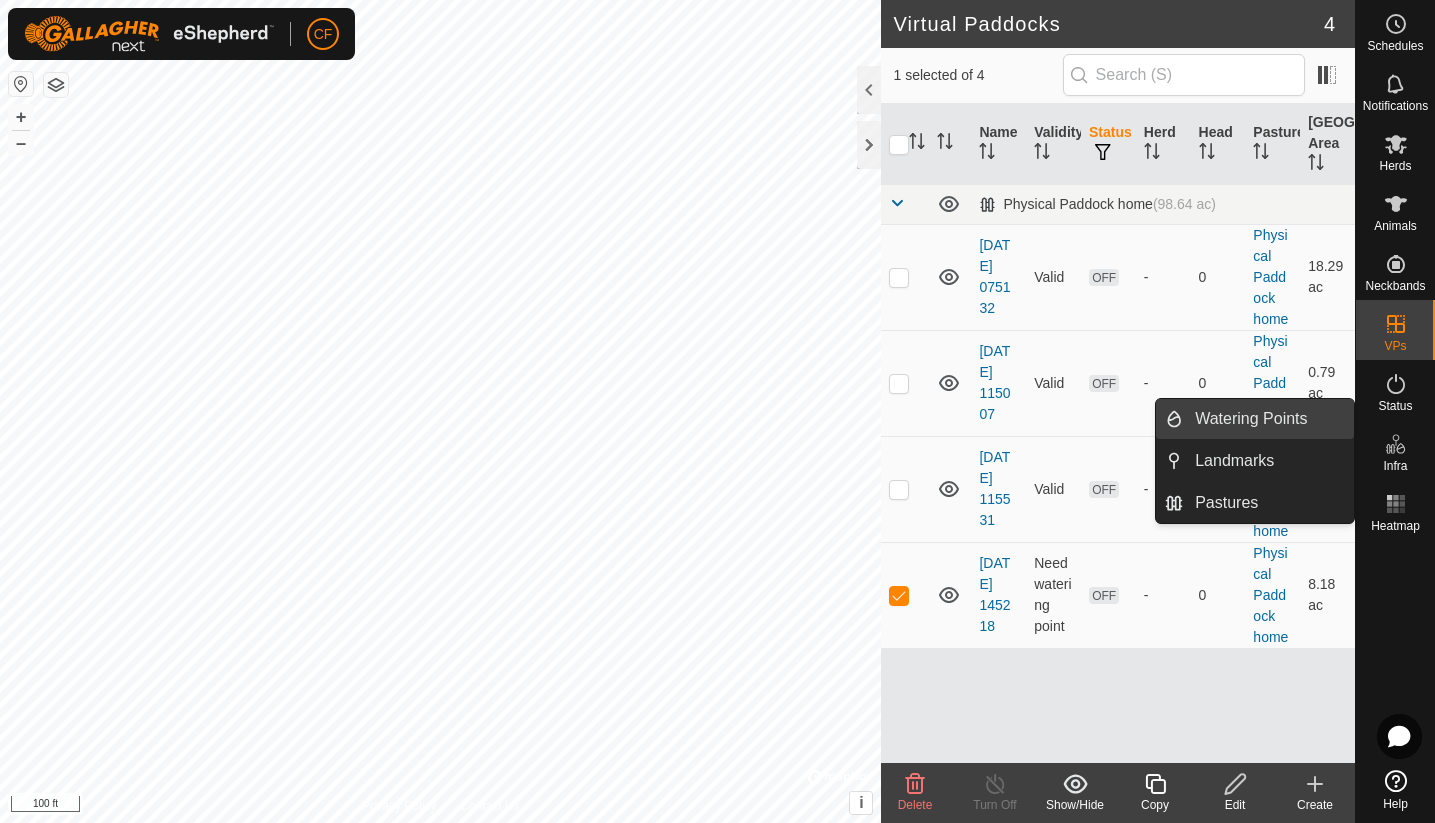 click on "Watering Points" at bounding box center (1268, 419) 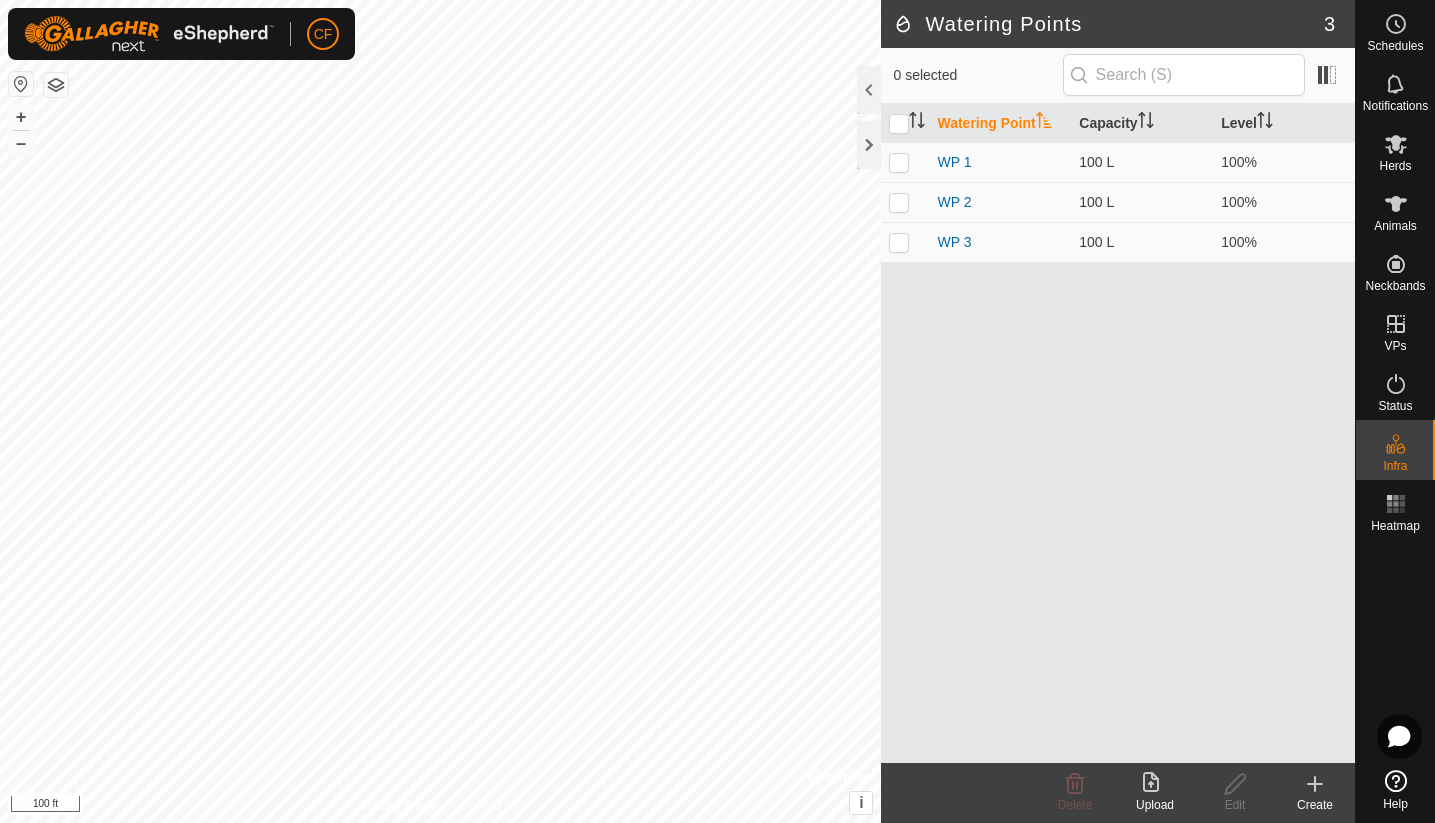 click 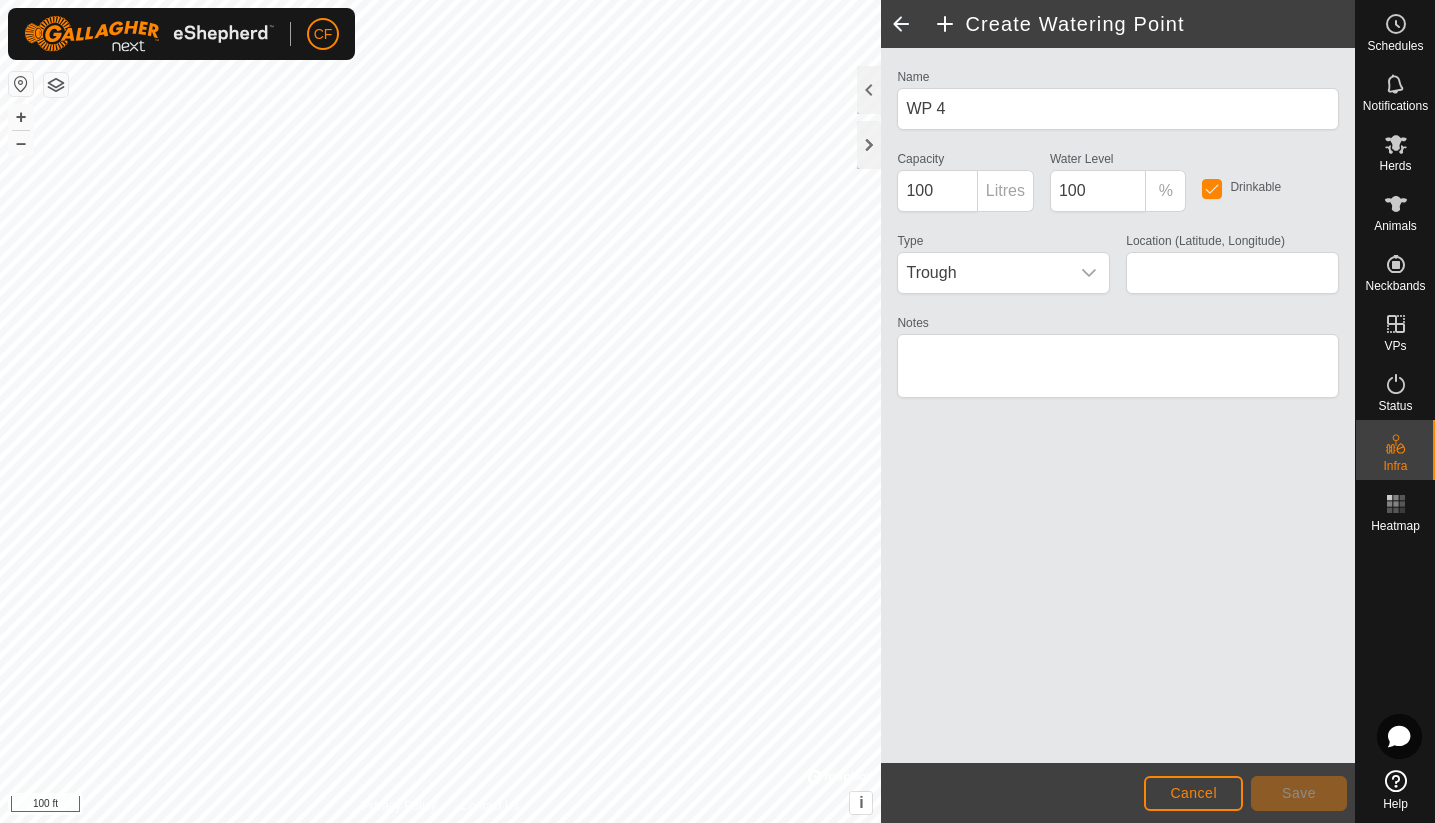 type on "46.240576, -84.047720" 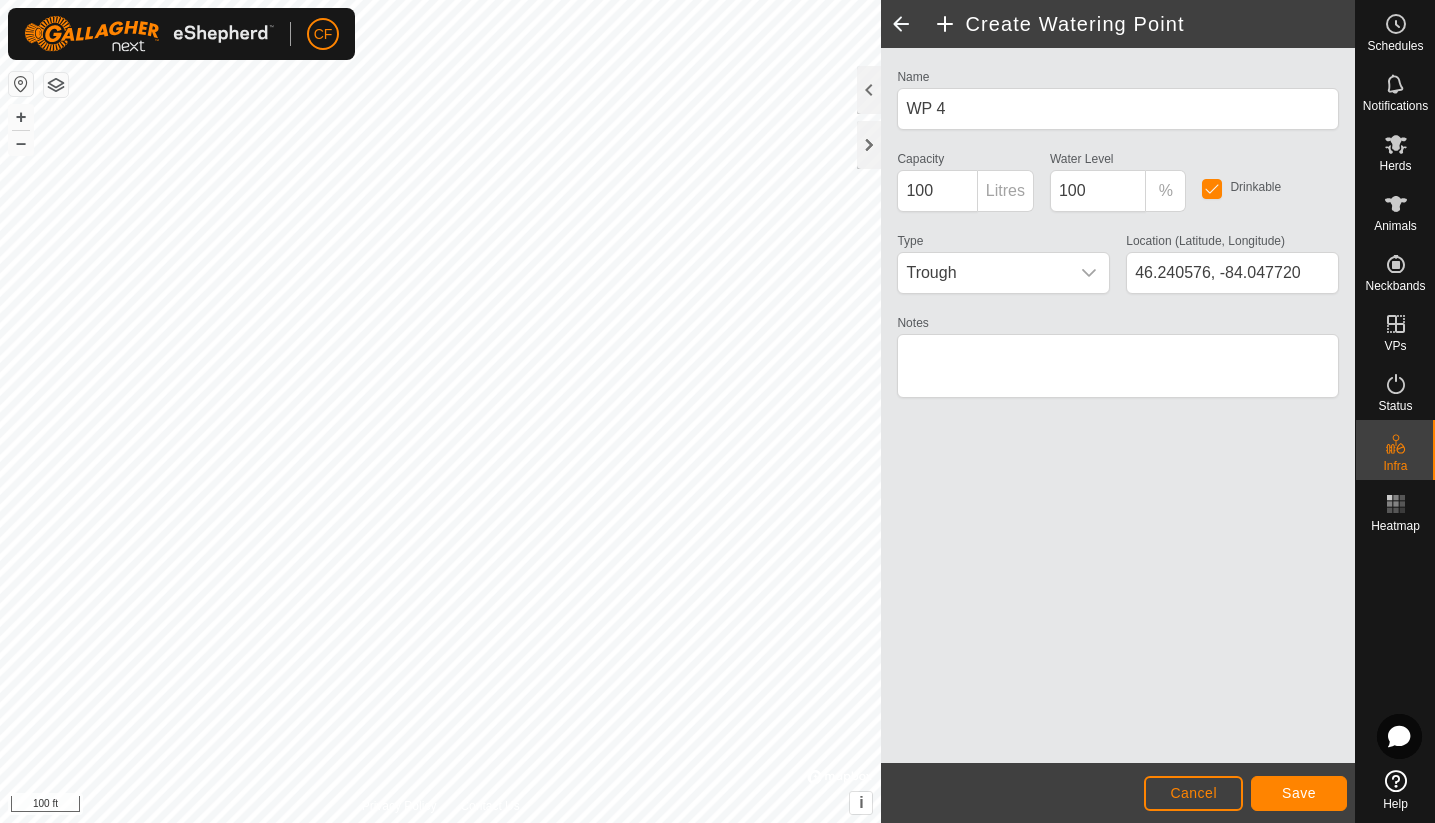 click on "Save" 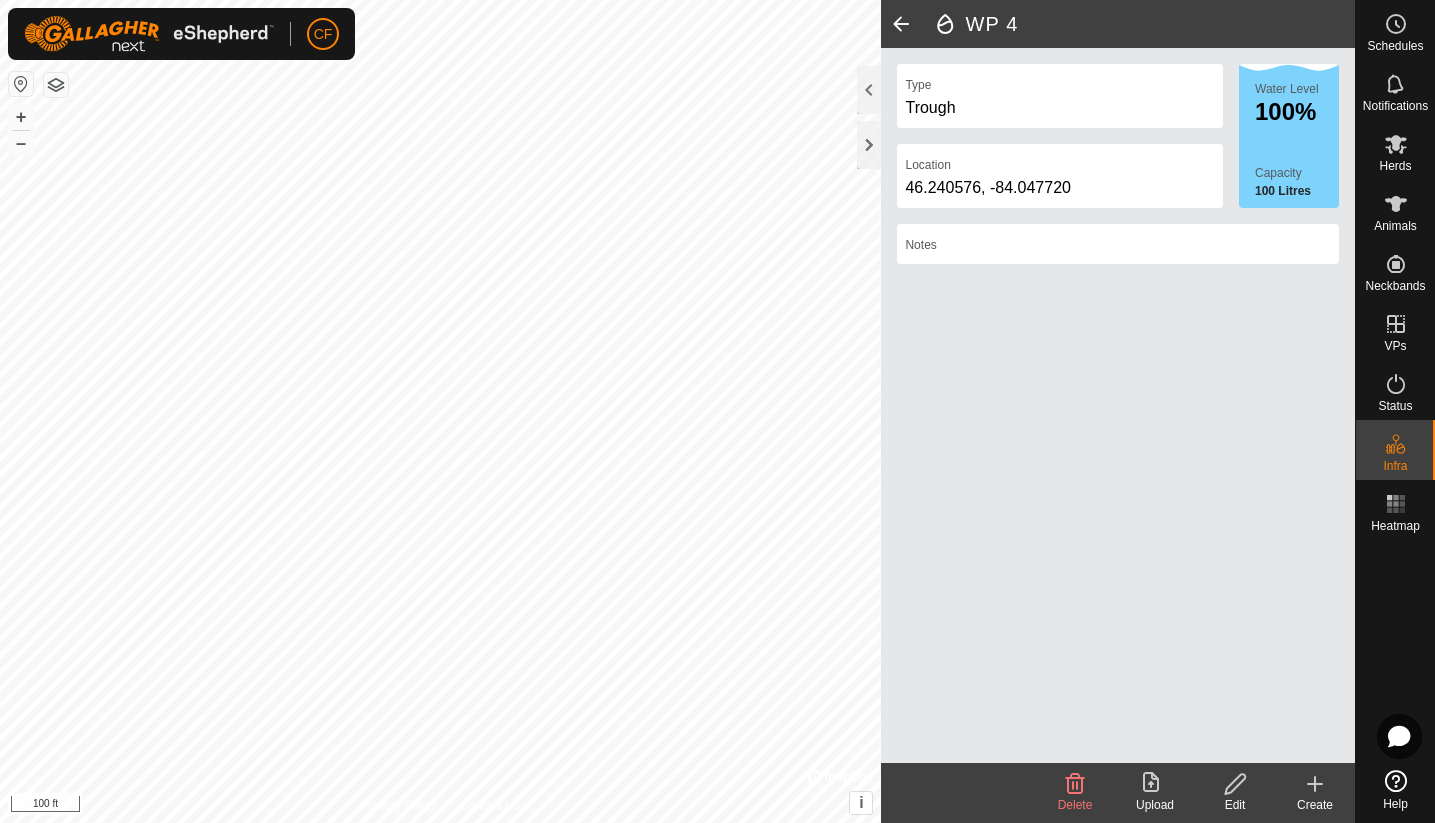 click 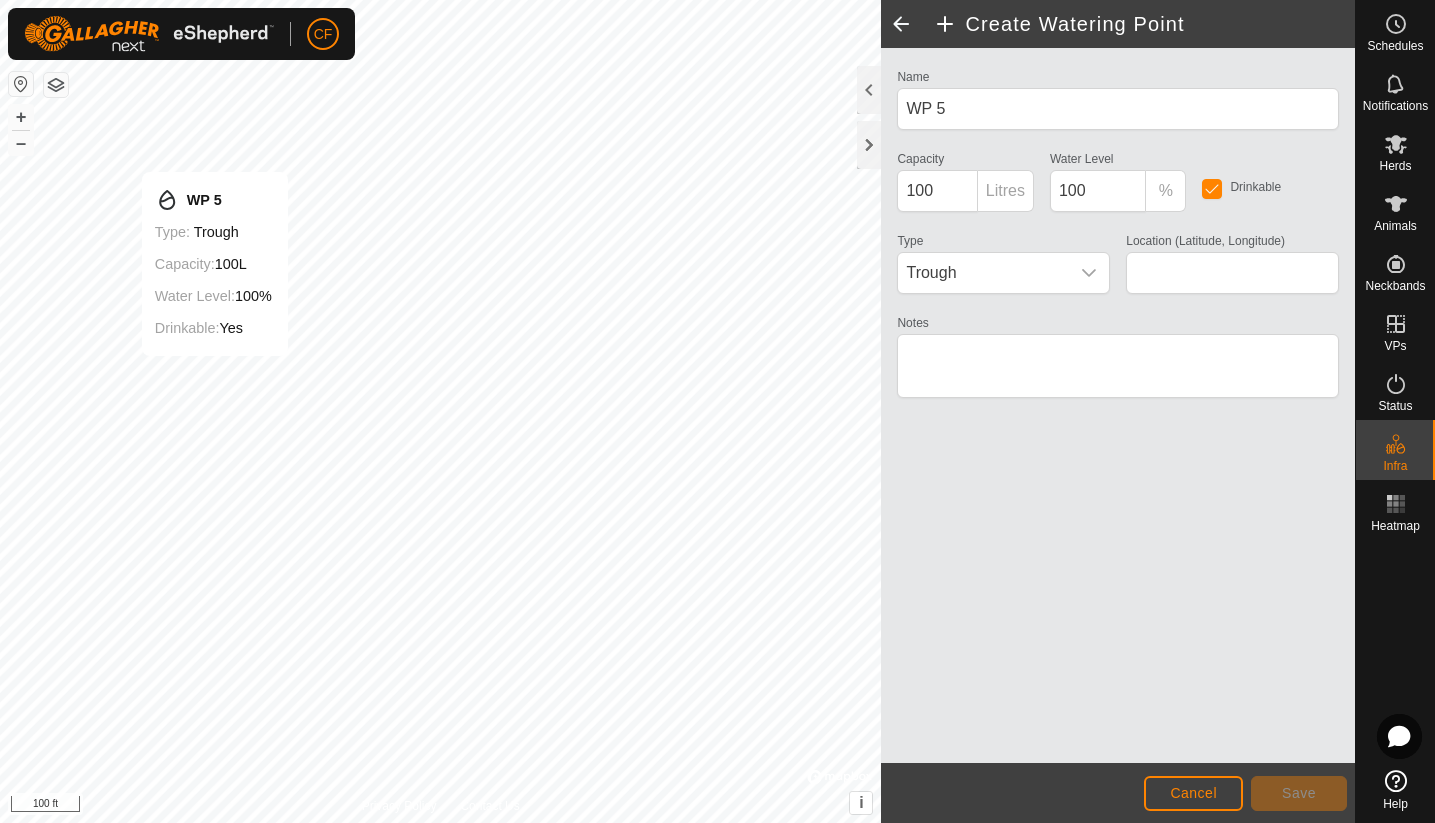 type on "46.240911, -84.049352" 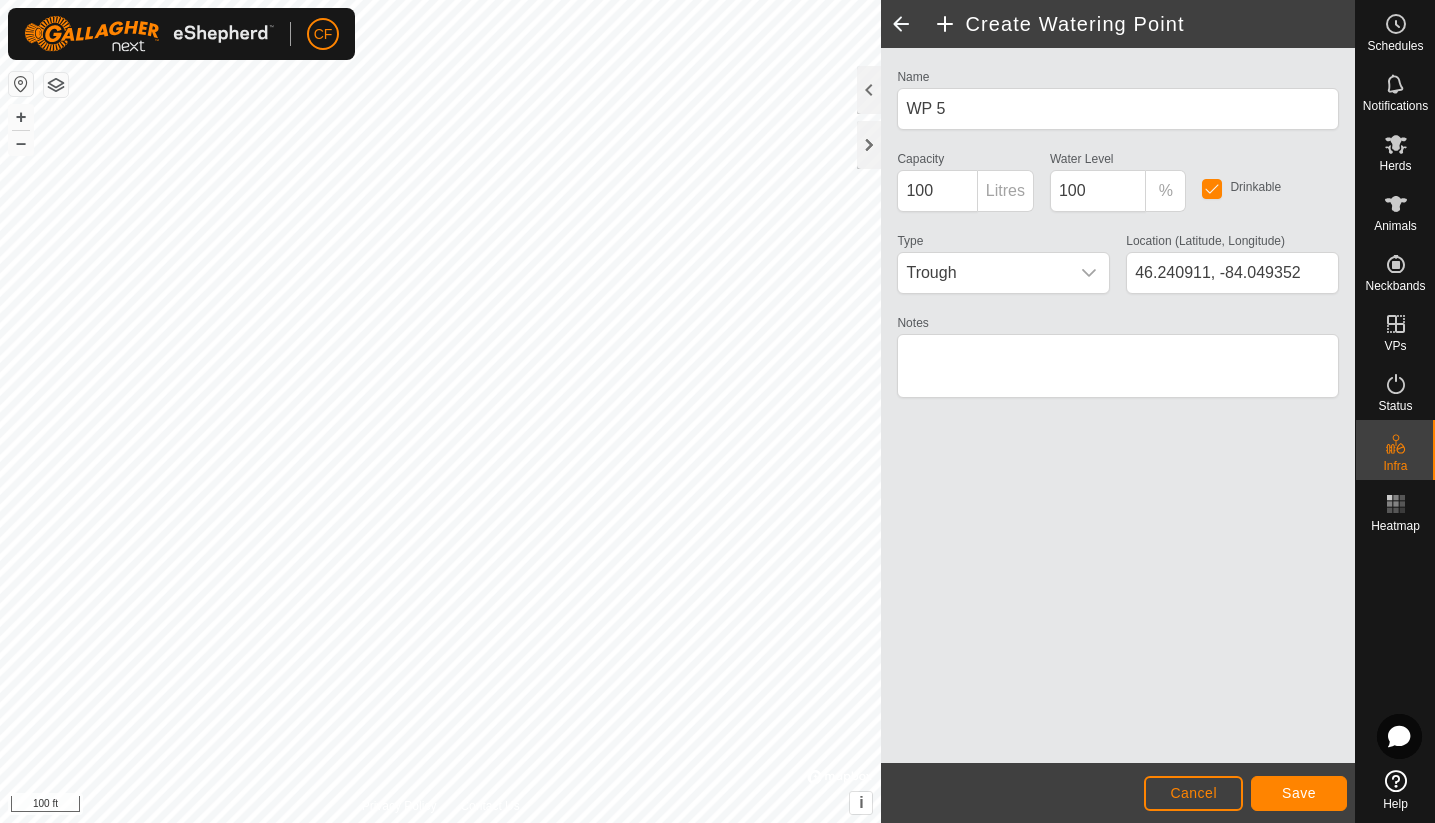 click on "Save" 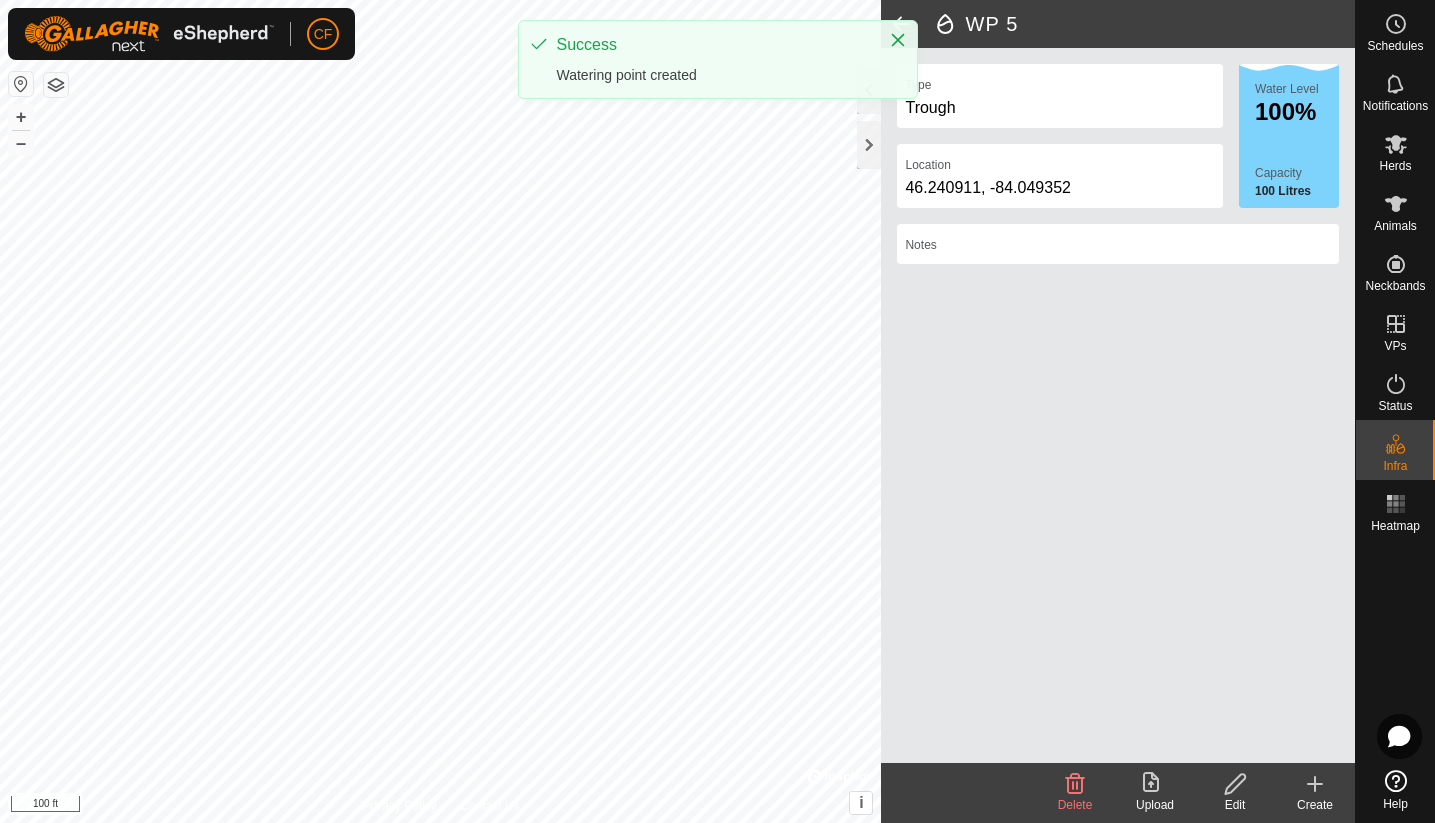 click 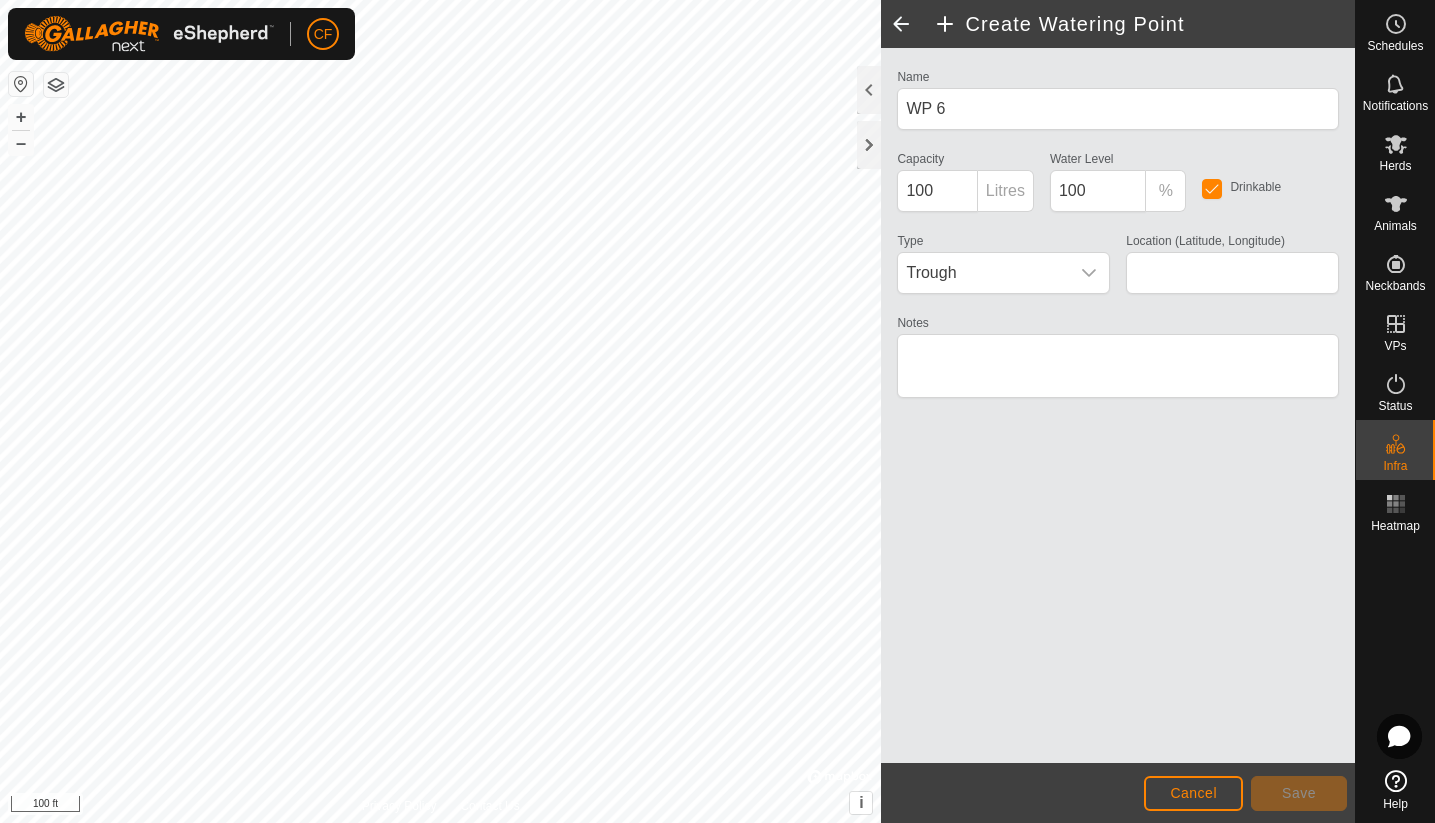 type on "46.240815, -84.050124" 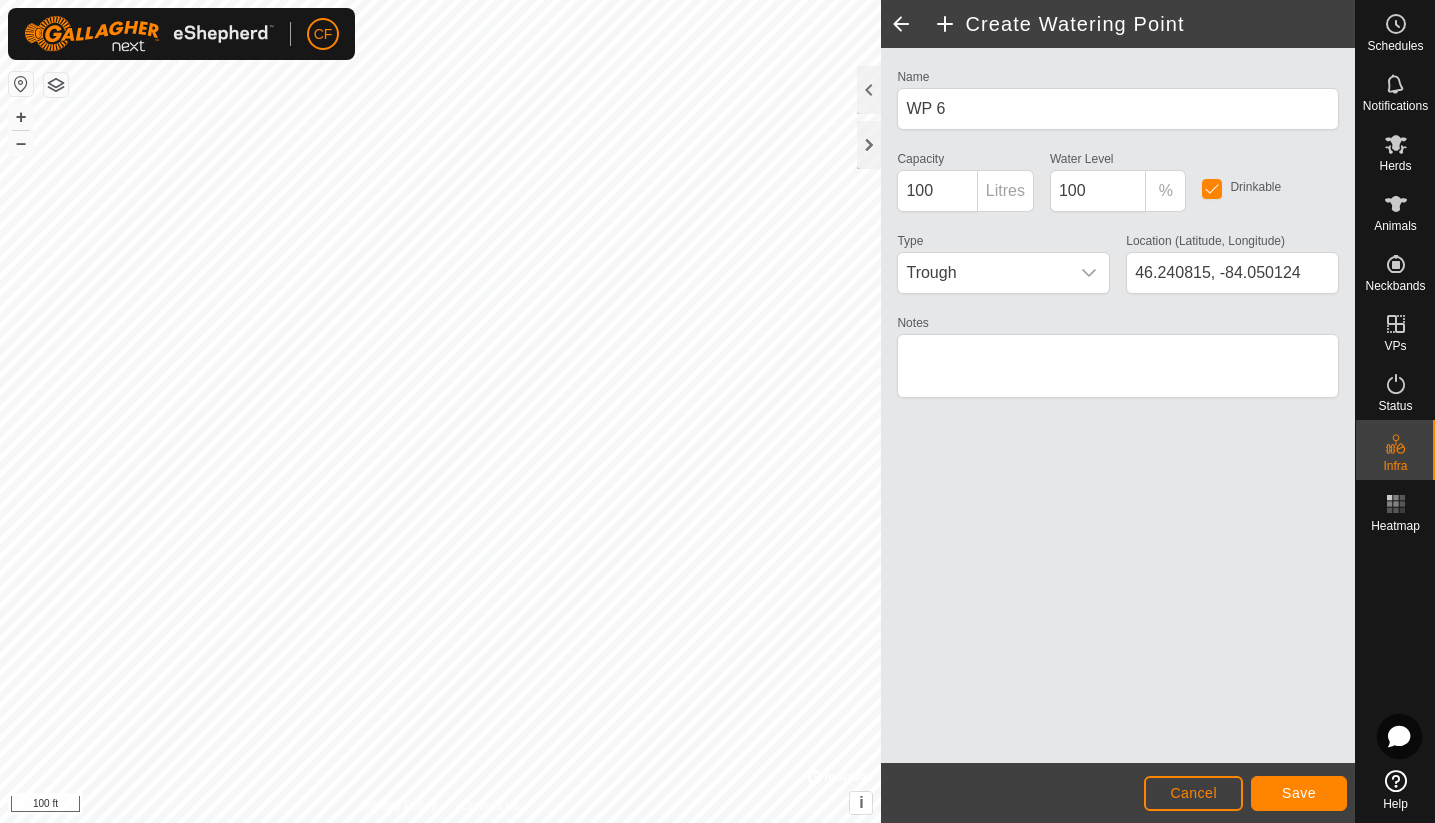 click on "Save" 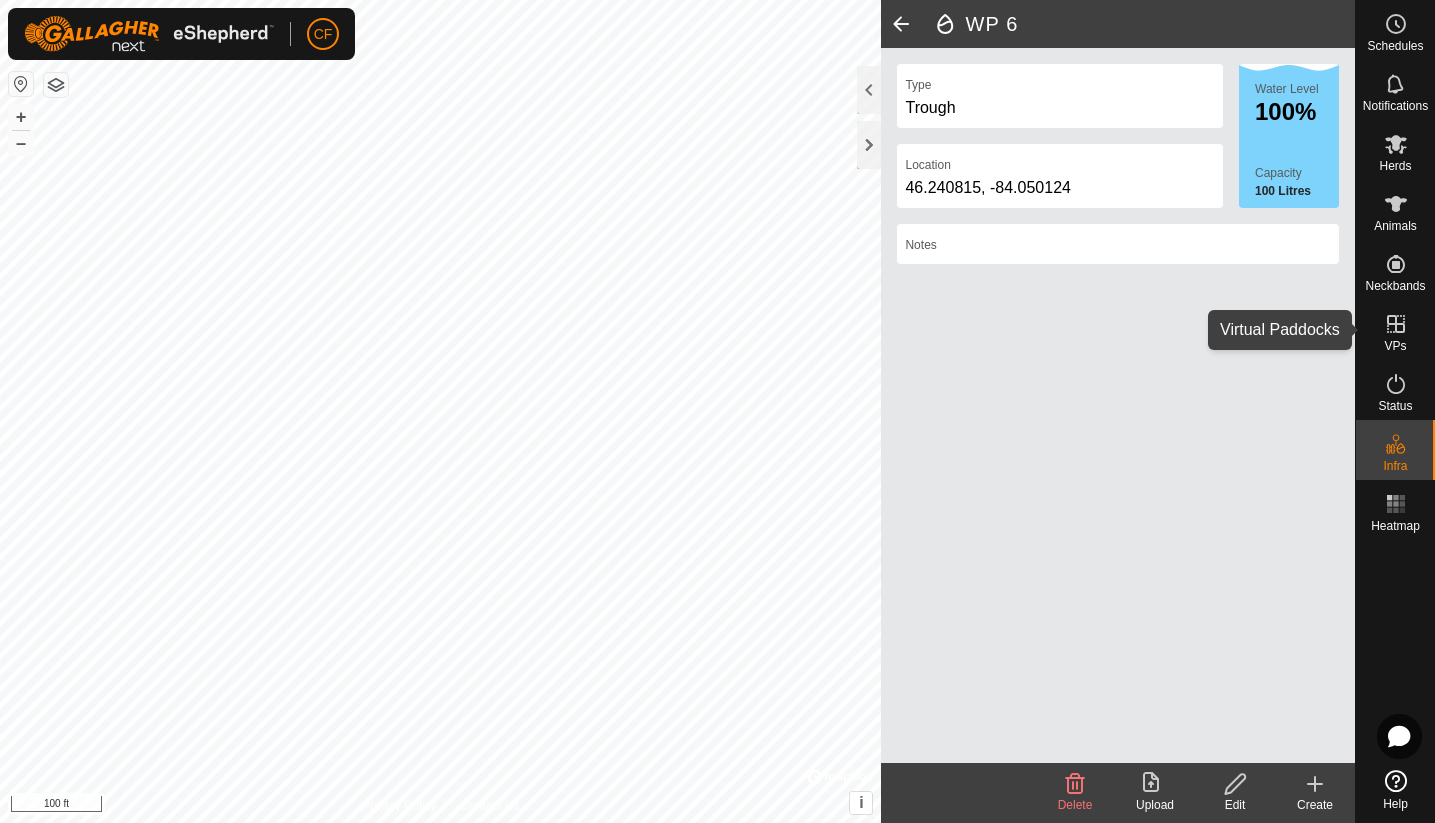 click 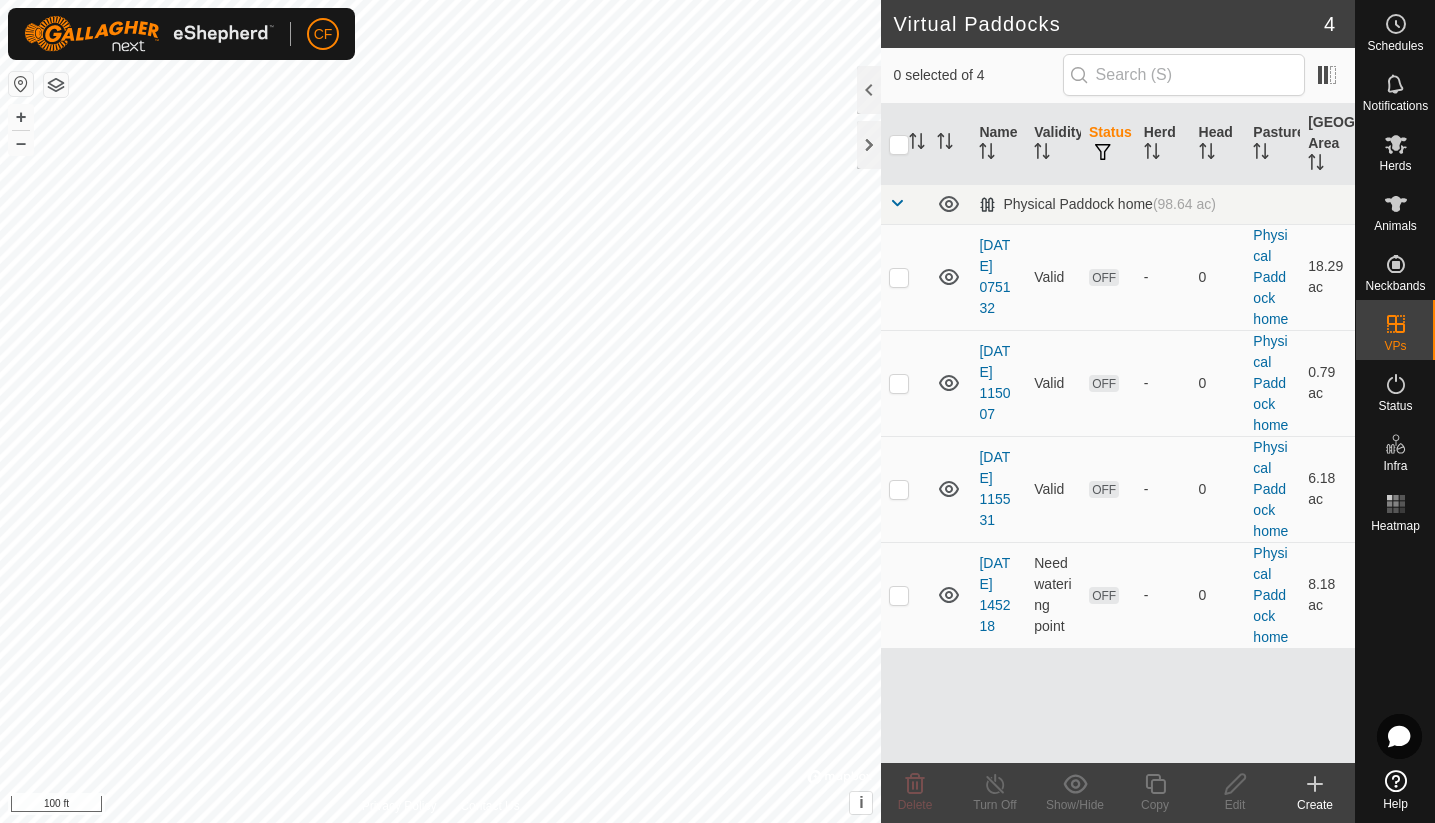 click 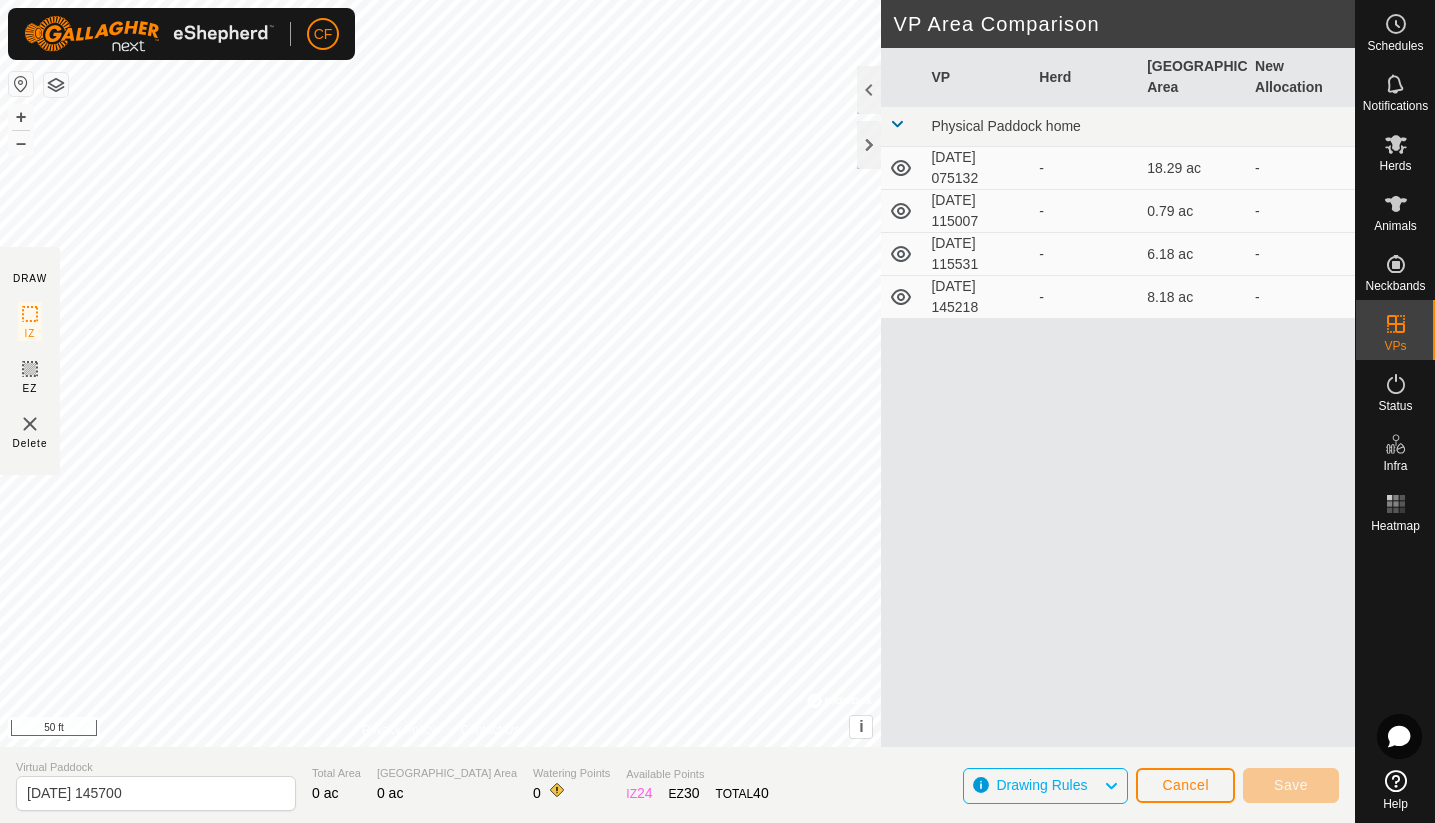 click on "CF Schedules Notifications Herds Animals Neckbands VPs Status Infra Heatmap Help DRAW IZ EZ Delete Privacy Policy Contact Us + – ⇧ i ©  Mapbox , ©  OpenStreetMap ,  Improve this map 50 ft VP Area Comparison     VP   Herd   Grazing Area   New Allocation  Physical [GEOGRAPHIC_DATA] home  [DATE] 075132  -  18.29 ac   -   [DATE] 115007  -  0.79 ac   -   [DATE] 115531  -  6.18 ac   -   [DATE] 145218  -  8.18 ac   -  Virtual Paddock [DATE] 145700 Total Area 0 ac Grazing Area 0 ac Watering Points 0 Available Points  IZ   24  EZ  30  TOTAL   40 Drawing Rules Cancel Save" at bounding box center (717, 411) 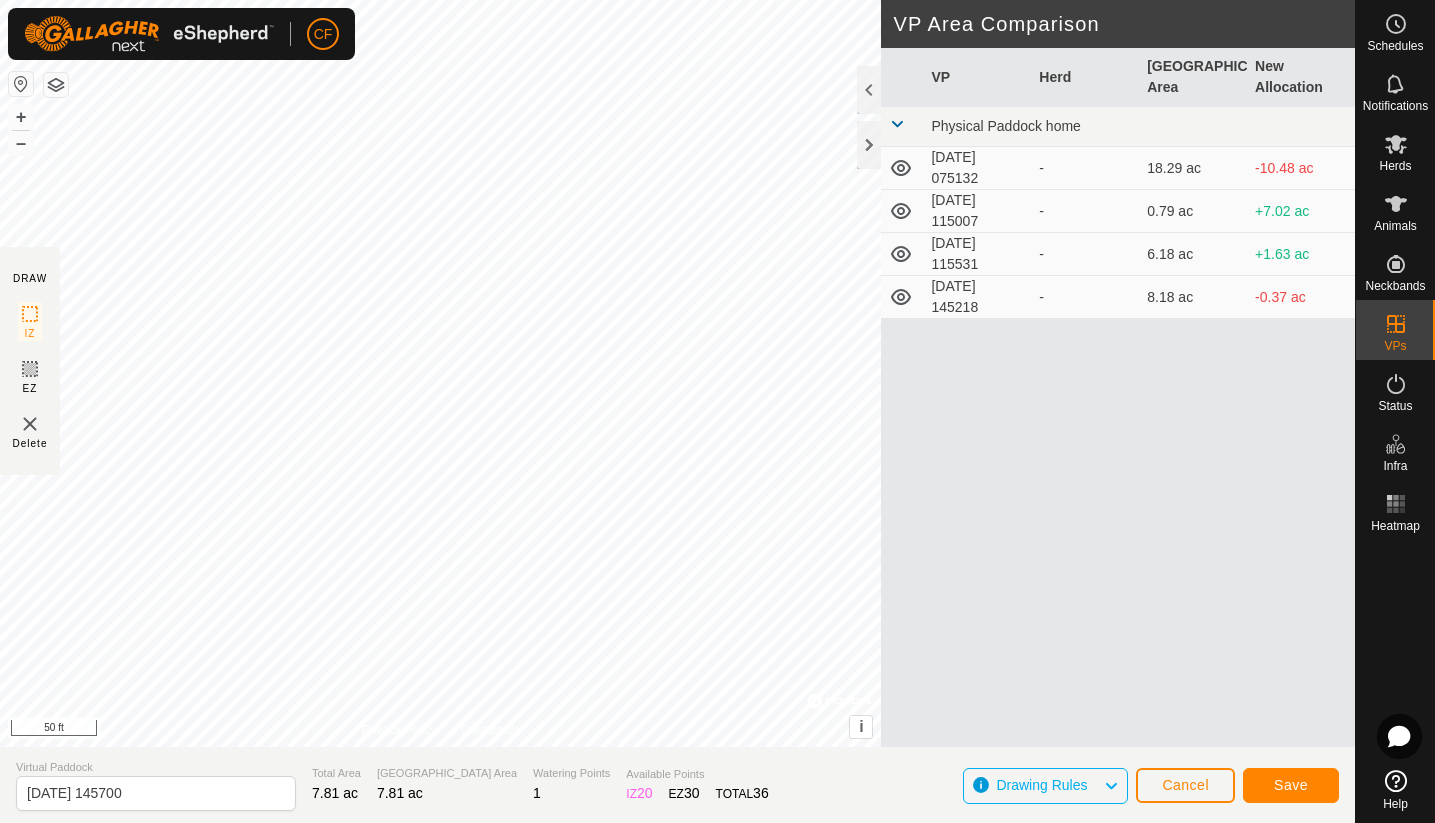 click on "Save" 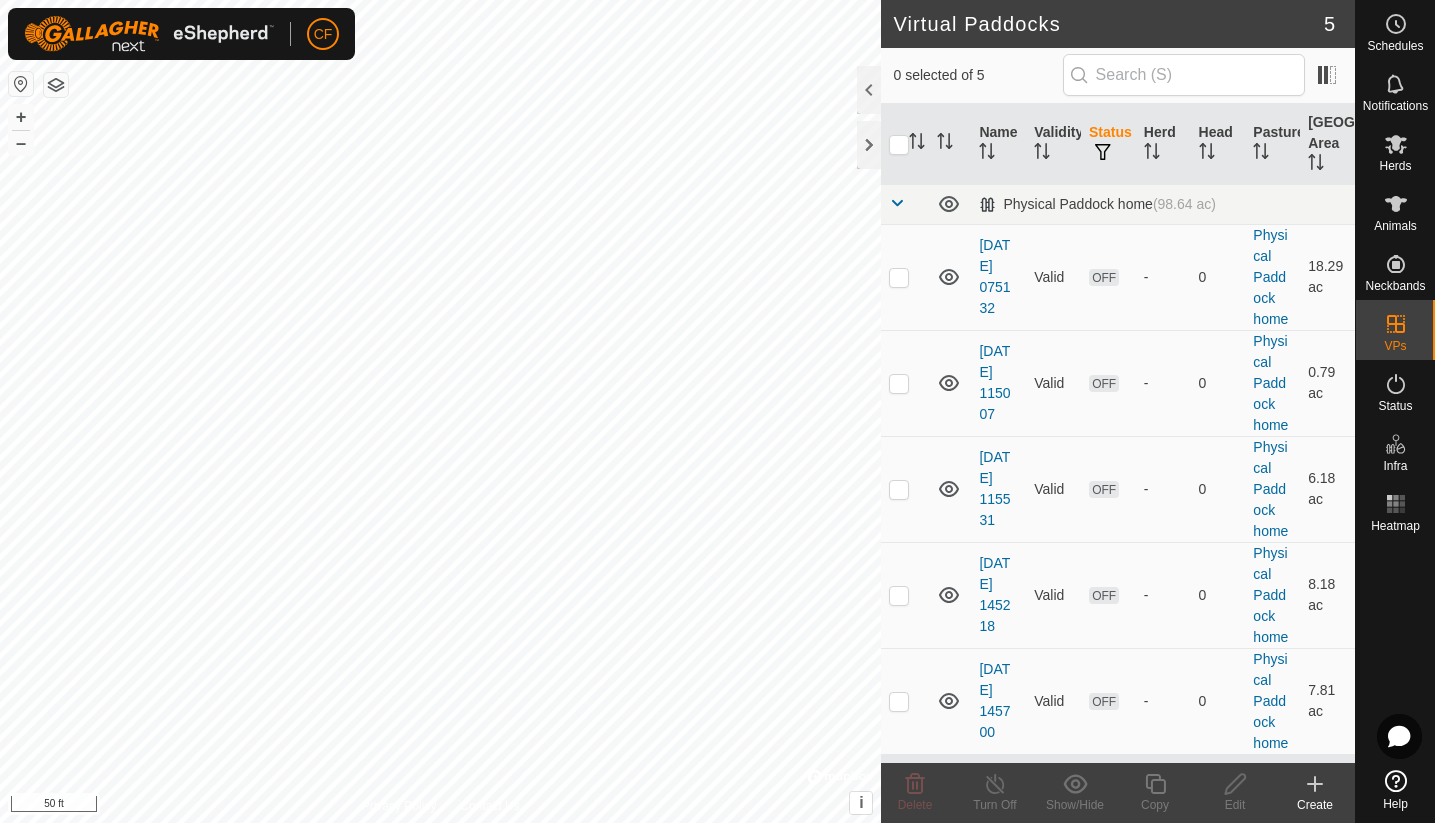 click 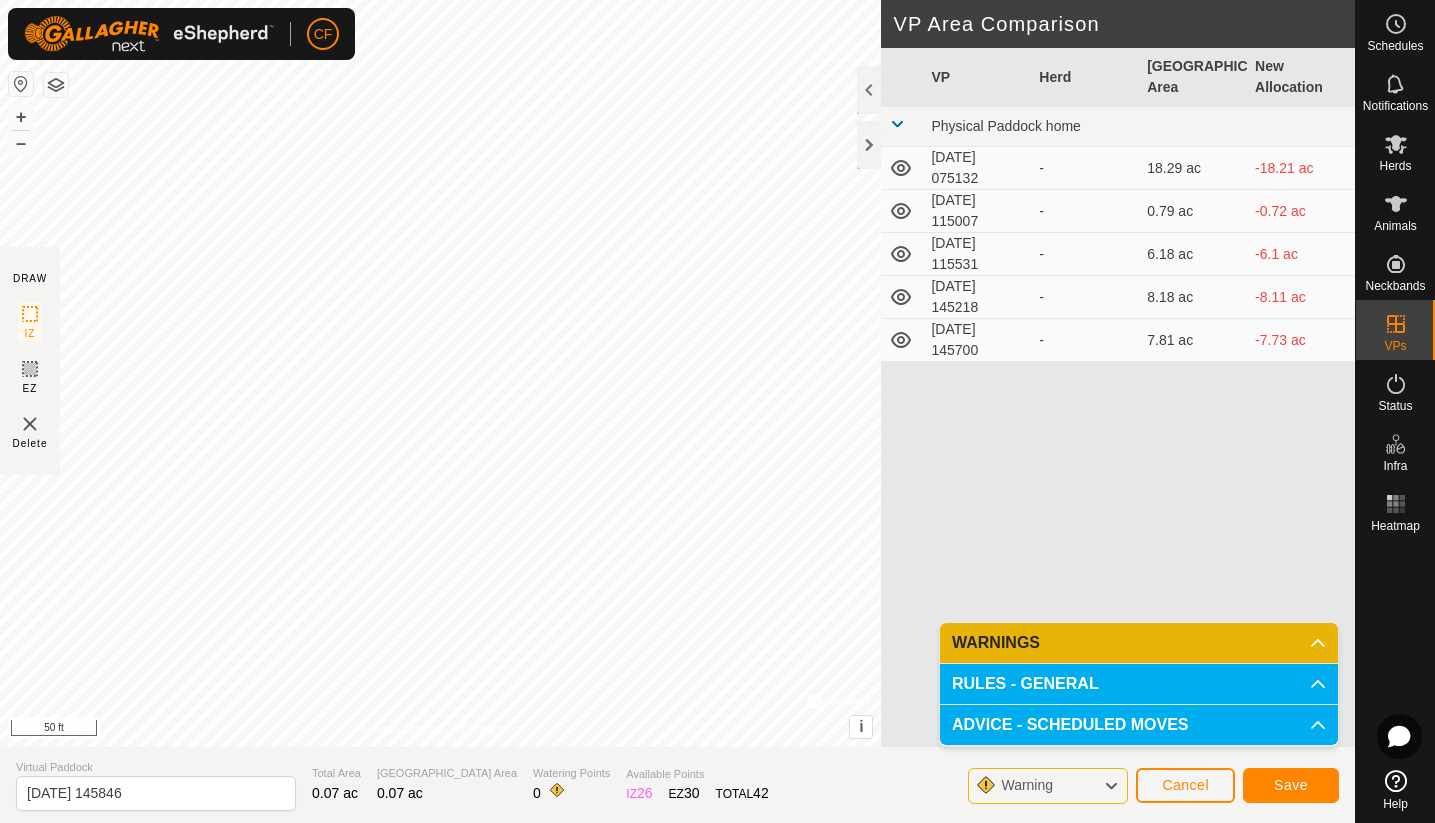 click on "Save" 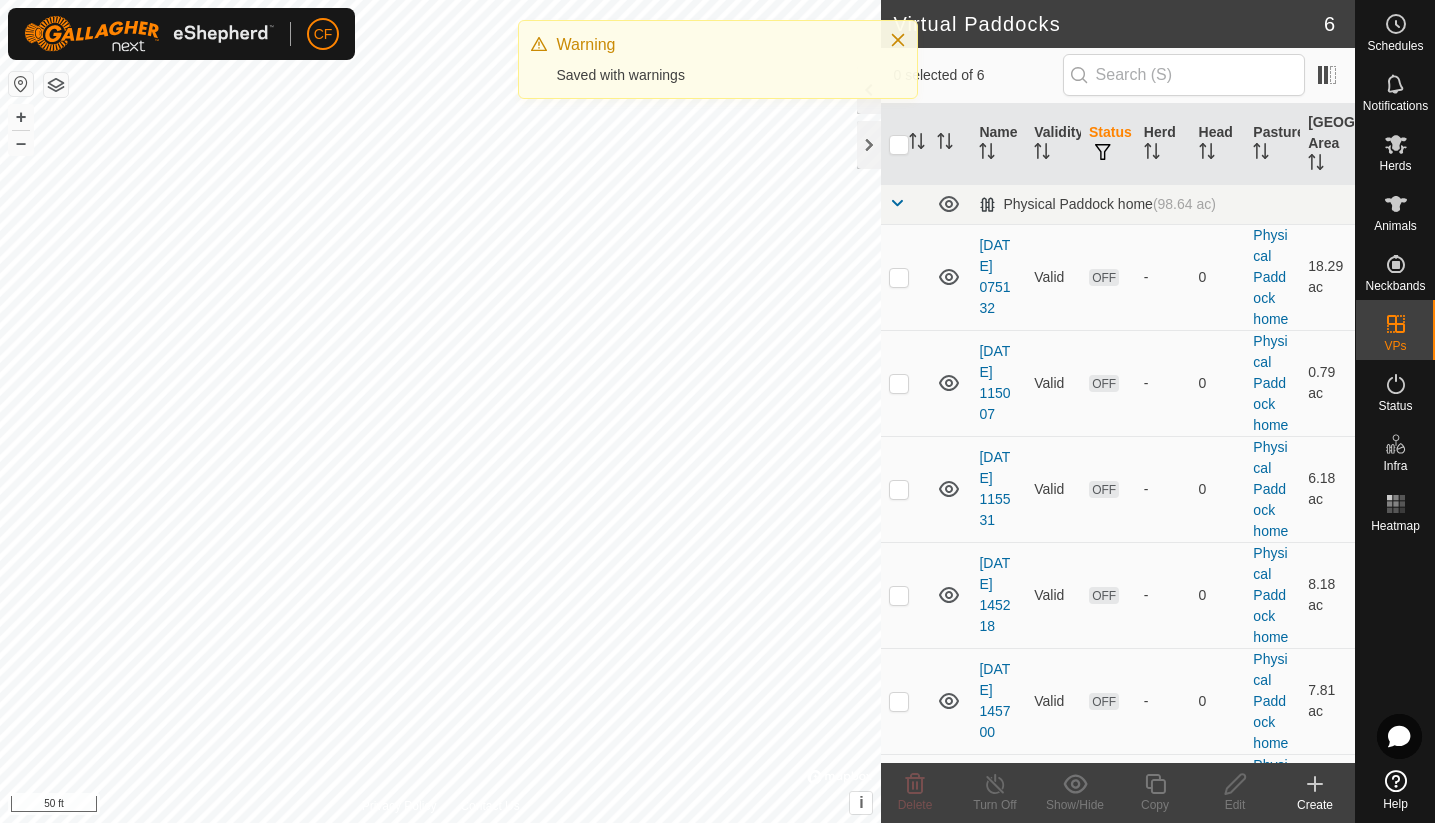 scroll, scrollTop: 98, scrollLeft: 0, axis: vertical 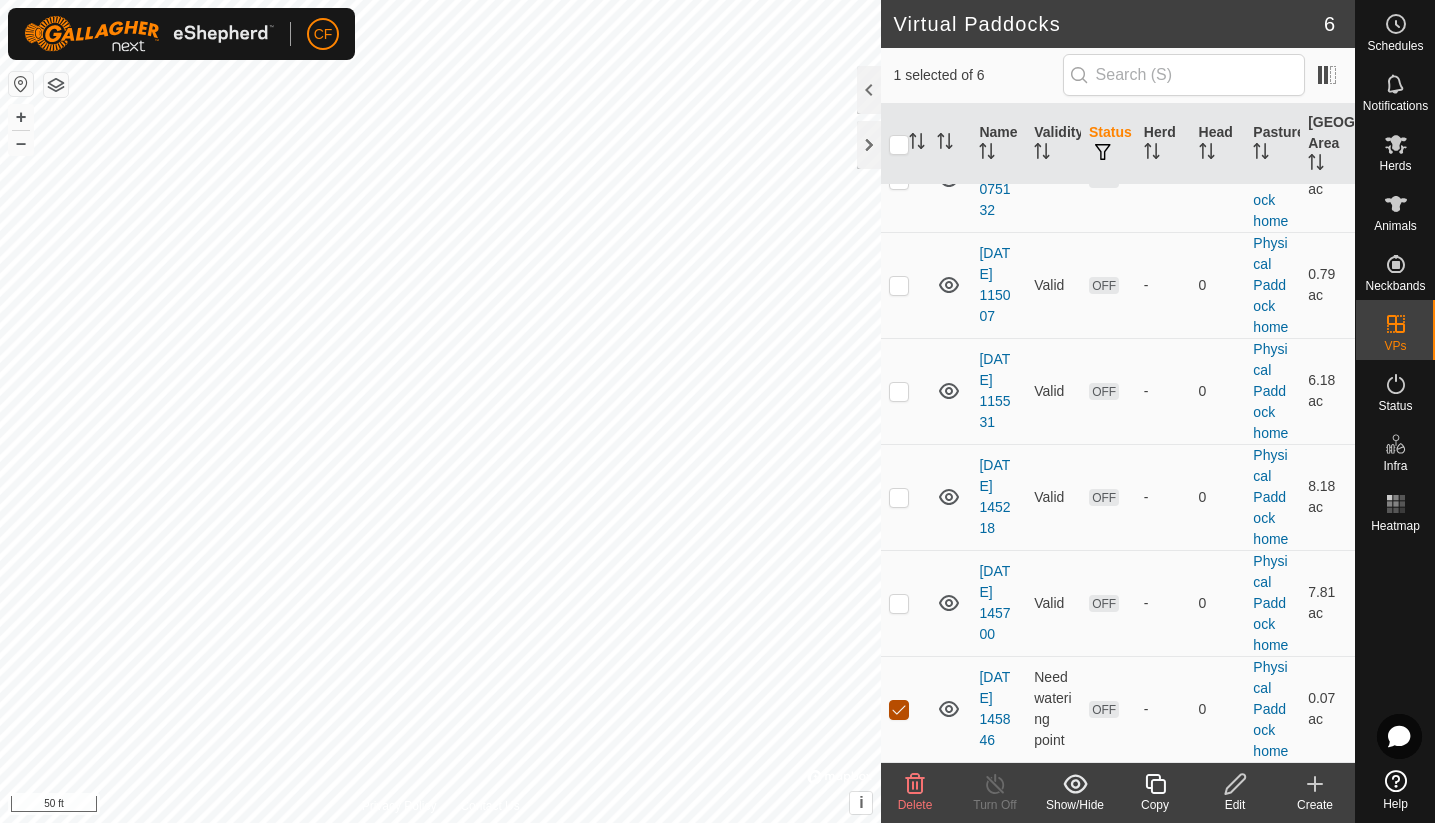 click at bounding box center [899, 710] 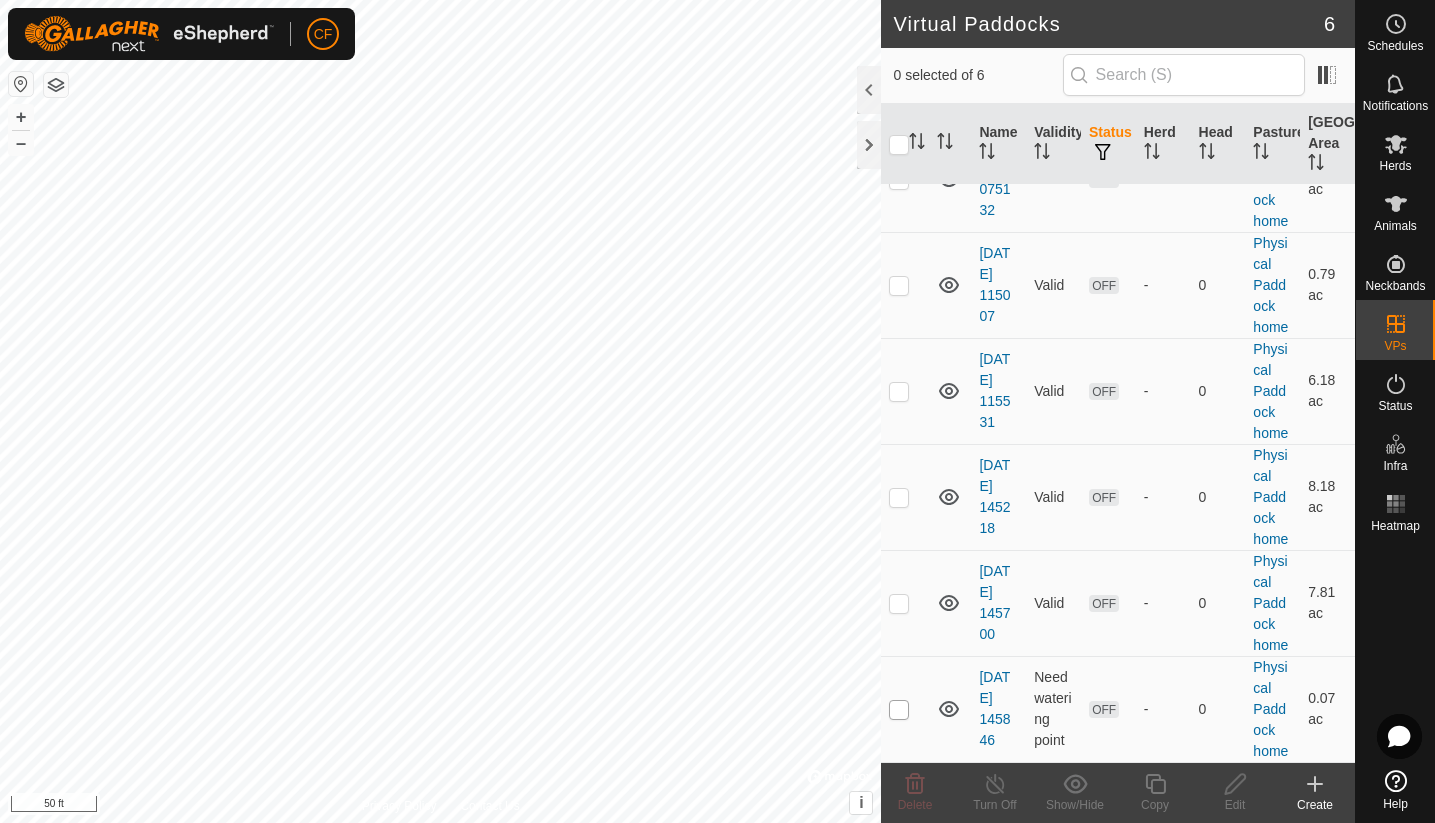 click at bounding box center [899, 710] 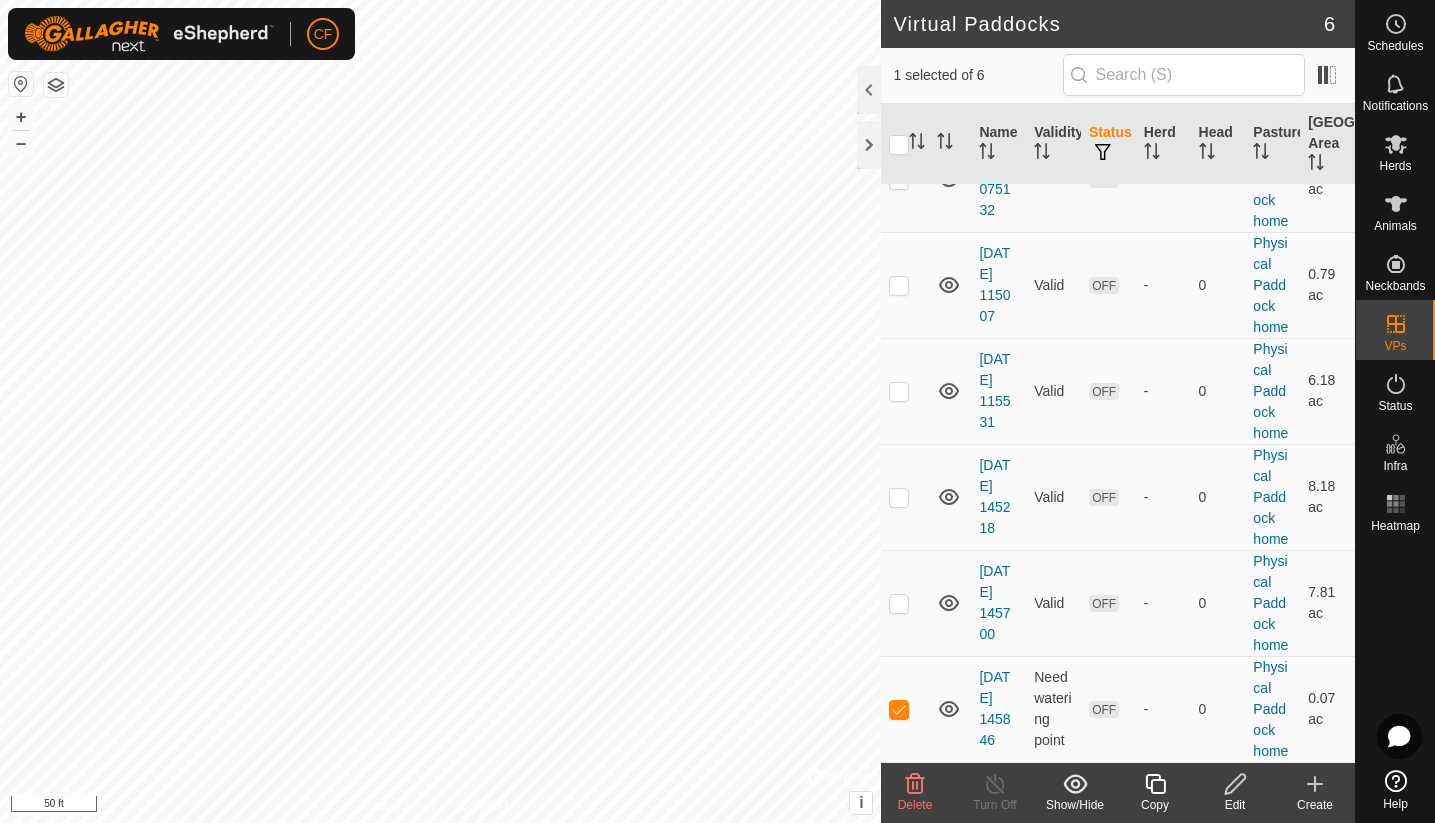 click 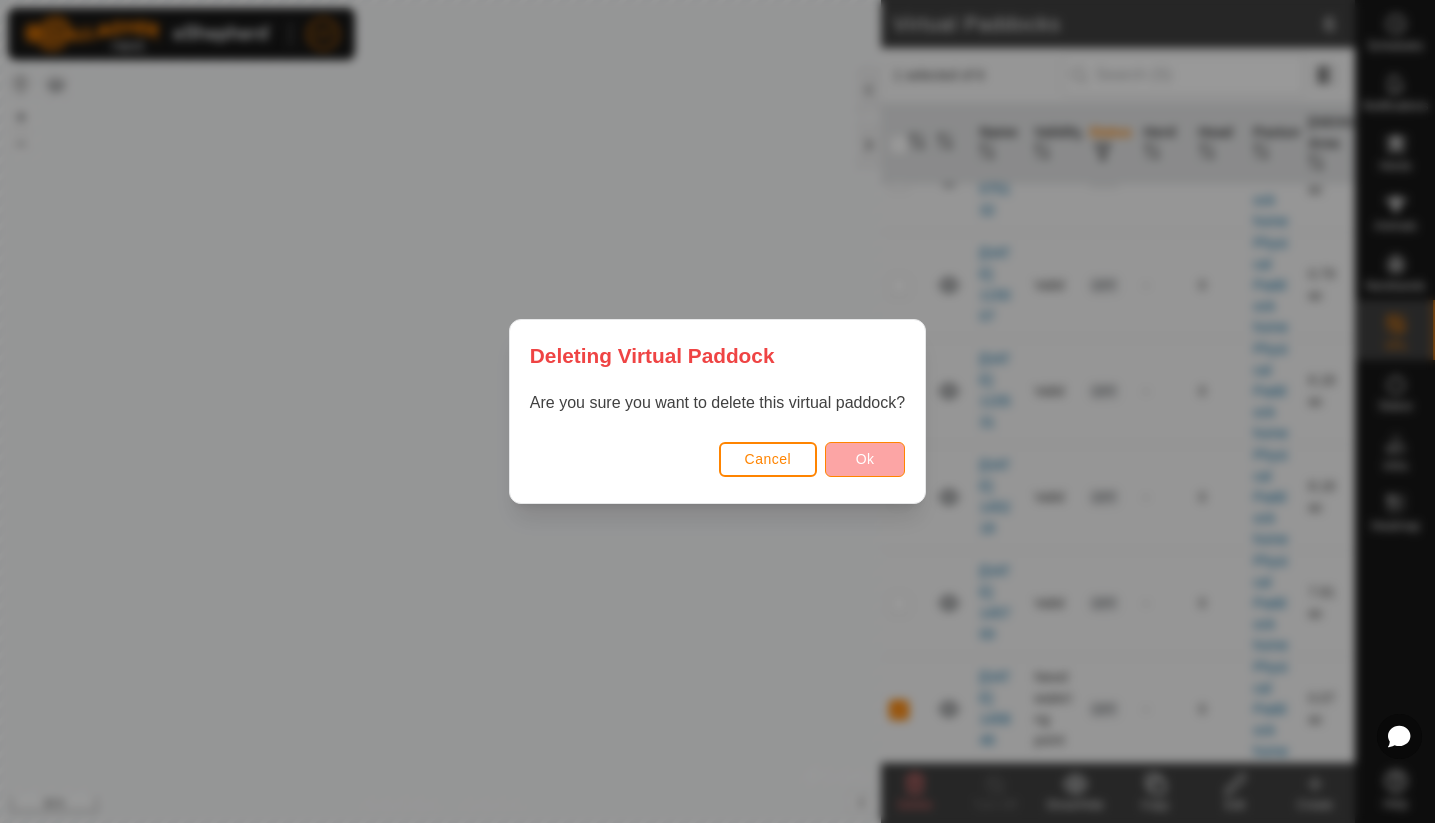 click on "Ok" at bounding box center (865, 459) 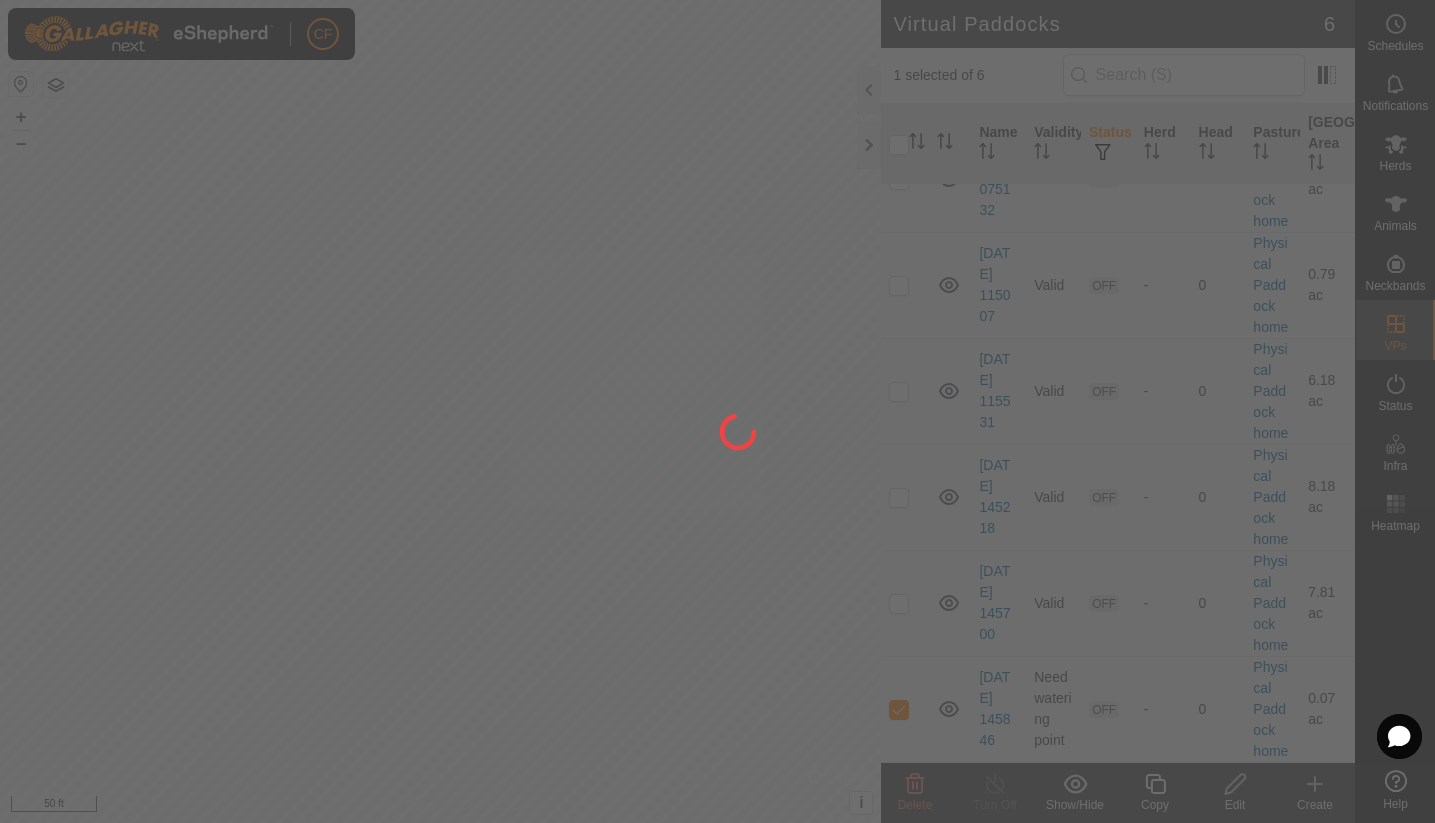 checkbox on "false" 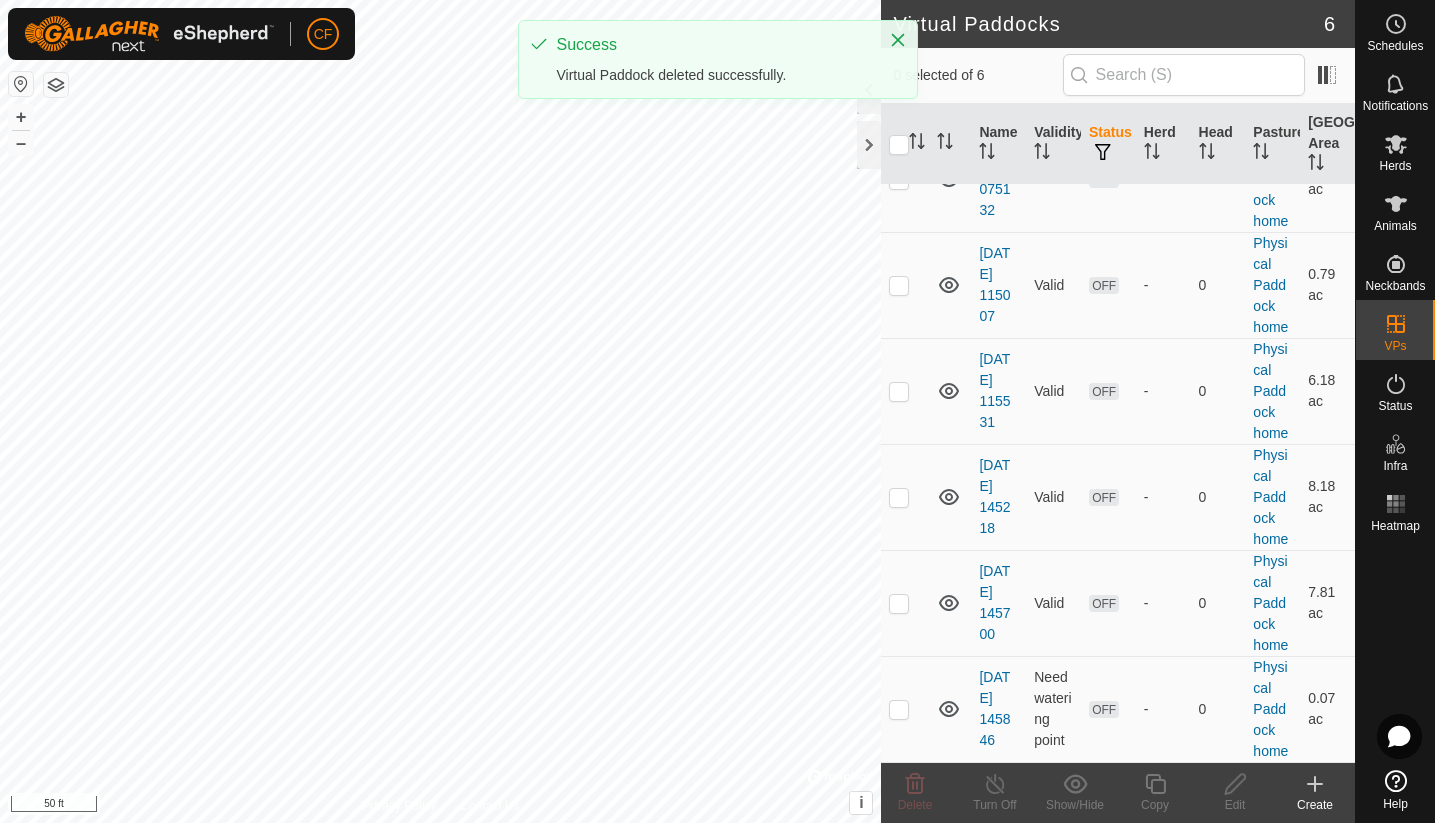 scroll, scrollTop: 0, scrollLeft: 0, axis: both 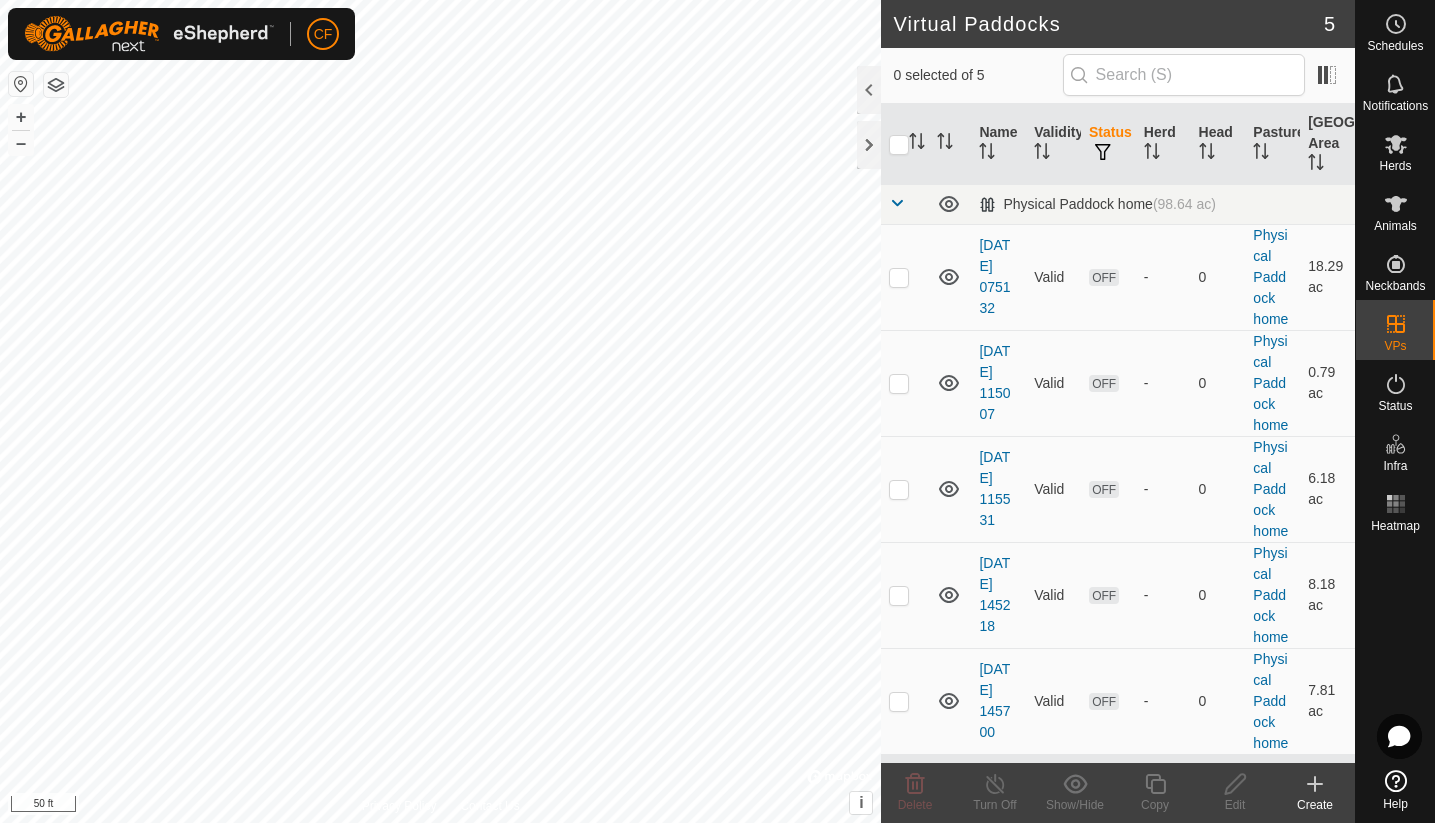 click 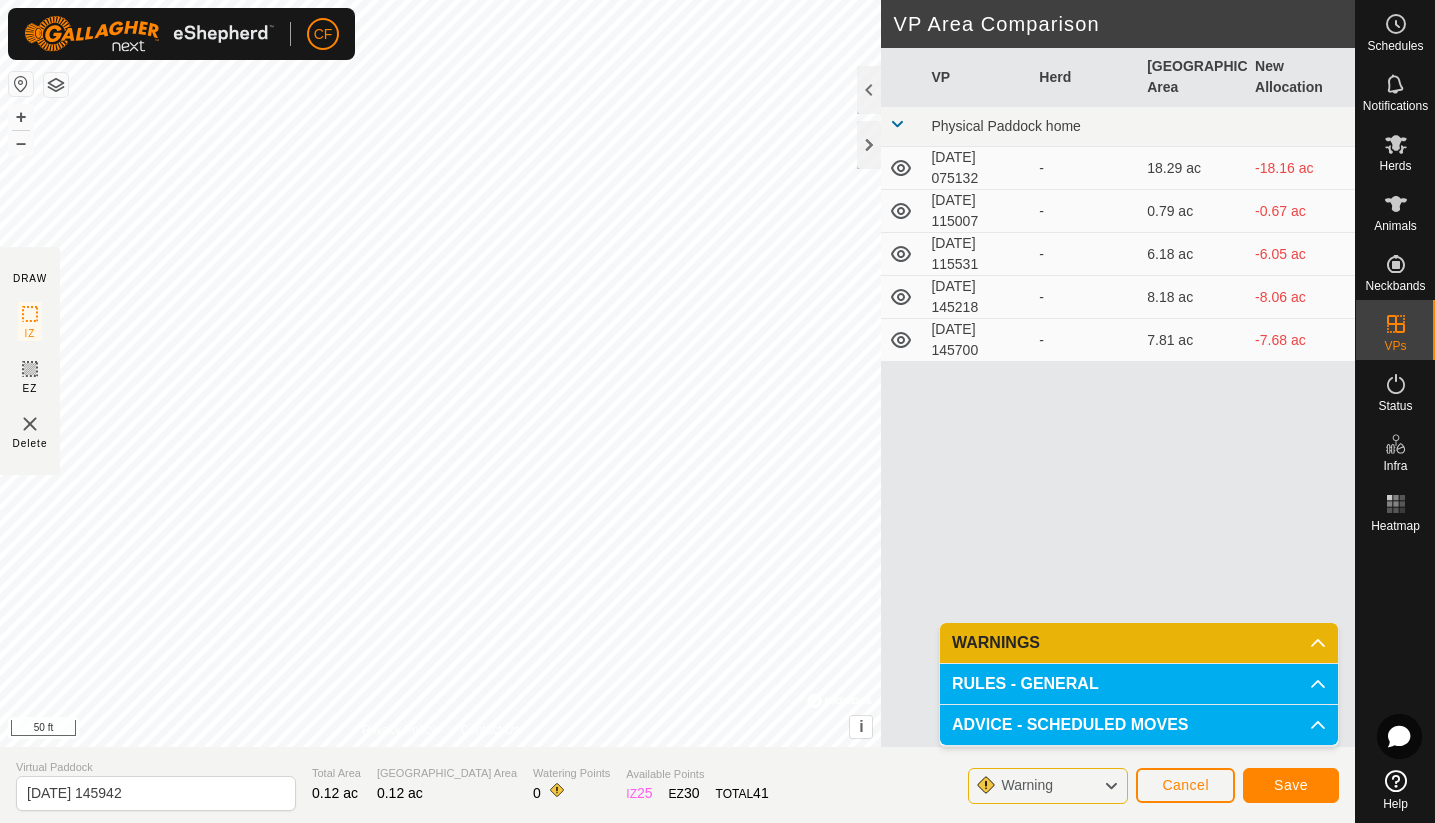 click 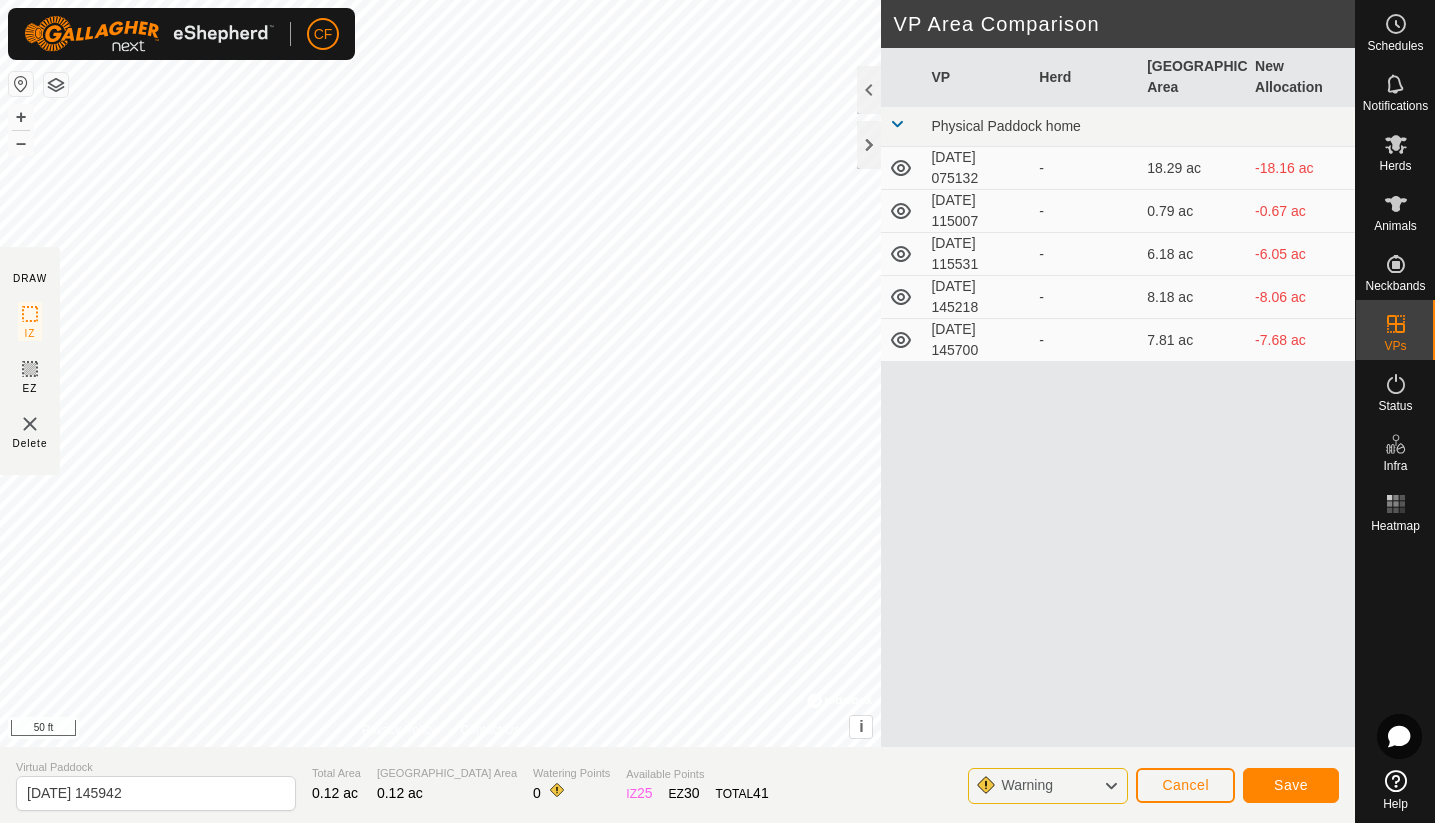 click 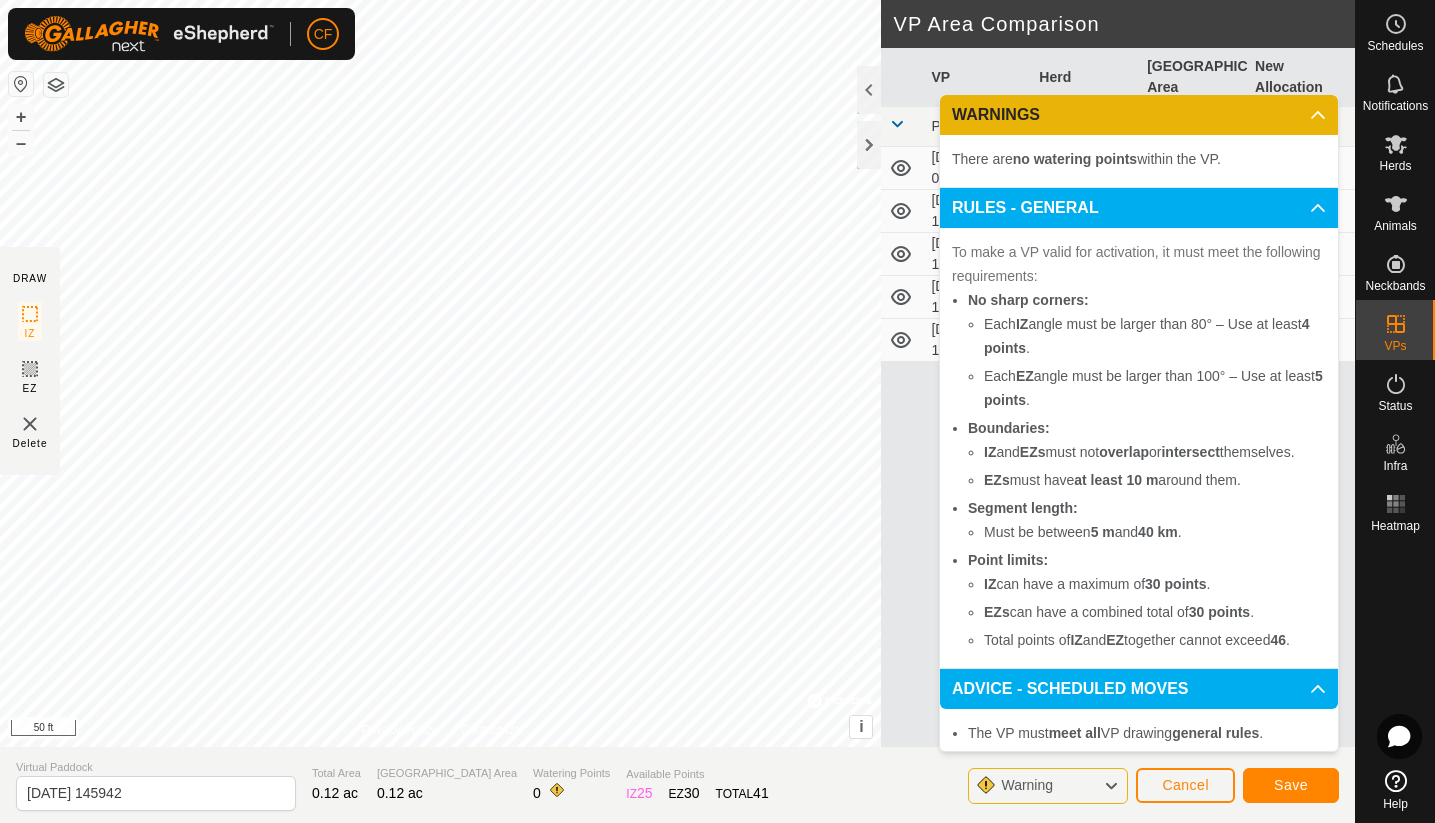 click 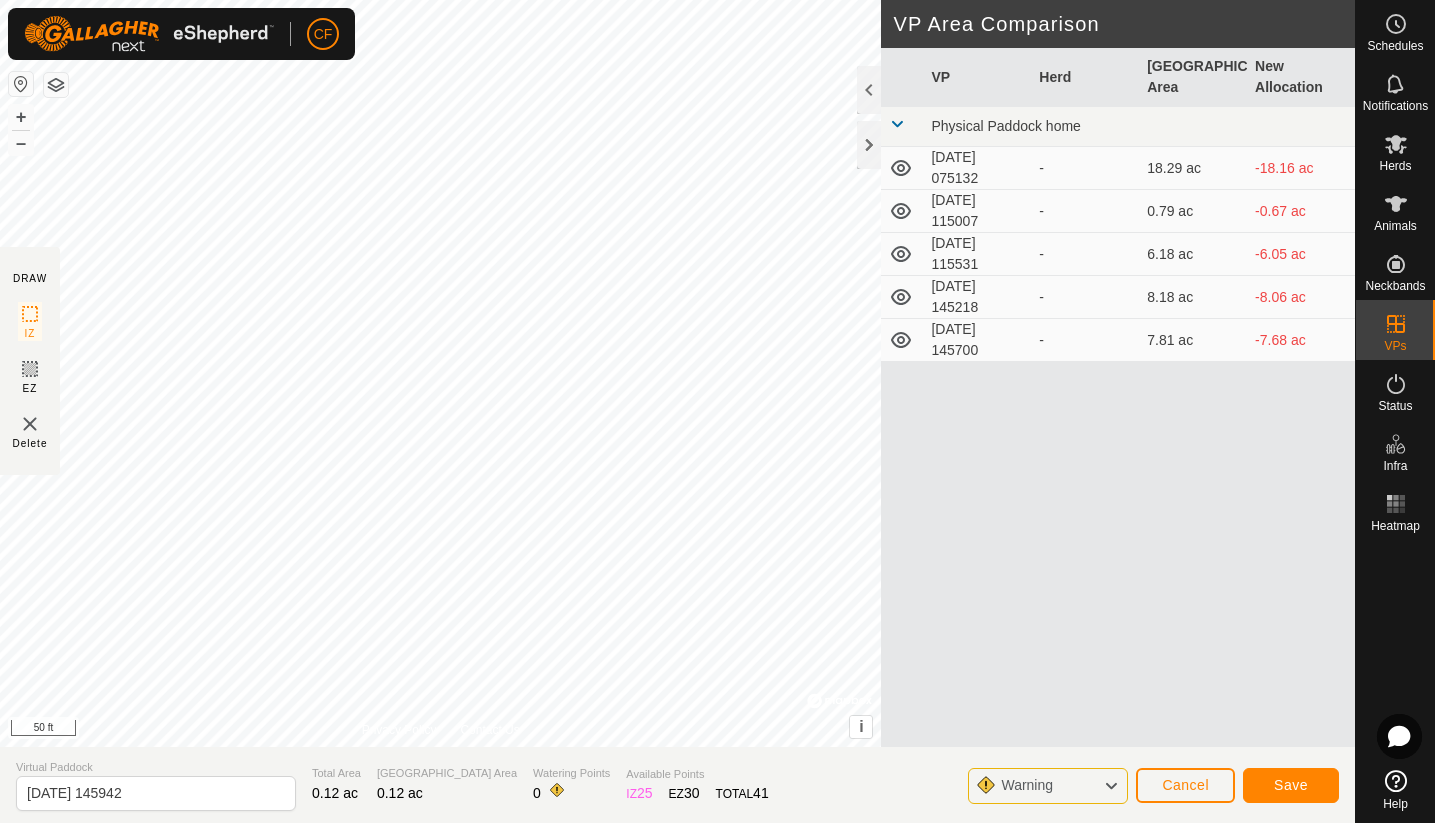 click on "Cancel" 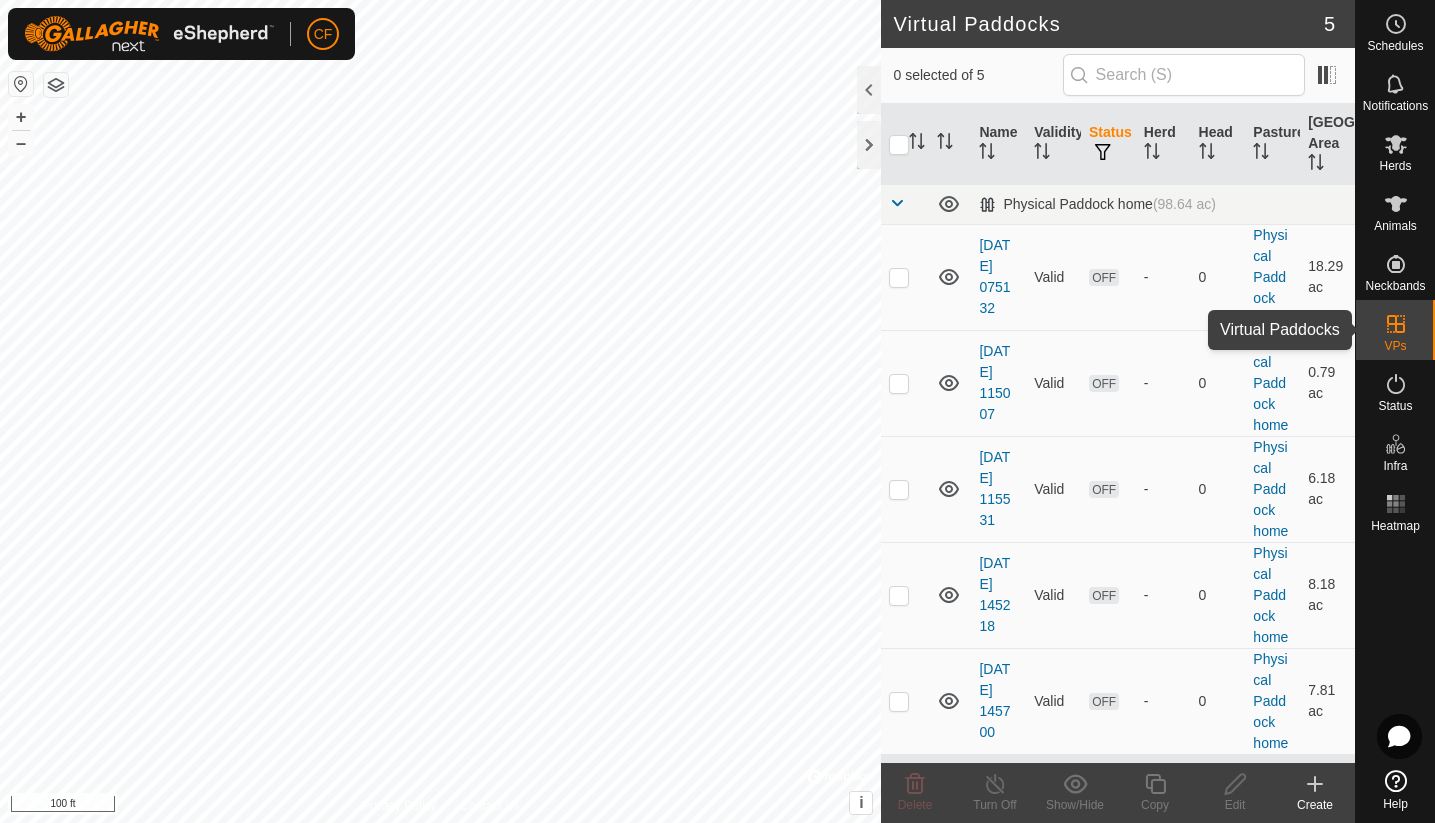 click 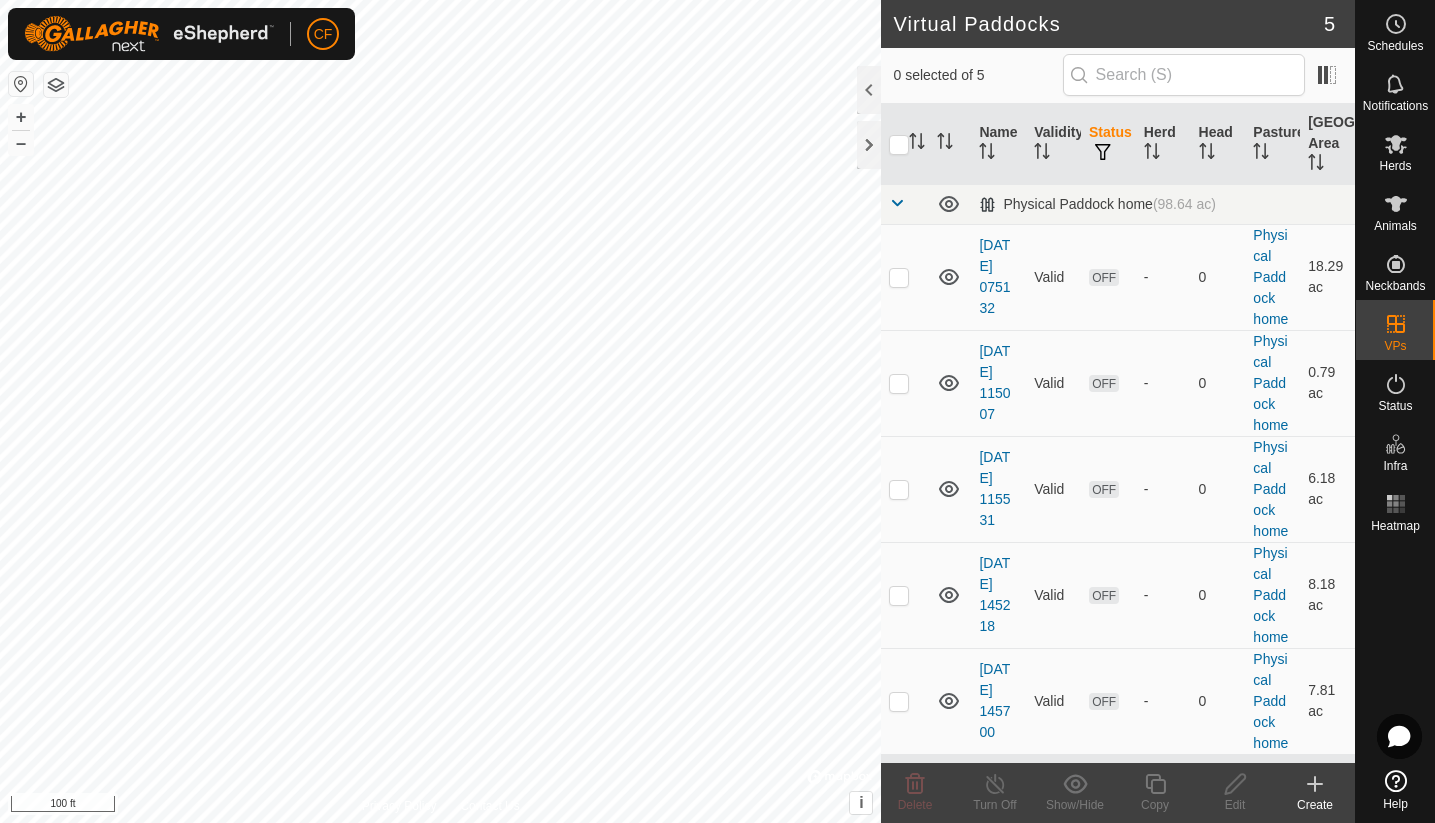 checkbox on "true" 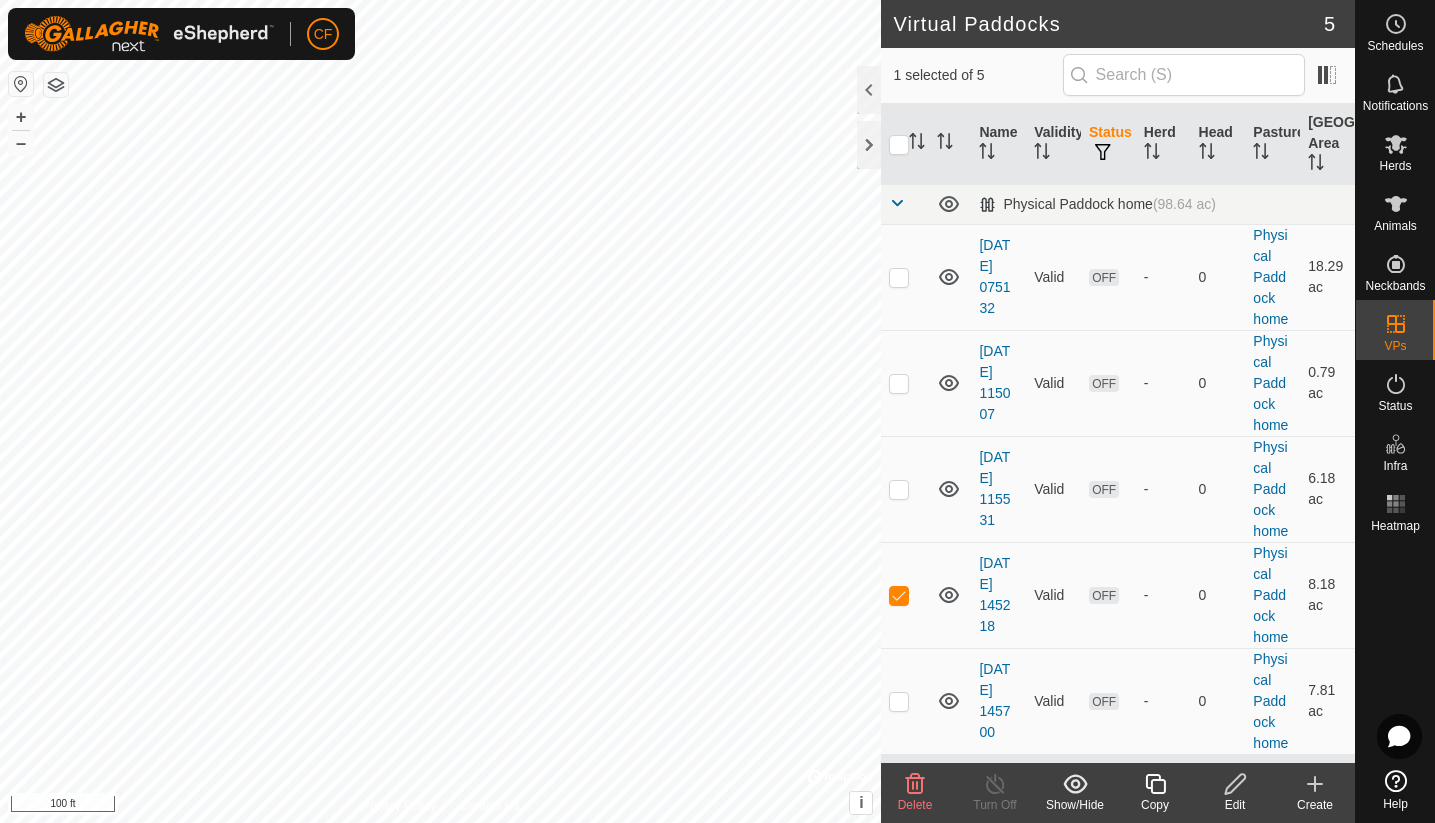 click 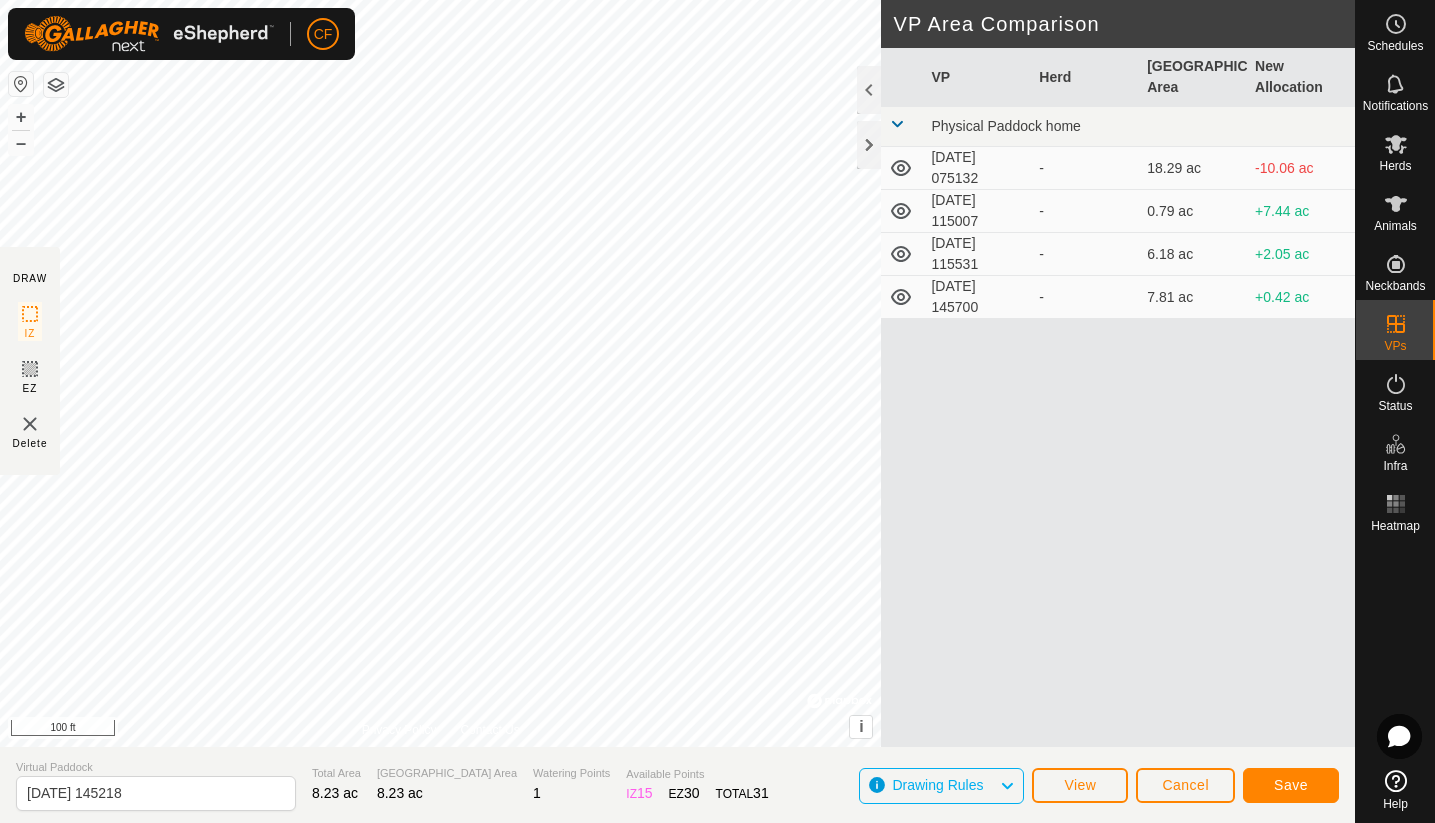 click on "Save" 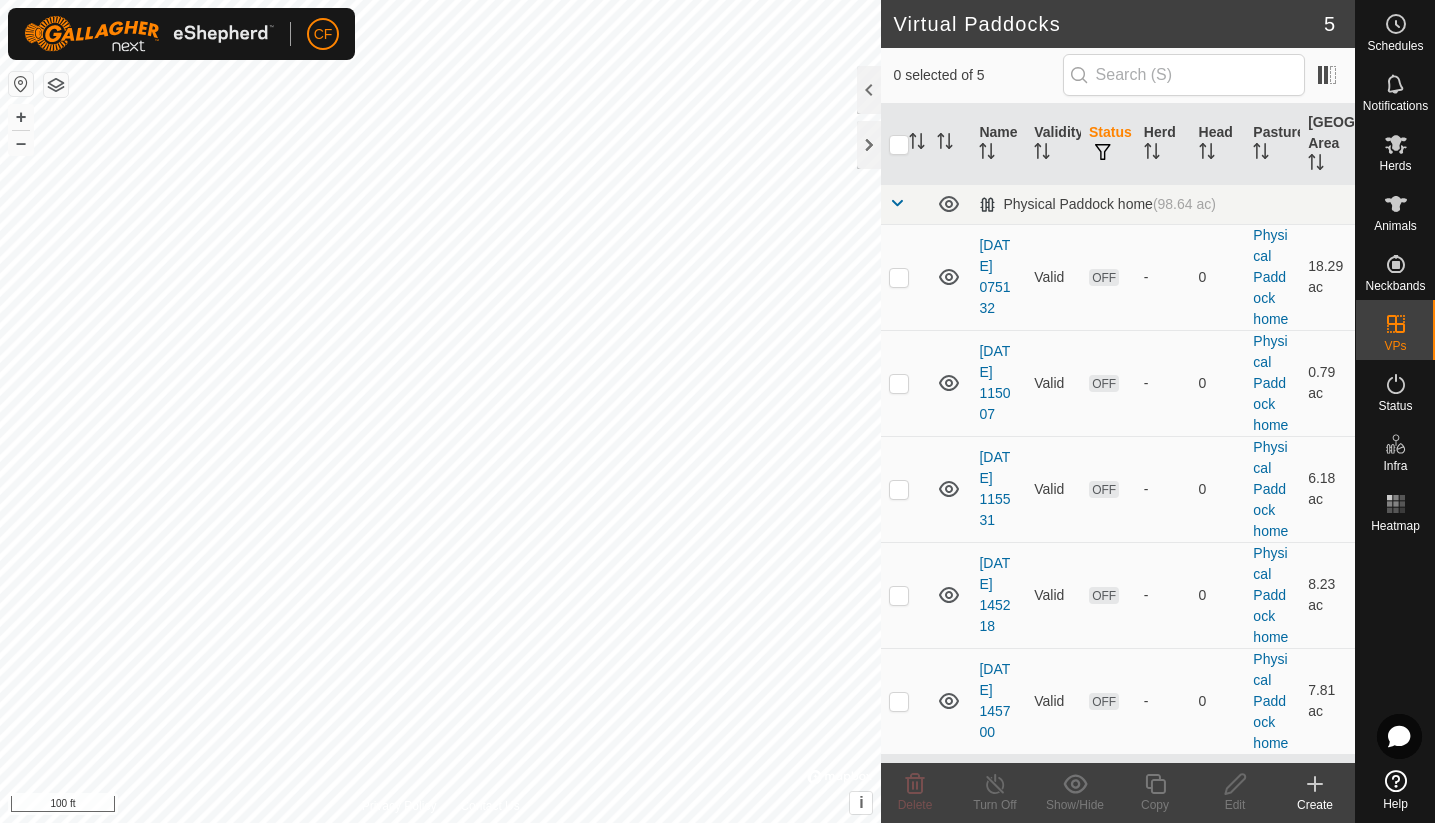 click 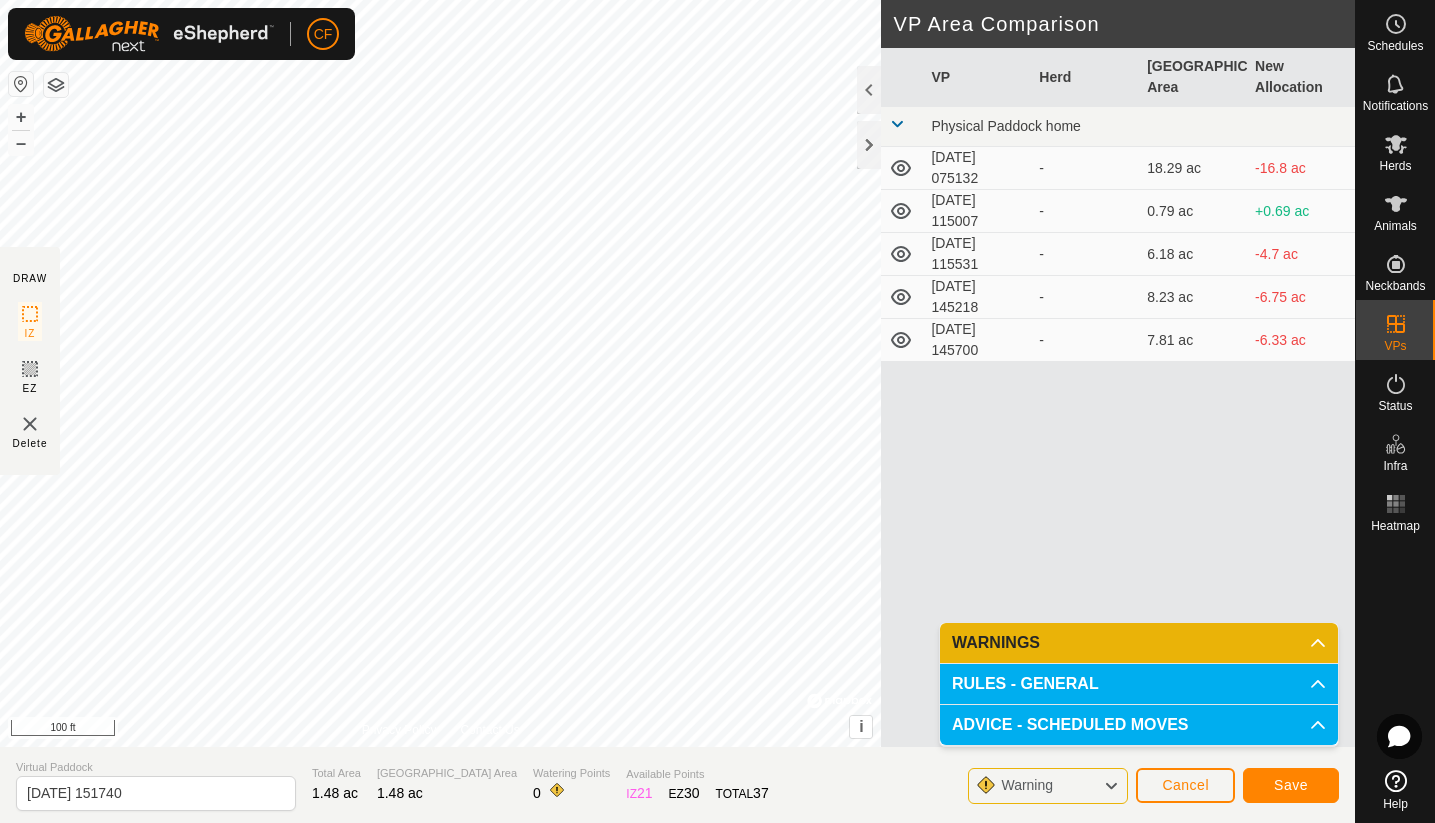 click on "WARNINGS" at bounding box center [1139, 643] 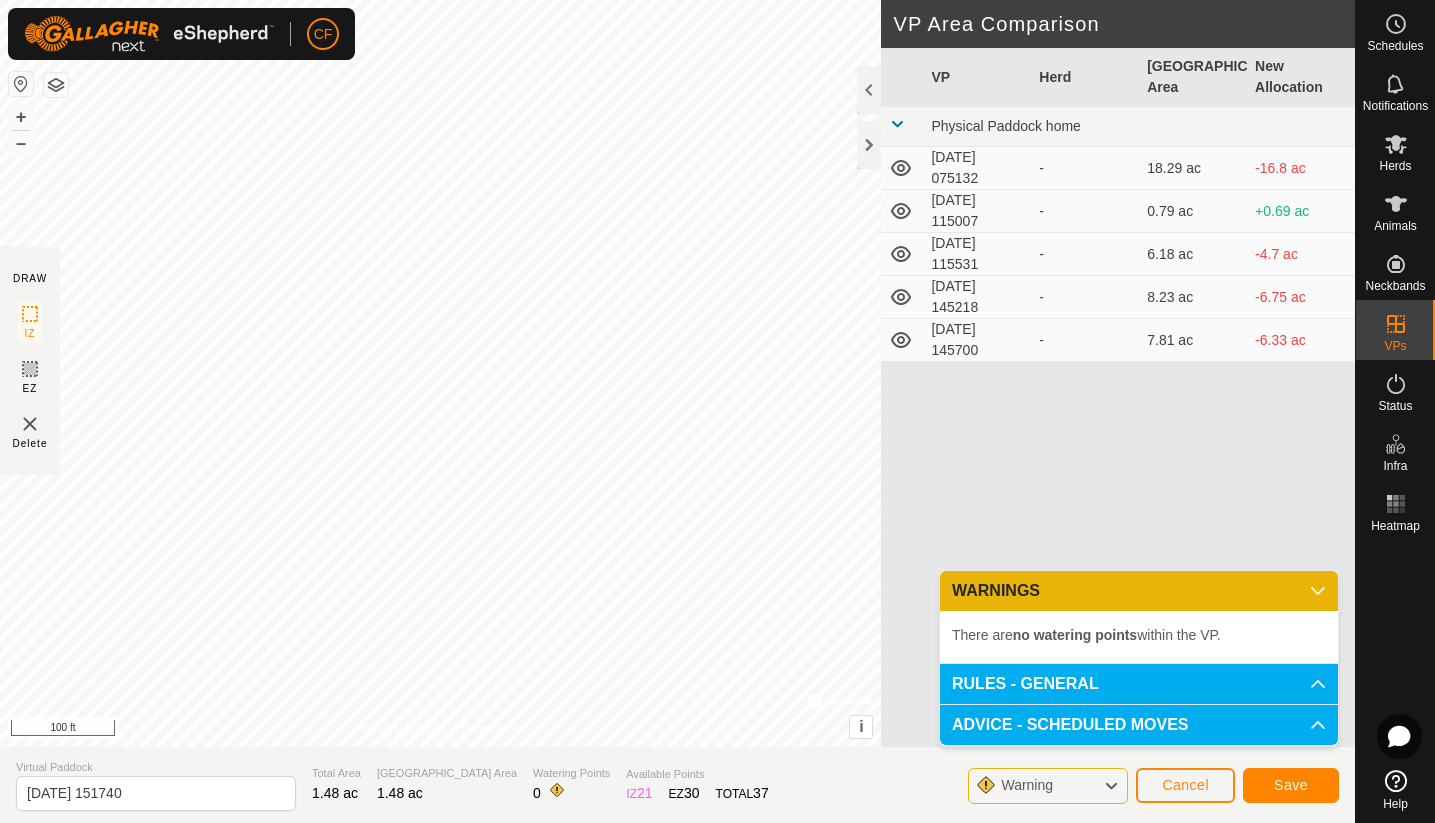 click on "Save" 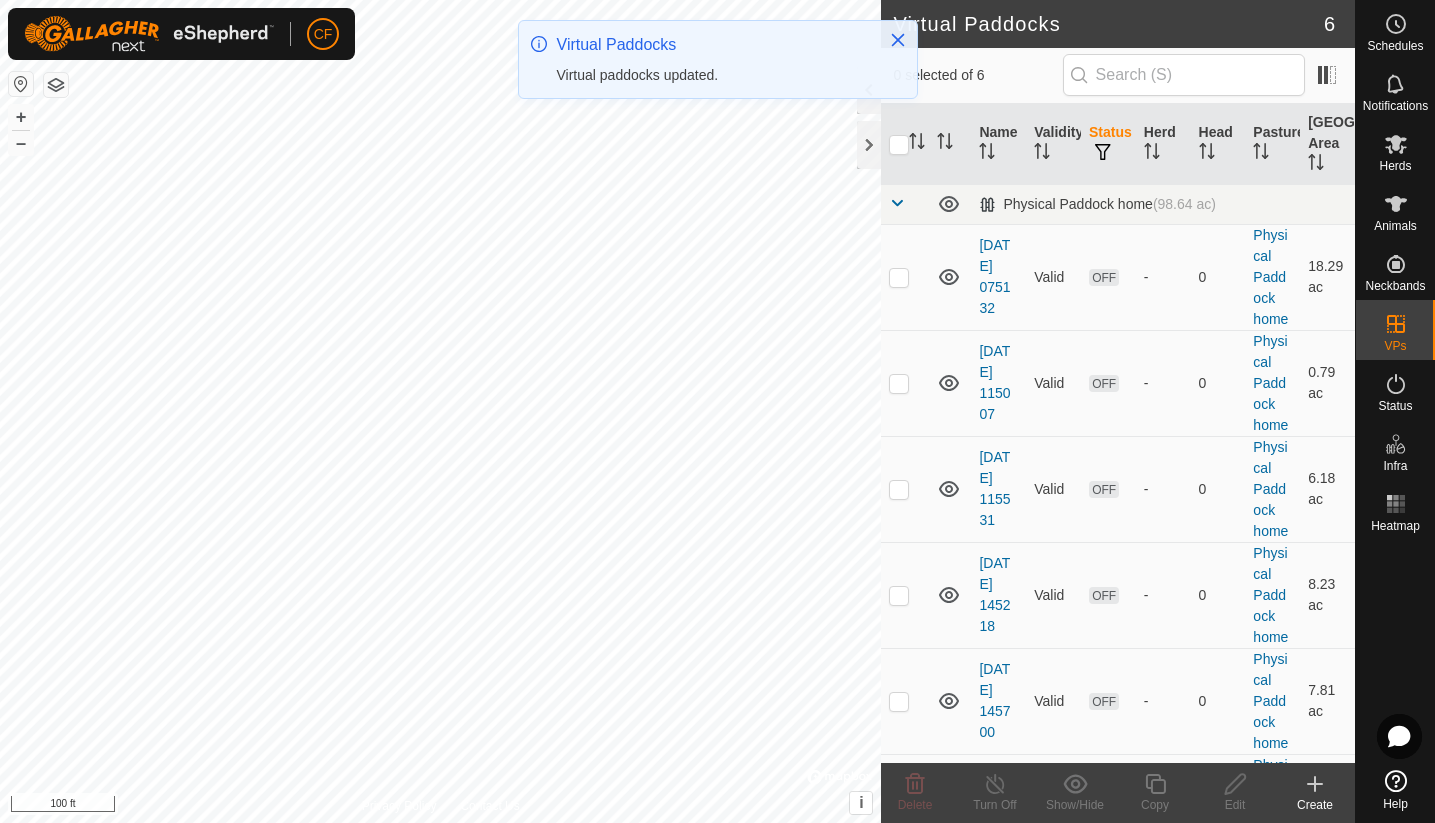 click 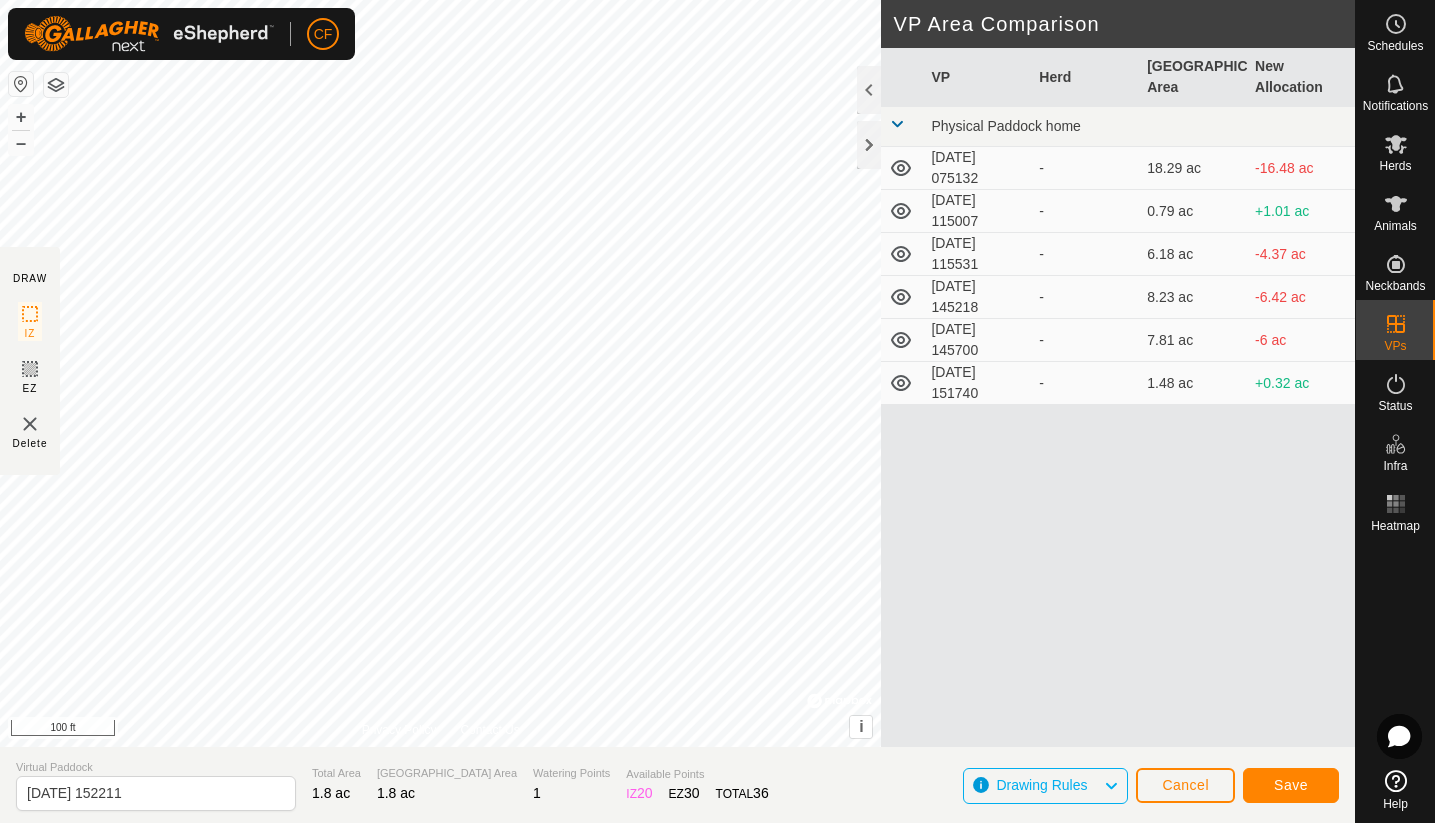 click on "Save" 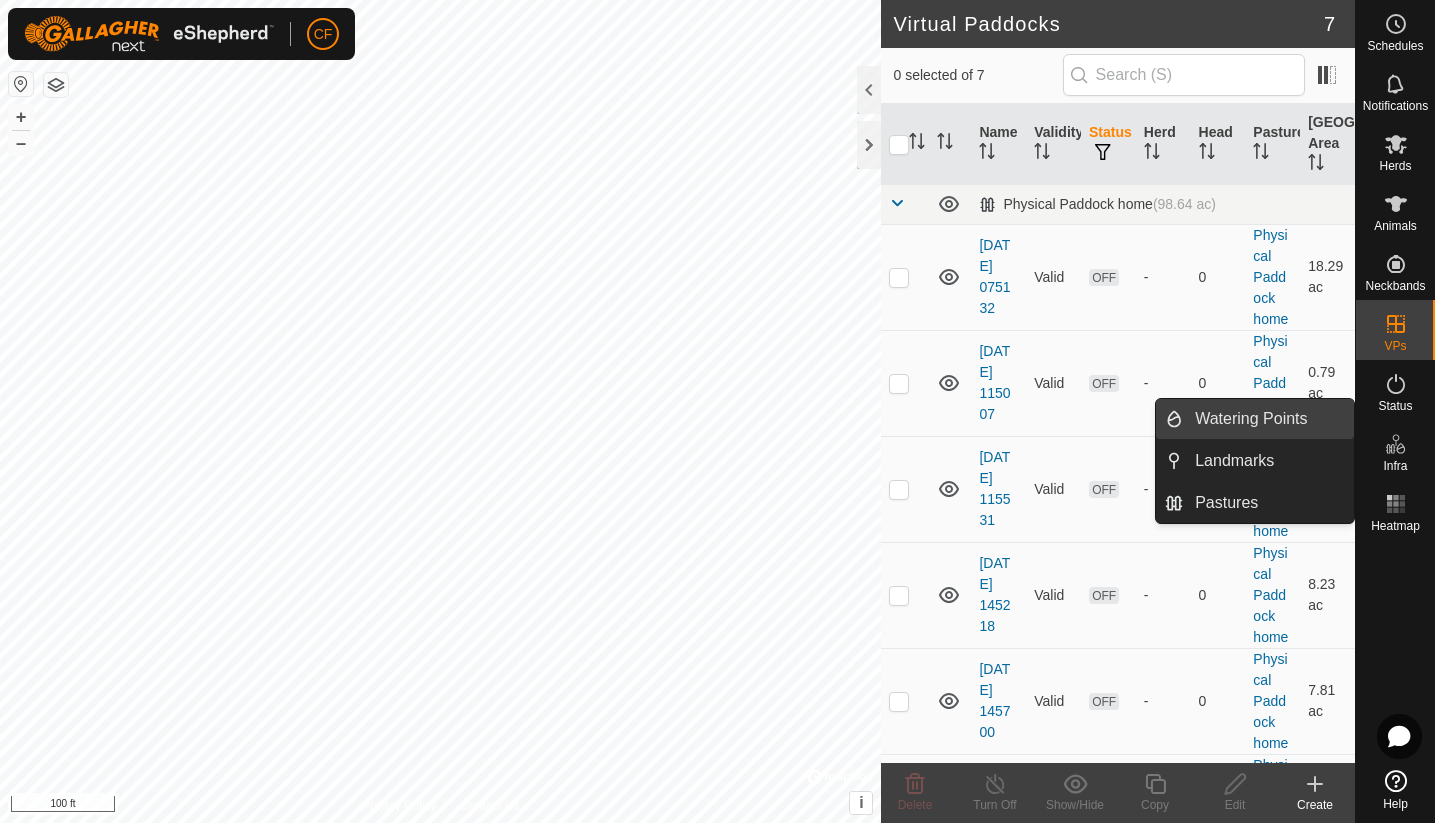 click on "Watering Points" at bounding box center (1268, 419) 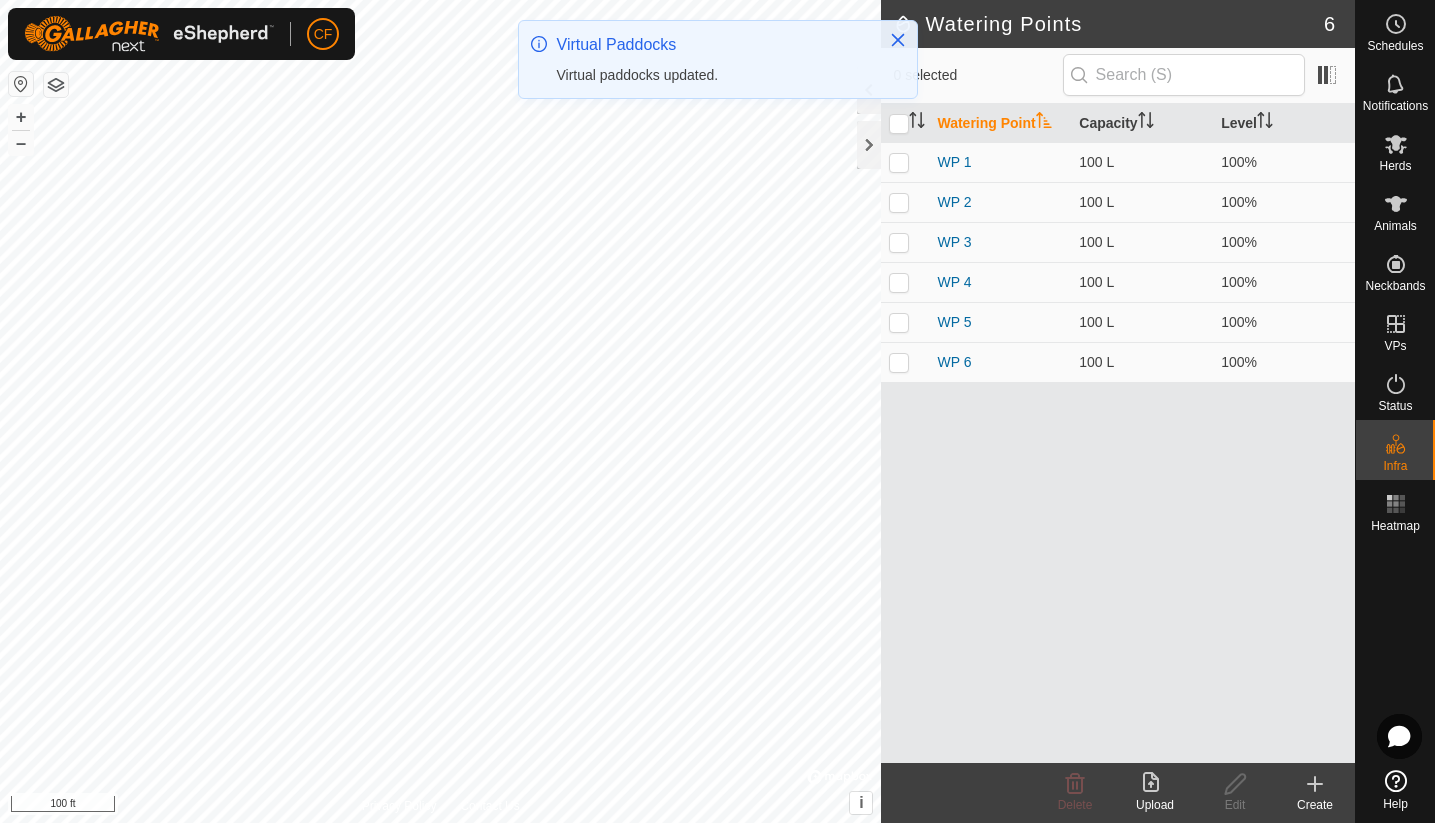 click 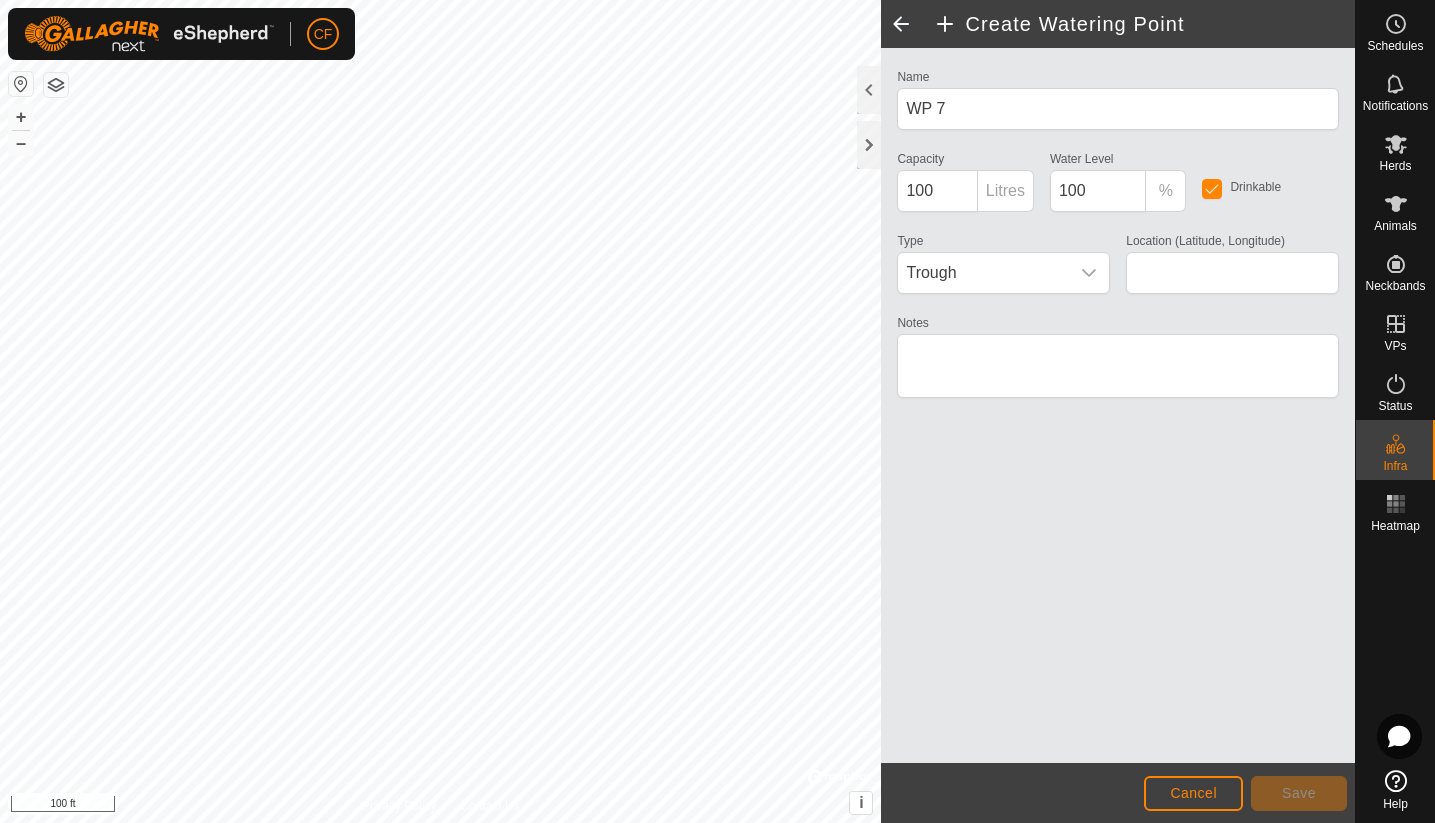 type on "46.240560, -84.048012" 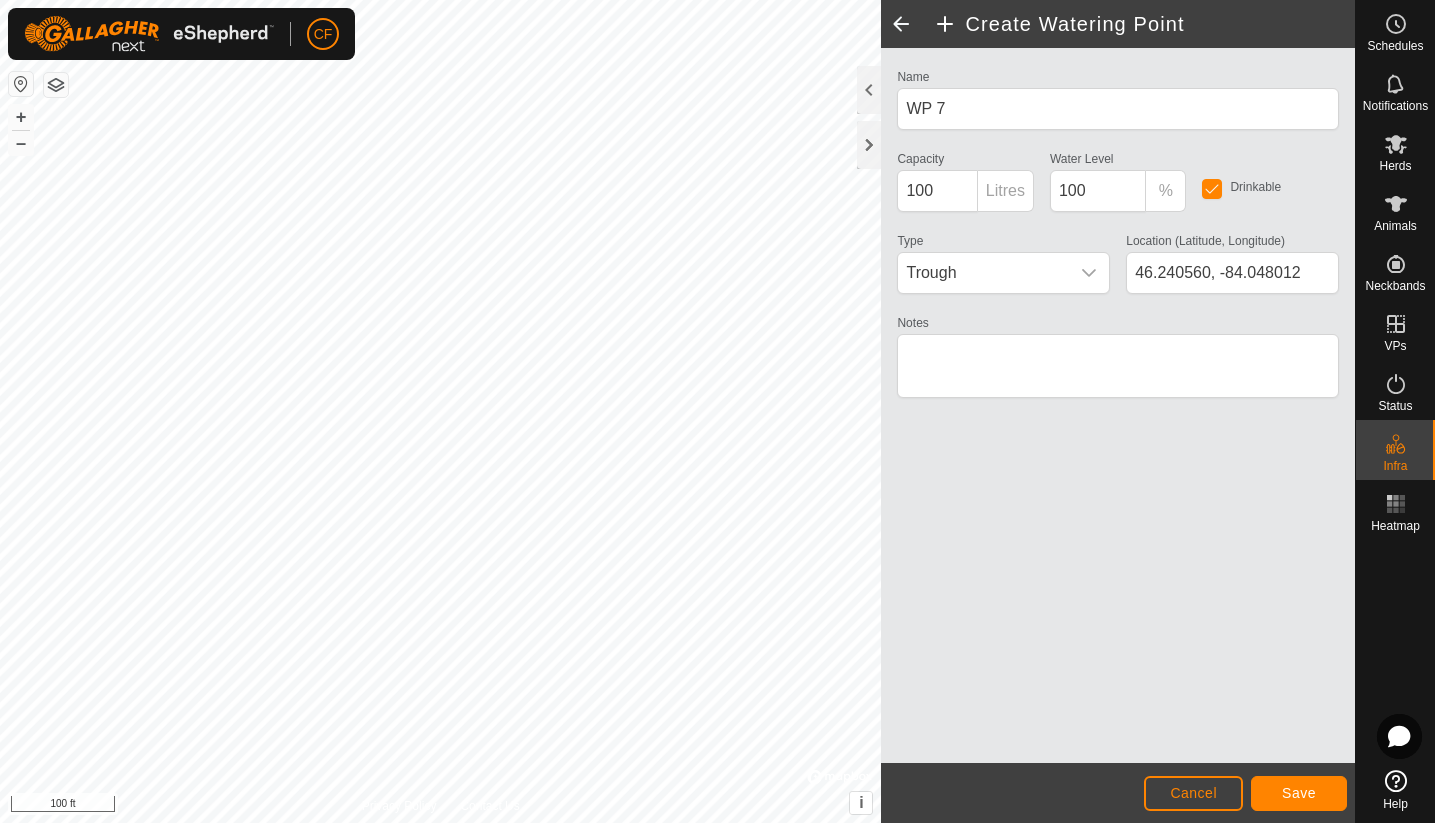 click on "Save" 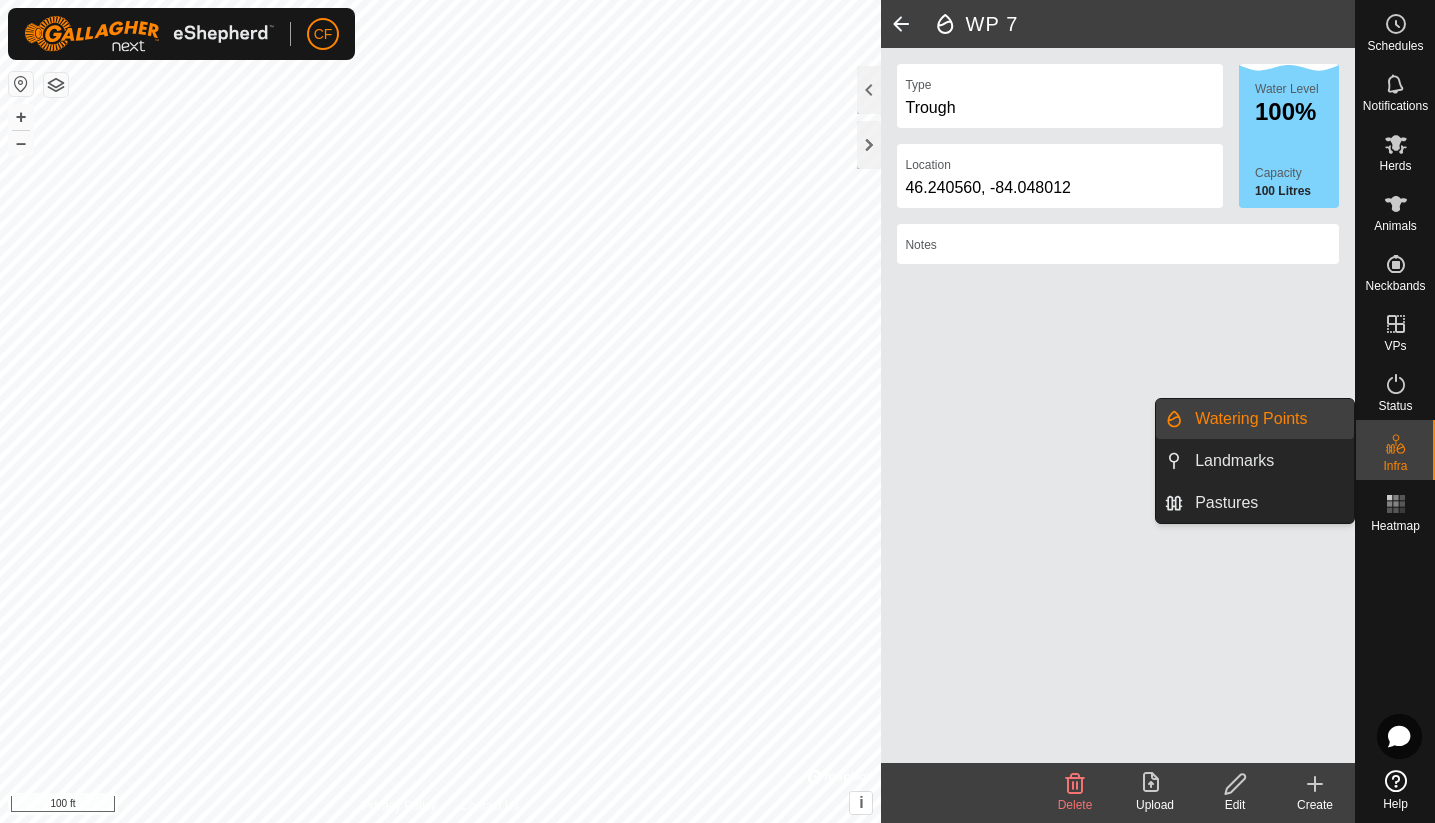 click on "Watering Points" at bounding box center (1268, 419) 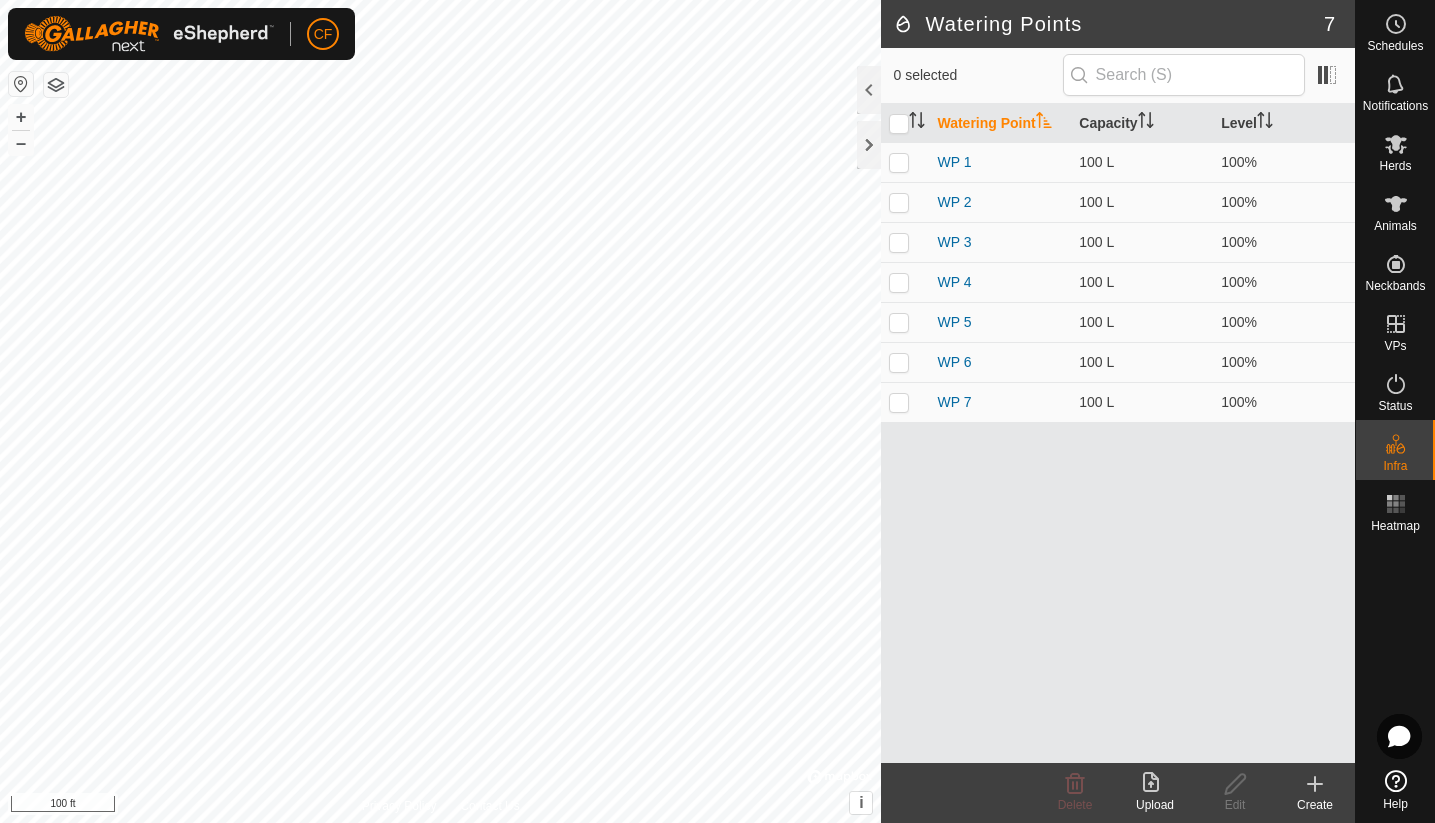 click 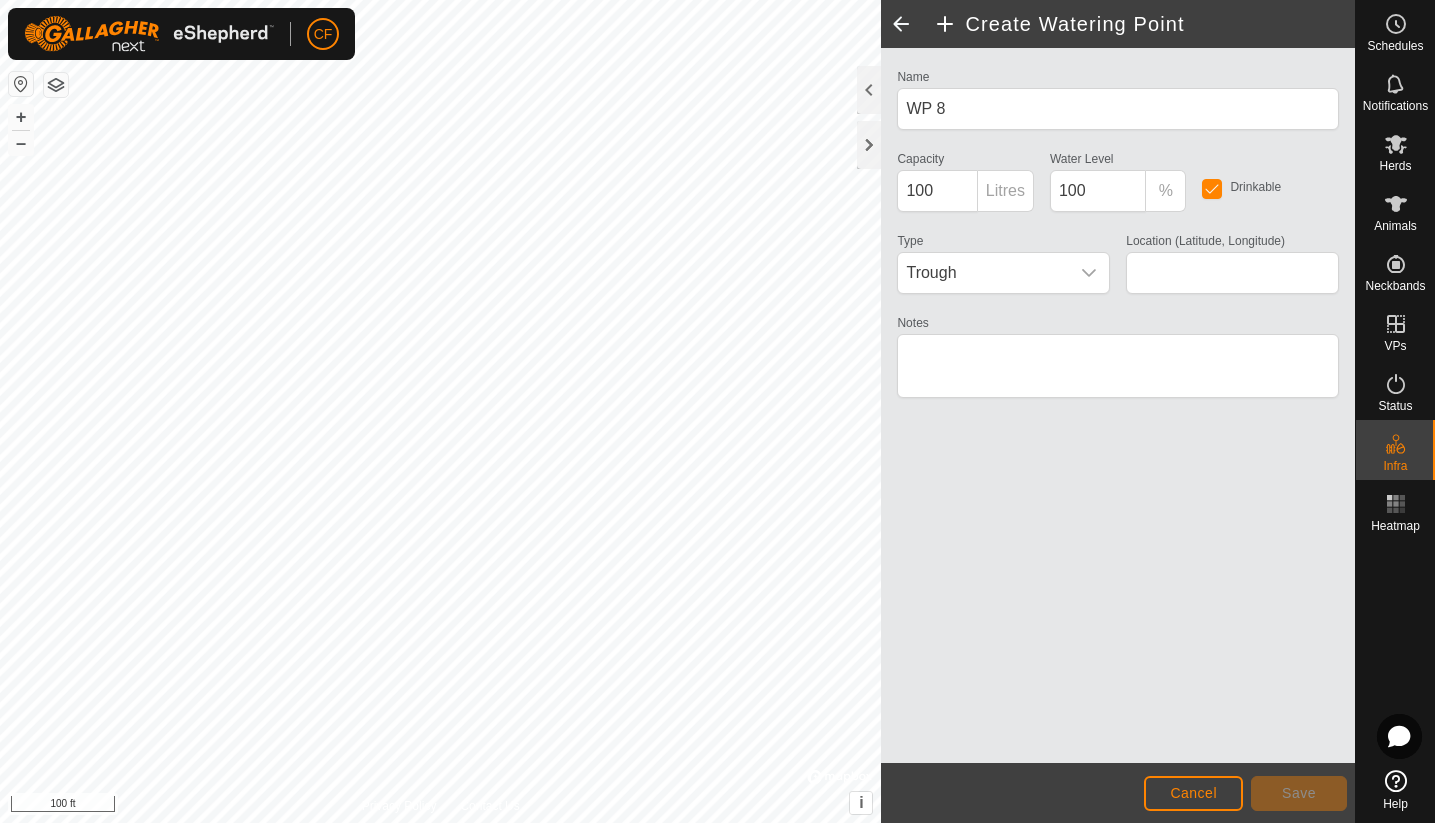 type on "46.244950, -84.050504" 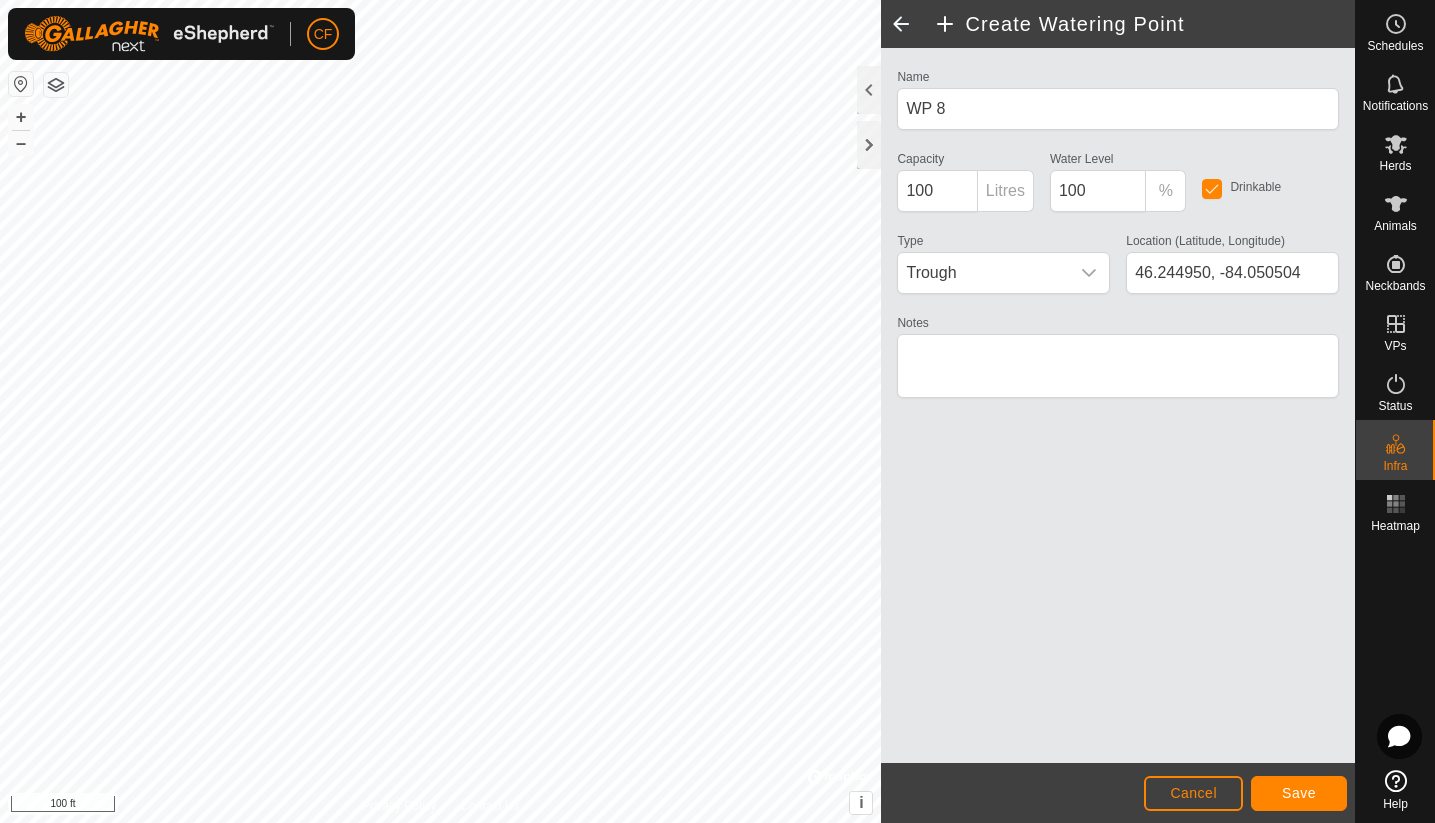 click on "Save" 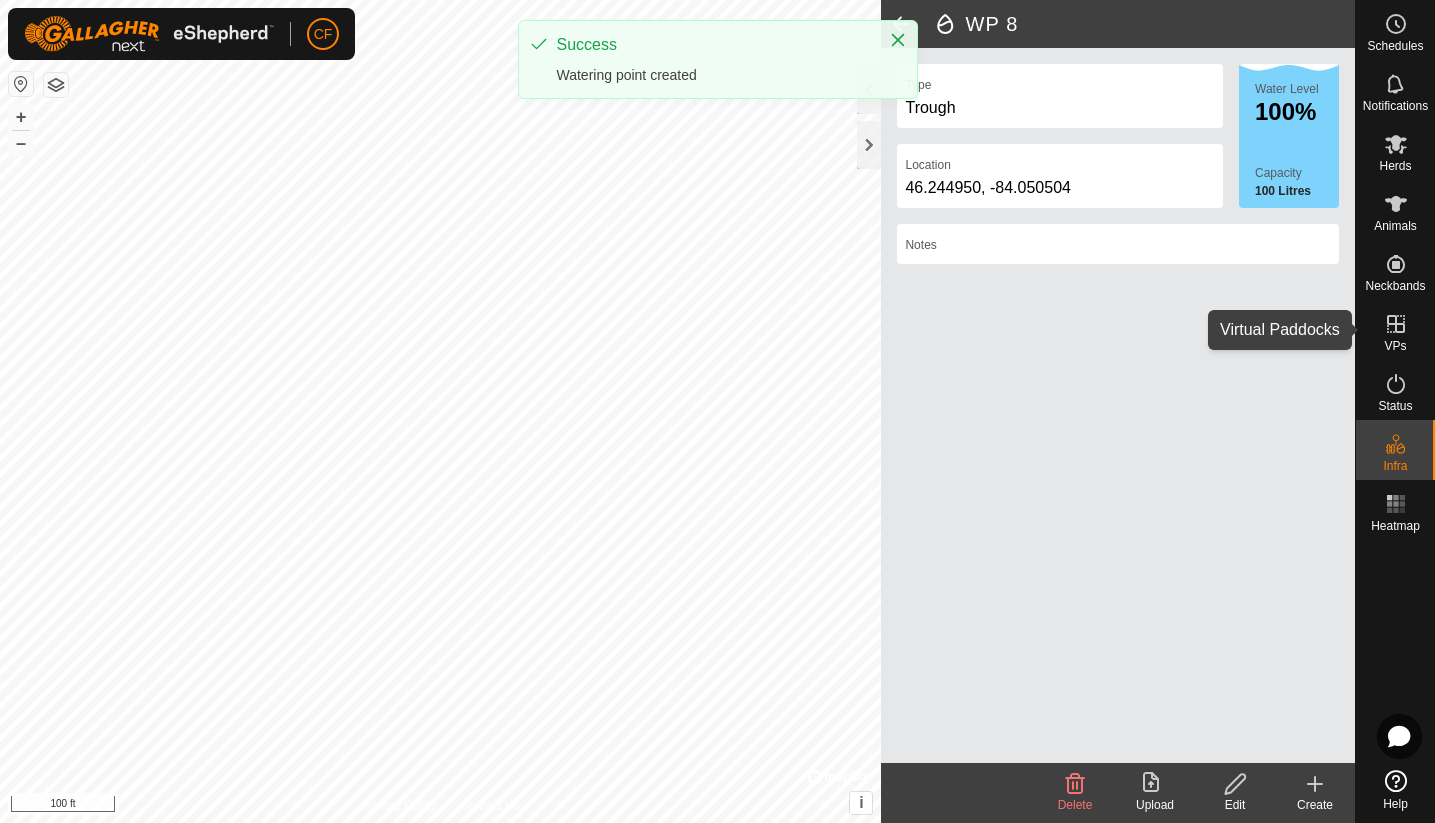 click 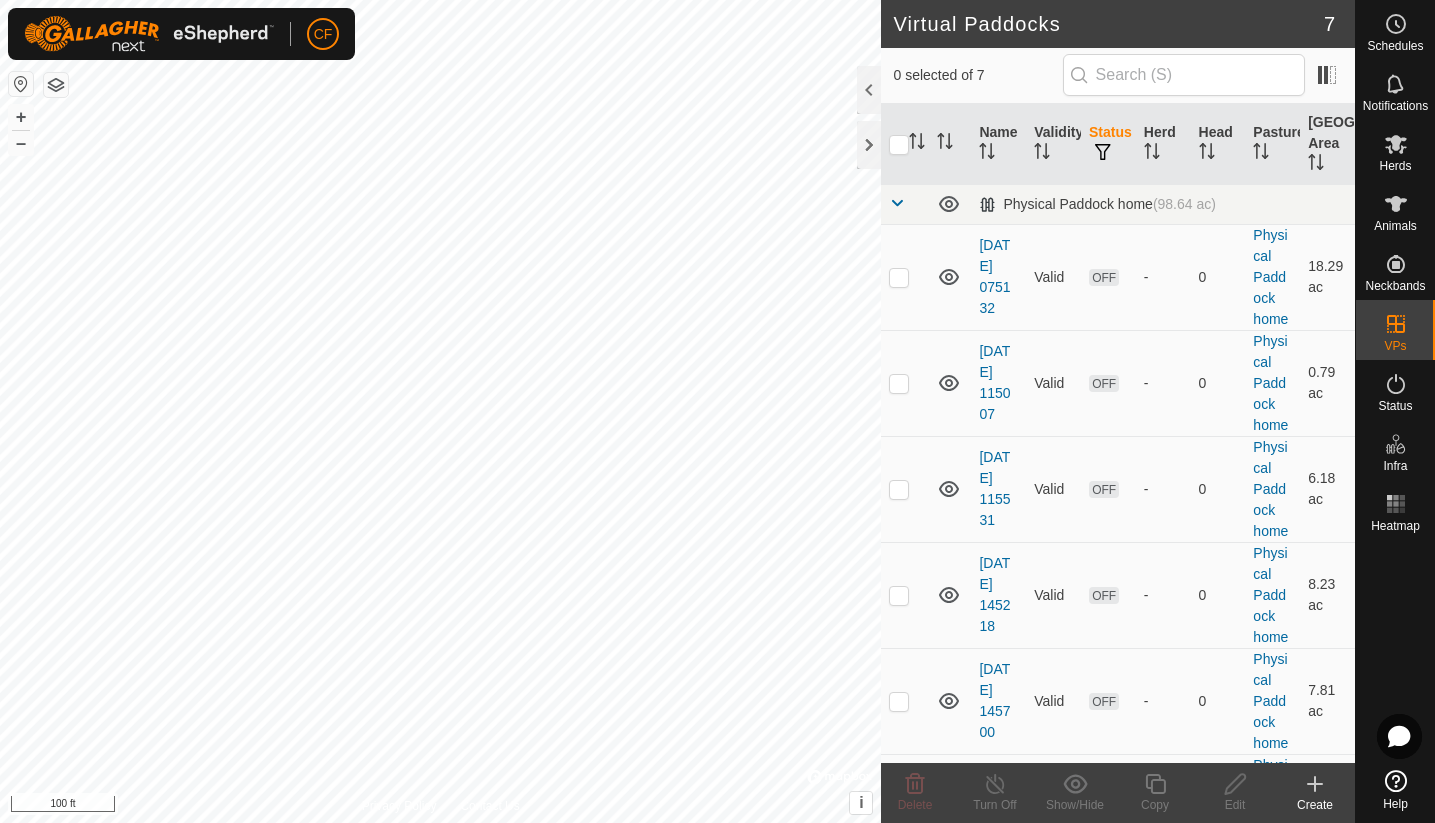 click 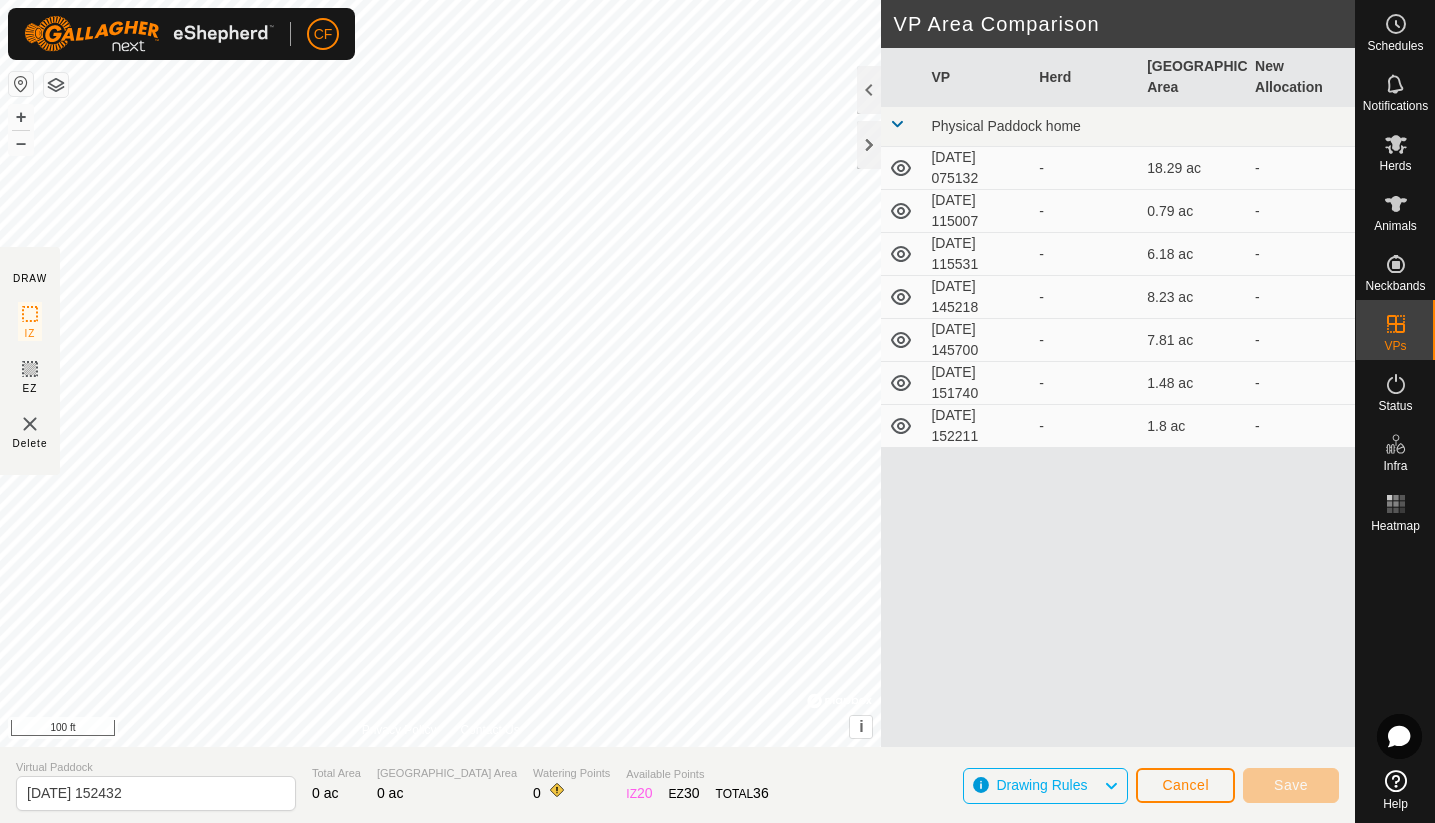 click on "DRAW IZ EZ Delete Privacy Policy Contact Us + – ⇧ i ©  Mapbox , ©  OpenStreetMap ,  Improve this map 100 ft VP Area Comparison     VP   Herd   Grazing Area   New Allocation  Physical Paddock home  [DATE] 075132  -  18.29 ac   -   [DATE] 115007  -  0.79 ac   -   [DATE] 115531  -  6.18 ac   -   [DATE] 145218  -  8.23 ac   -   [DATE] 145700  -  7.81 ac   -   [DATE] 151740  -  1.48 ac   -   [DATE] 152211  -  1.8 ac   -  Virtual Paddock [DATE] 152432 Total Area 0 ac Grazing Area 0 ac Watering Points 0 Available Points  IZ   20  EZ  30  TOTAL   36 Drawing Rules Cancel Save" 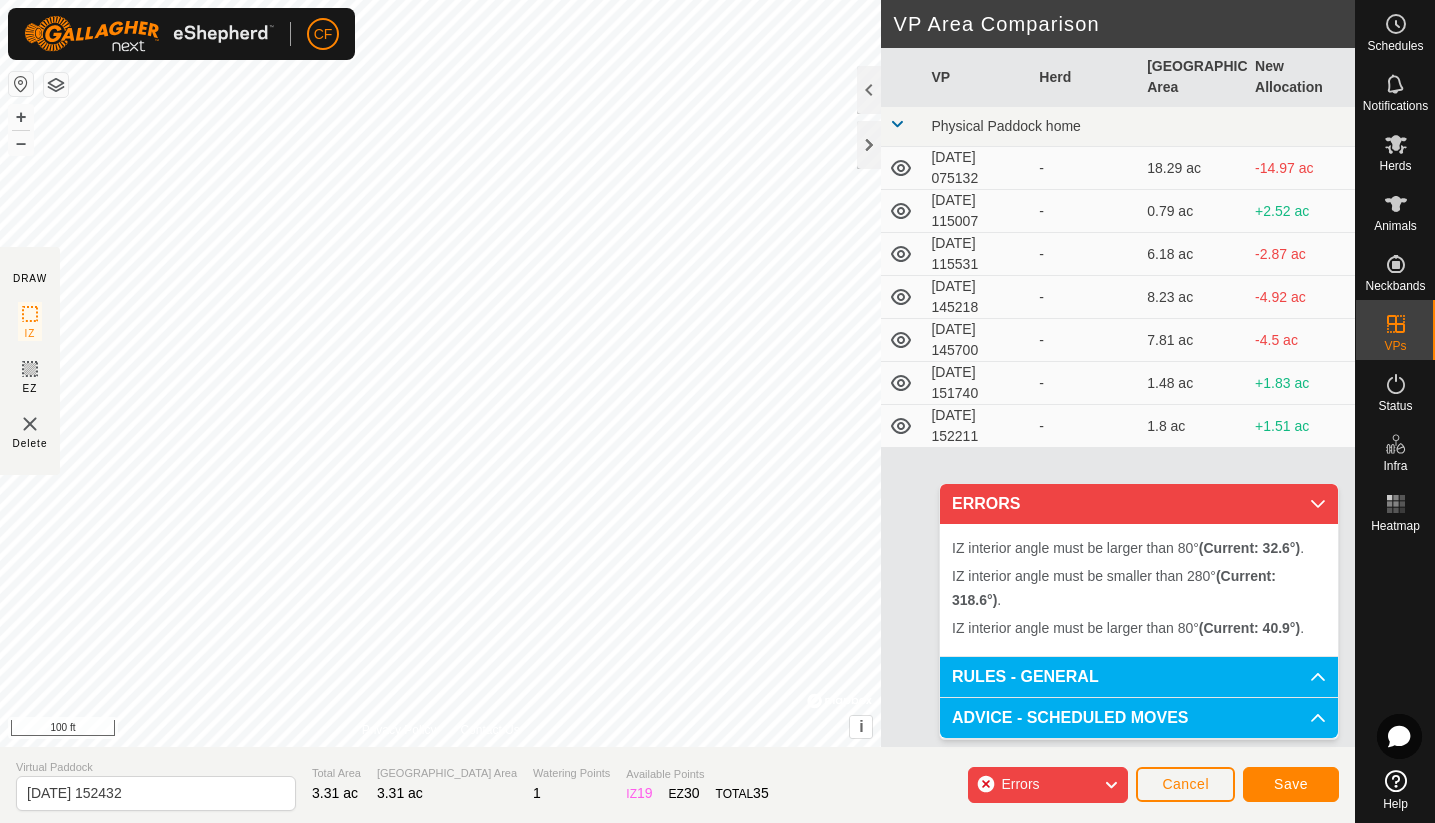 click on "IZ interior angle must be larger than 80°  (Current: 32.6°) . + – ⇧ i ©  Mapbox , ©  OpenStreetMap ,  Improve this map 100 ft" at bounding box center [440, 373] 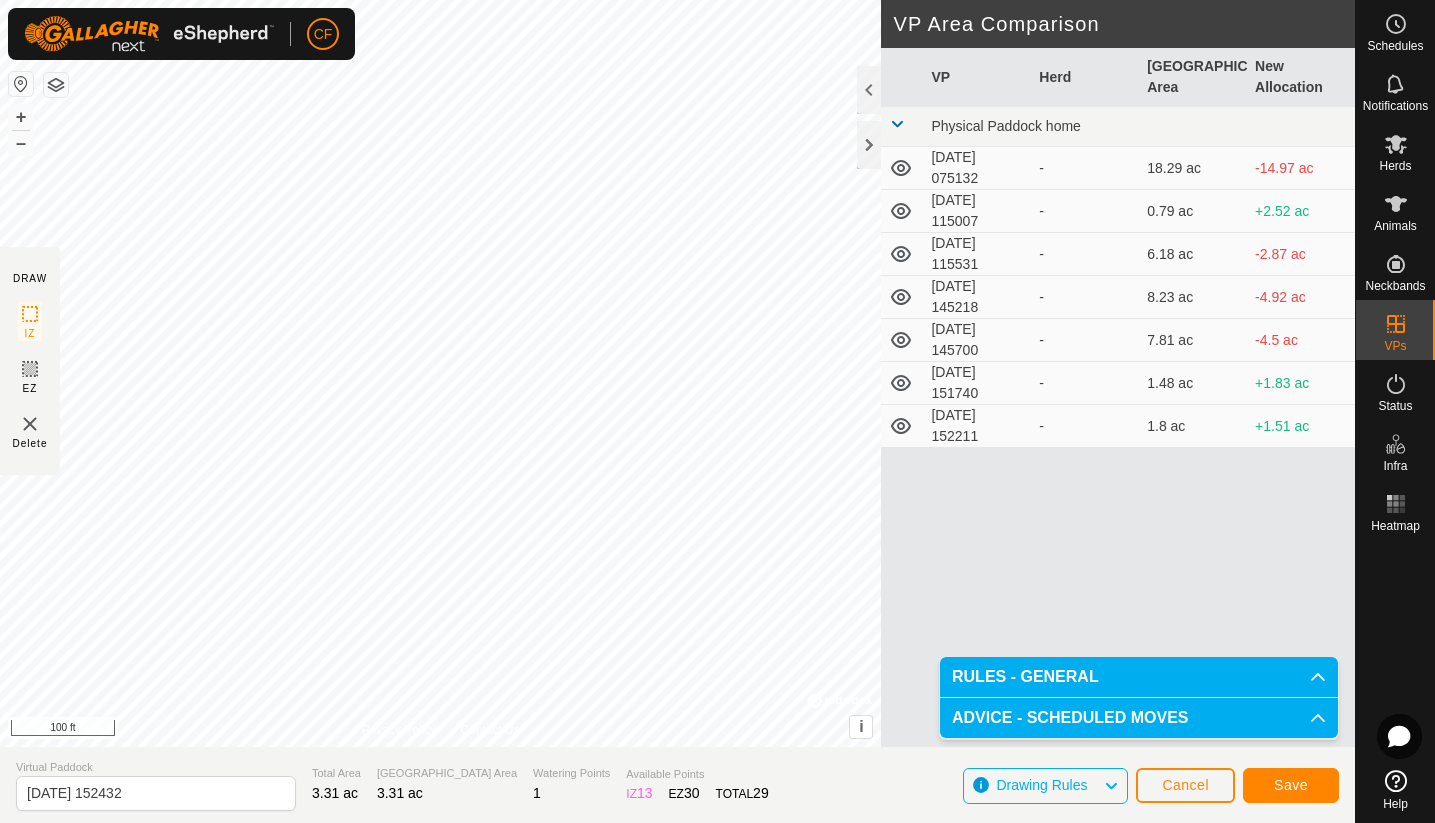 click on "Save" 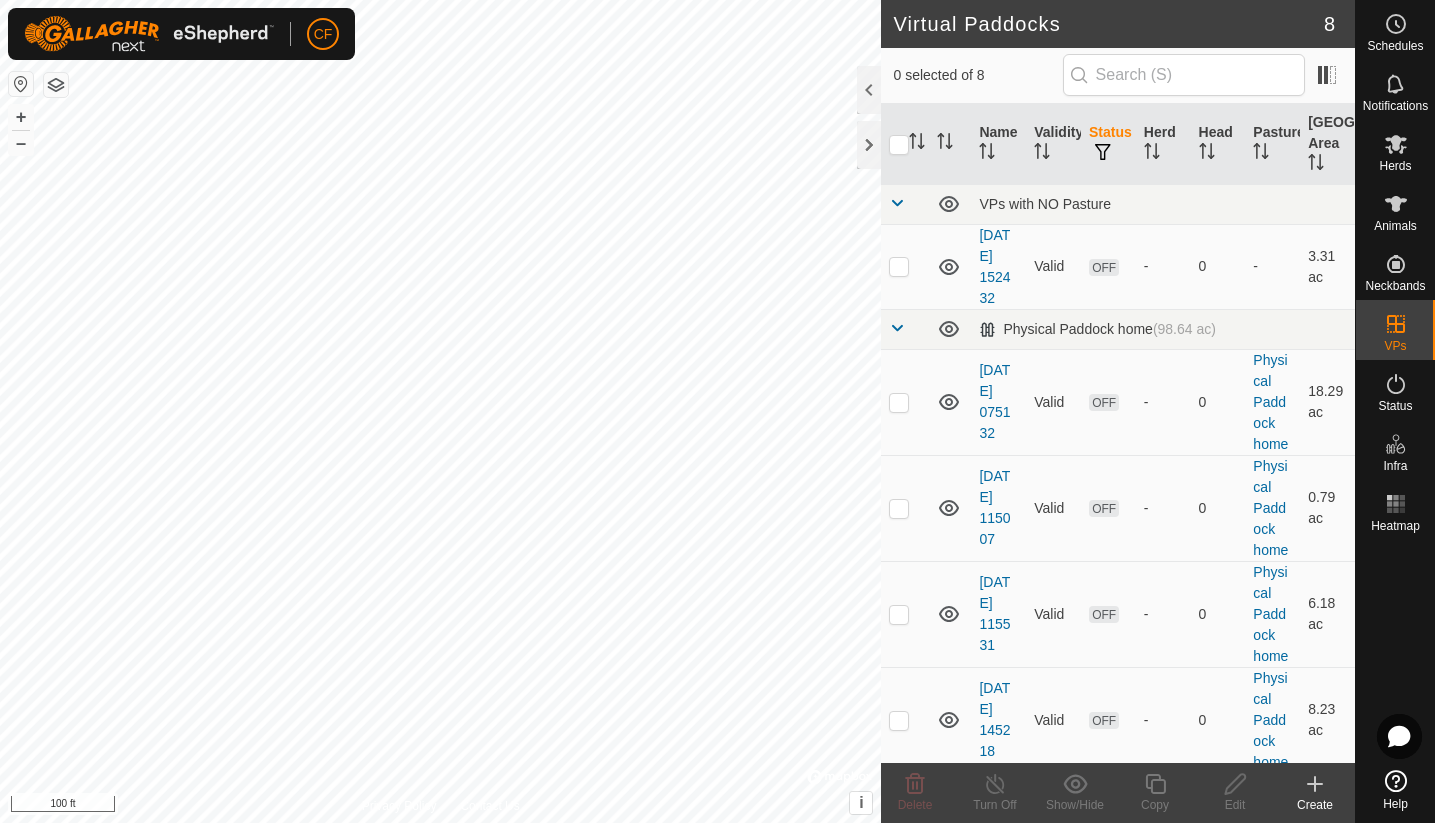 checkbox on "true" 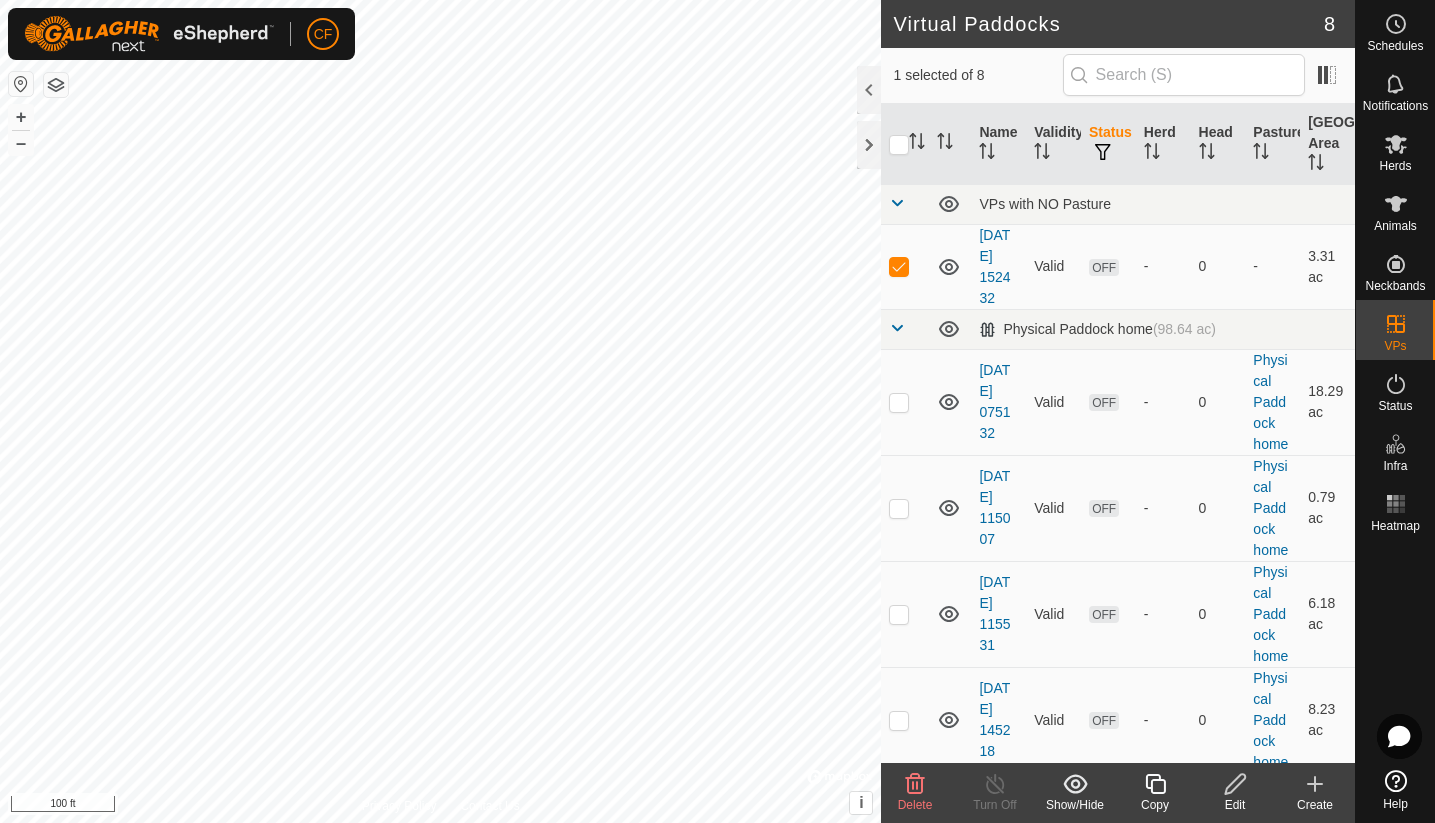 click 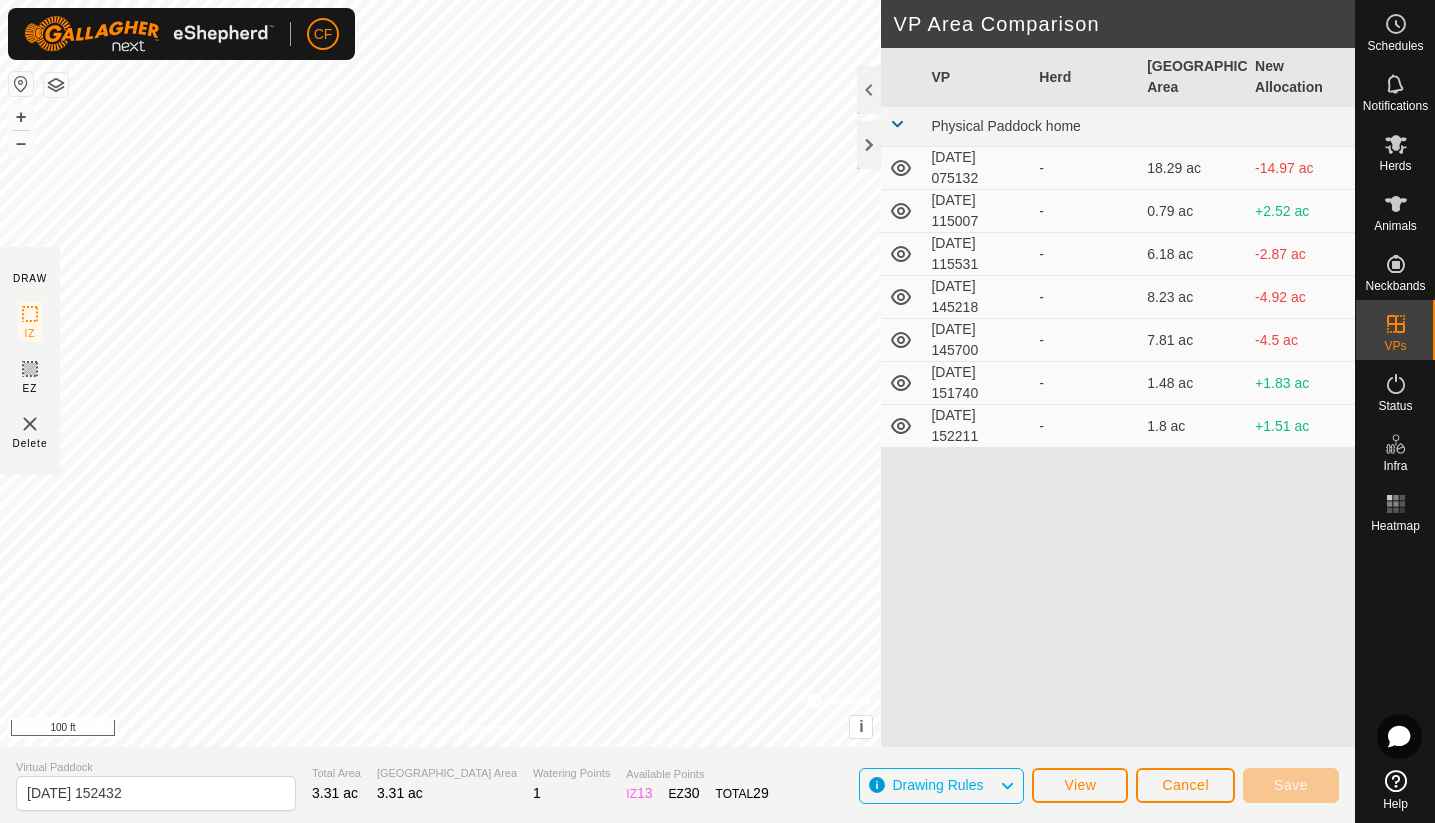 click on "Cancel" 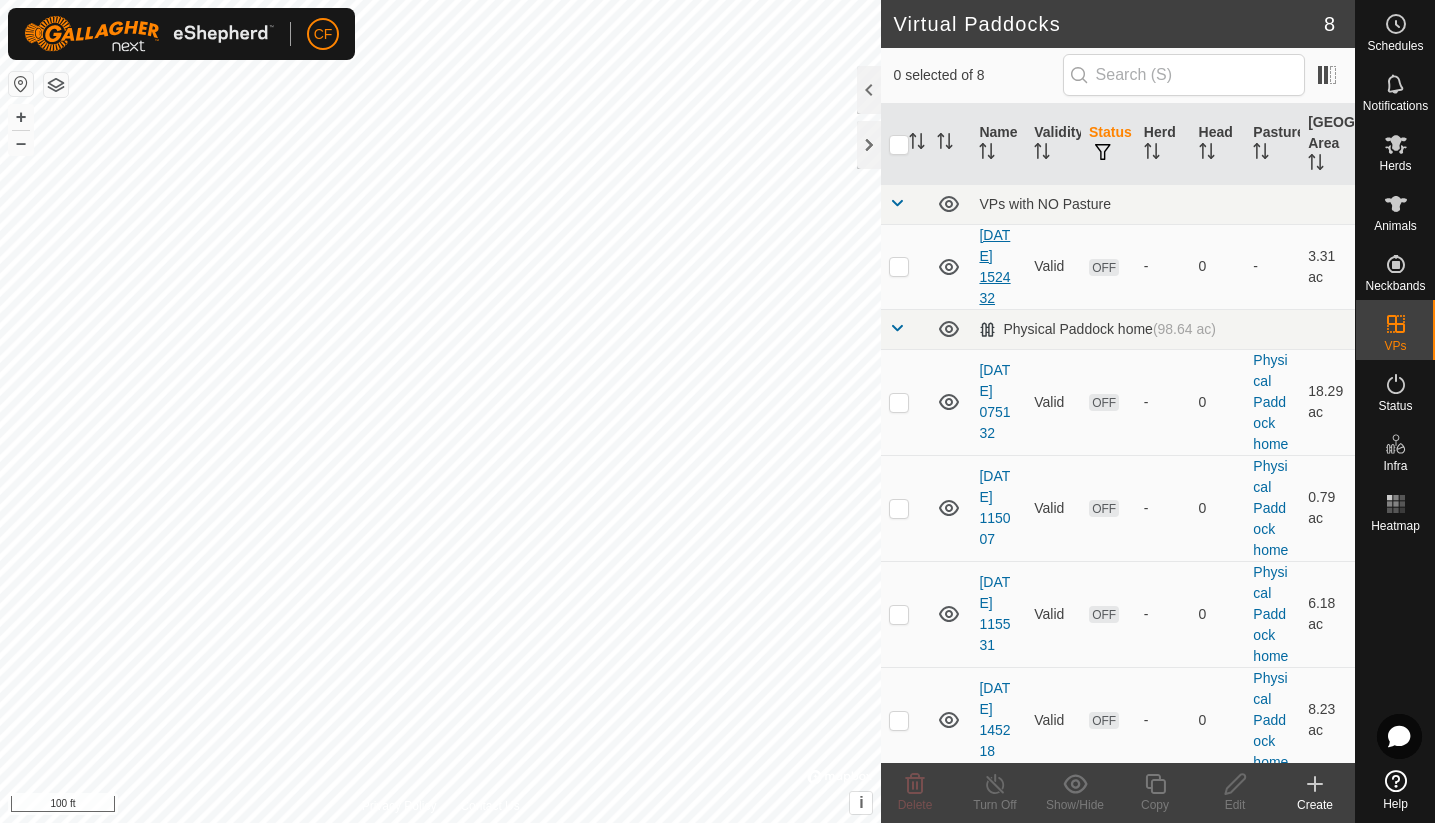 click on "[DATE] 152432" at bounding box center (994, 266) 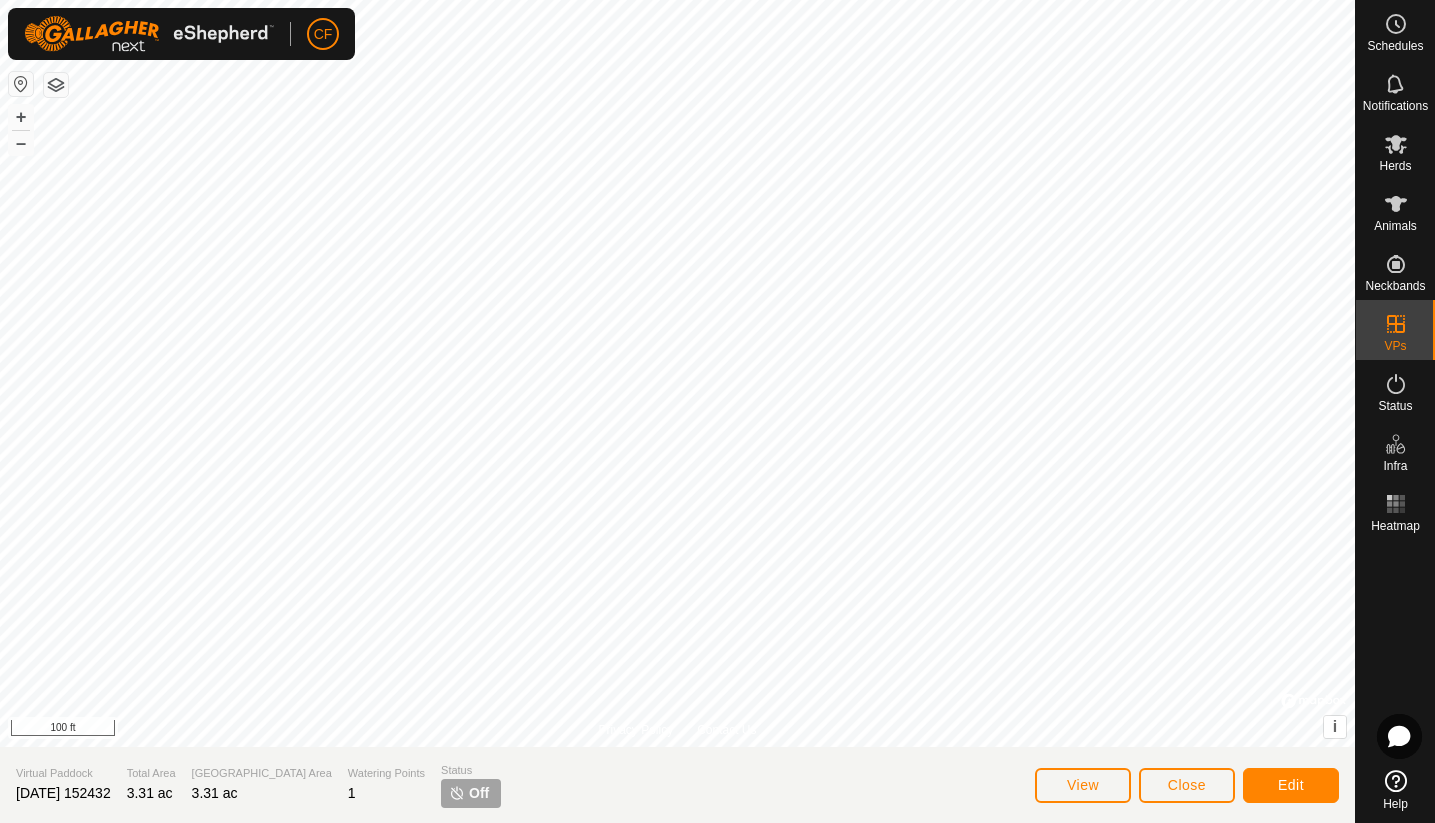 click on "Close" 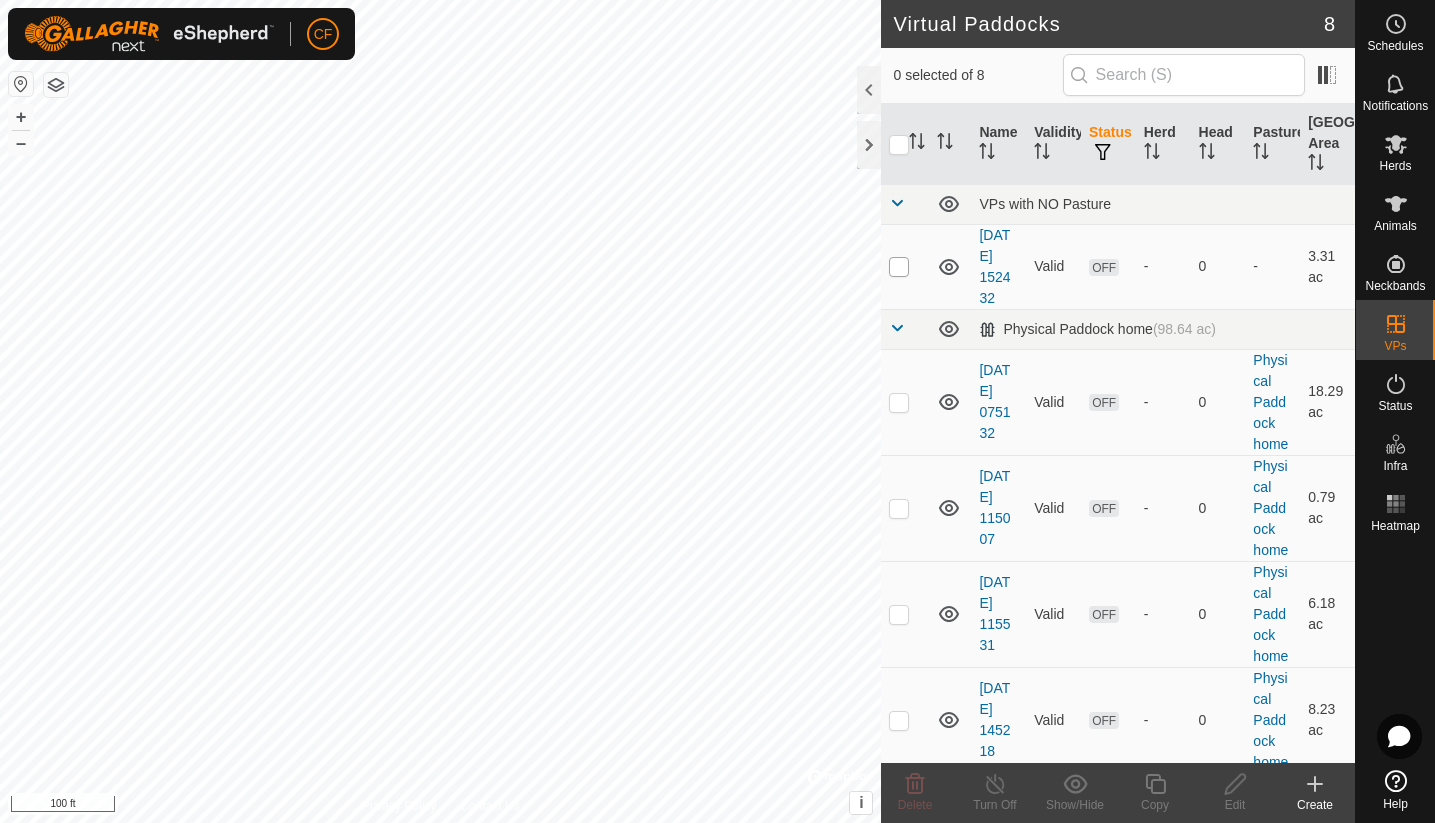 click at bounding box center [899, 267] 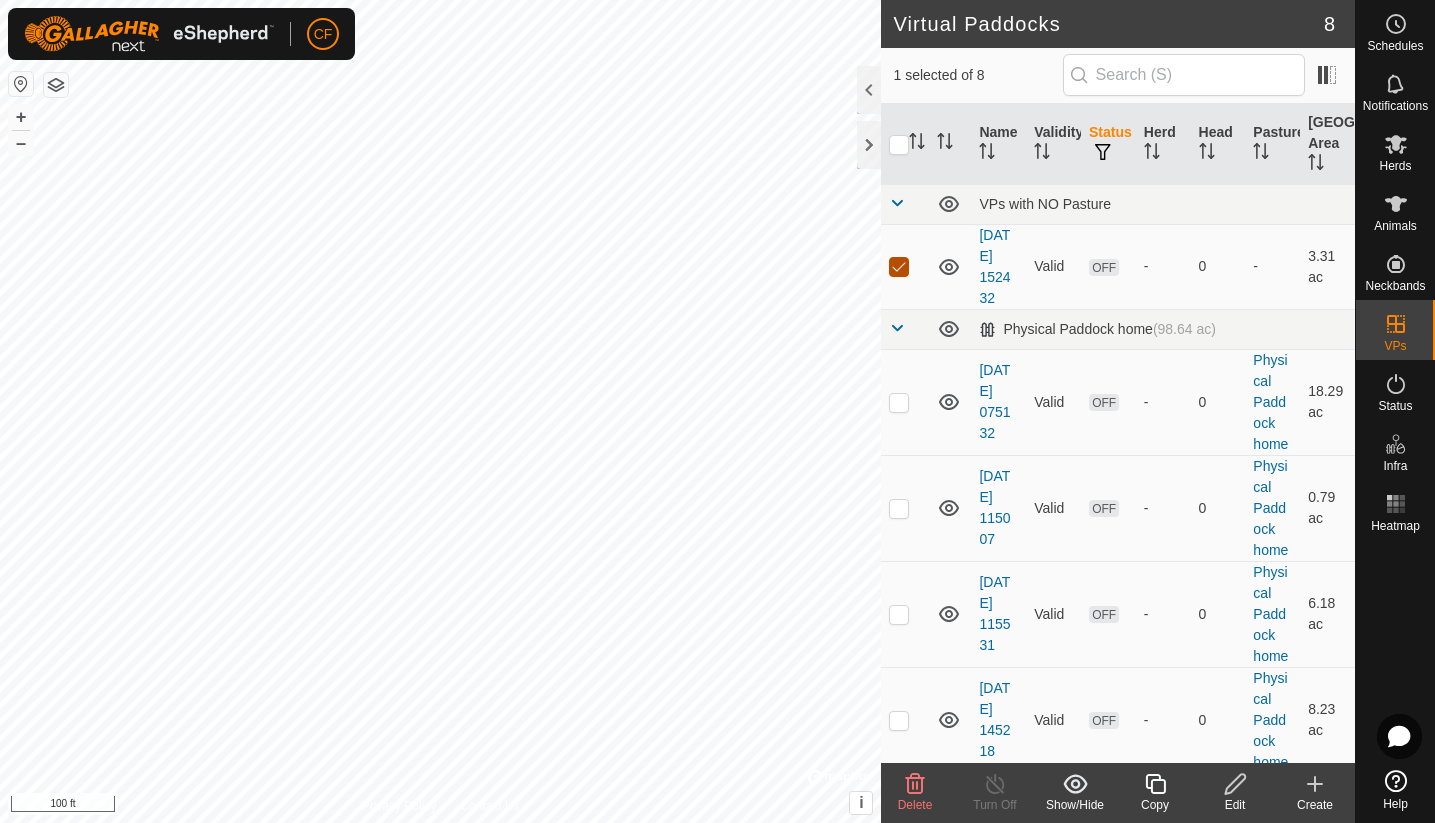click at bounding box center [899, 267] 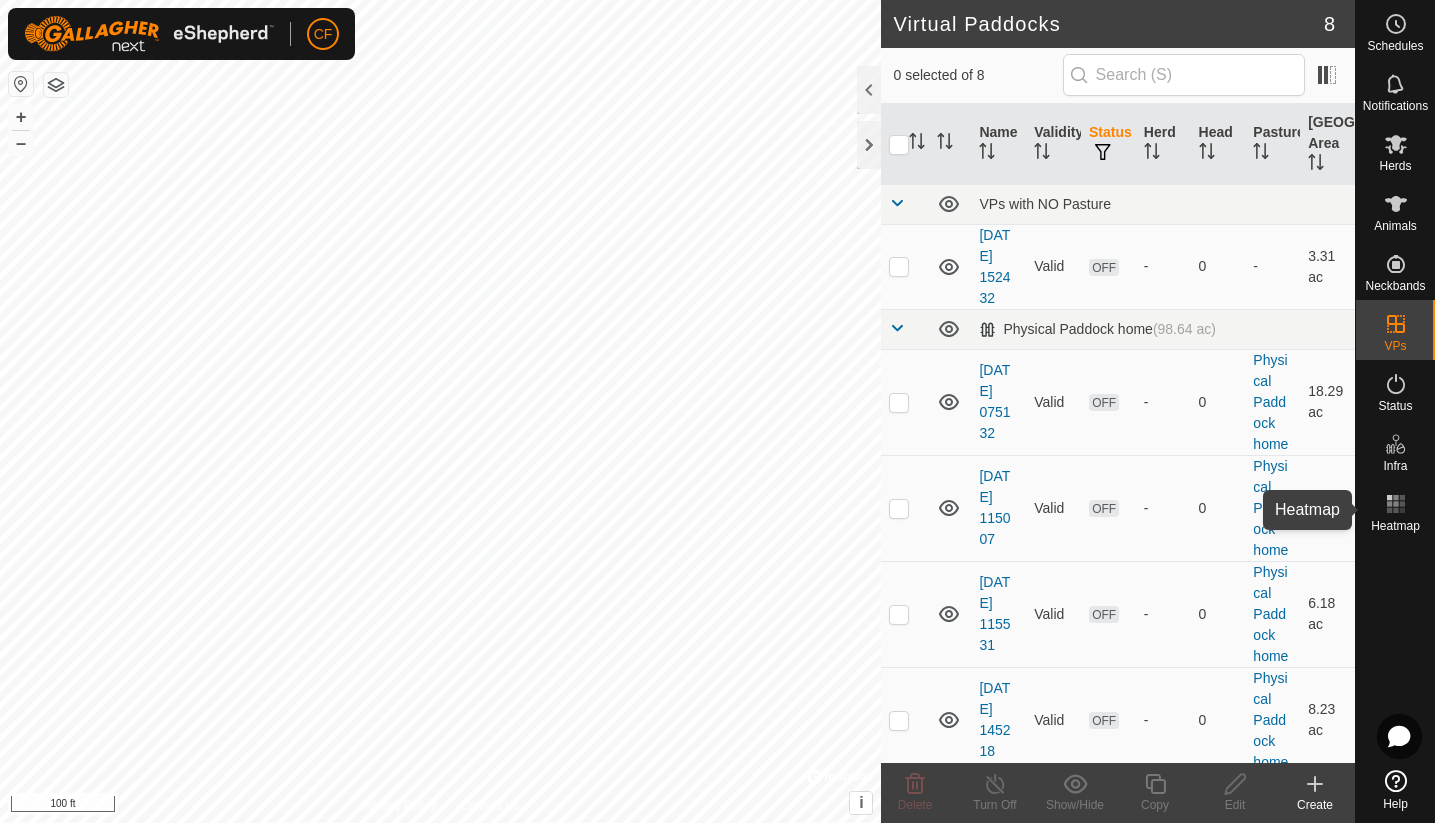 click 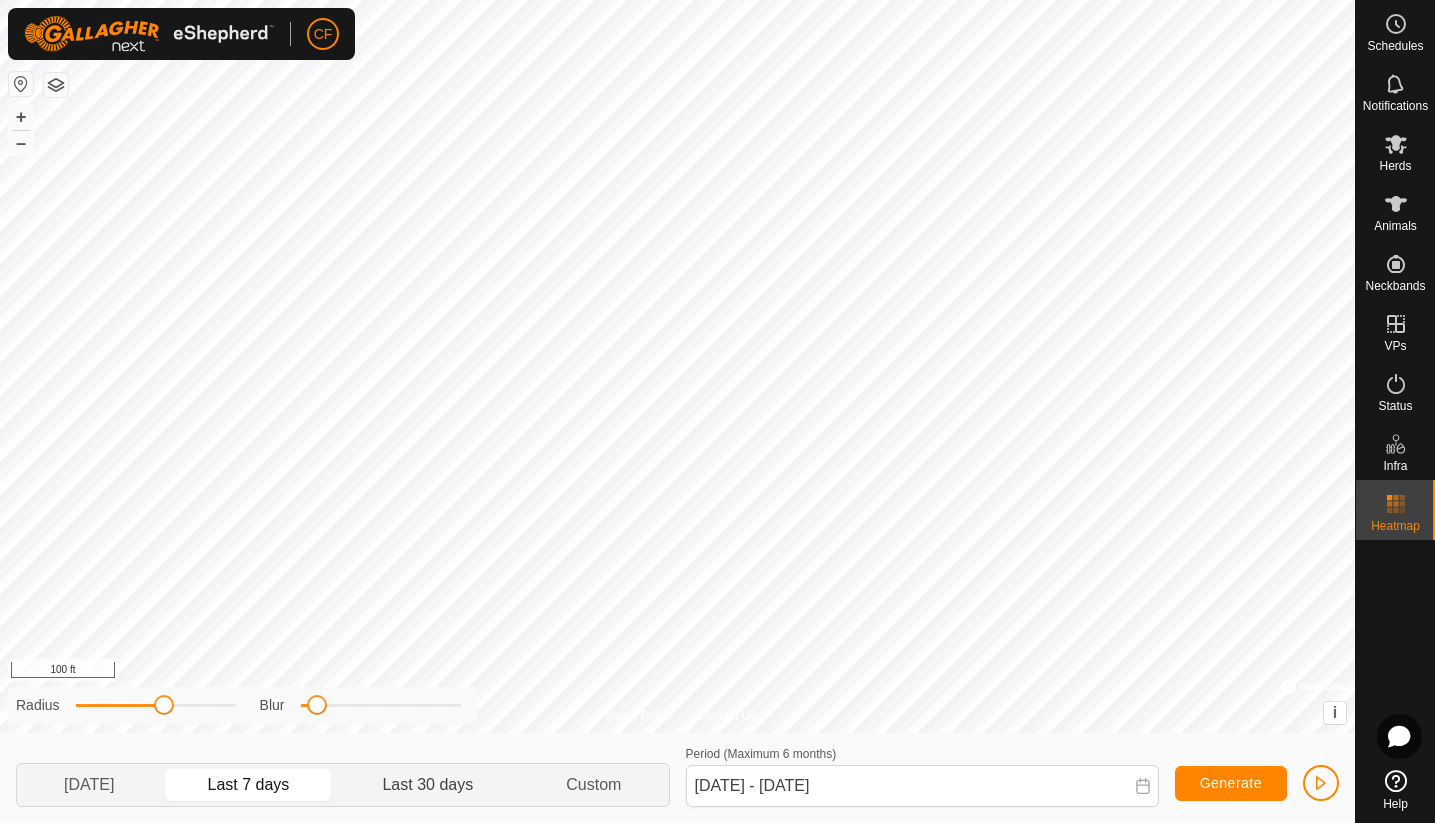 click on "Last 30 days" 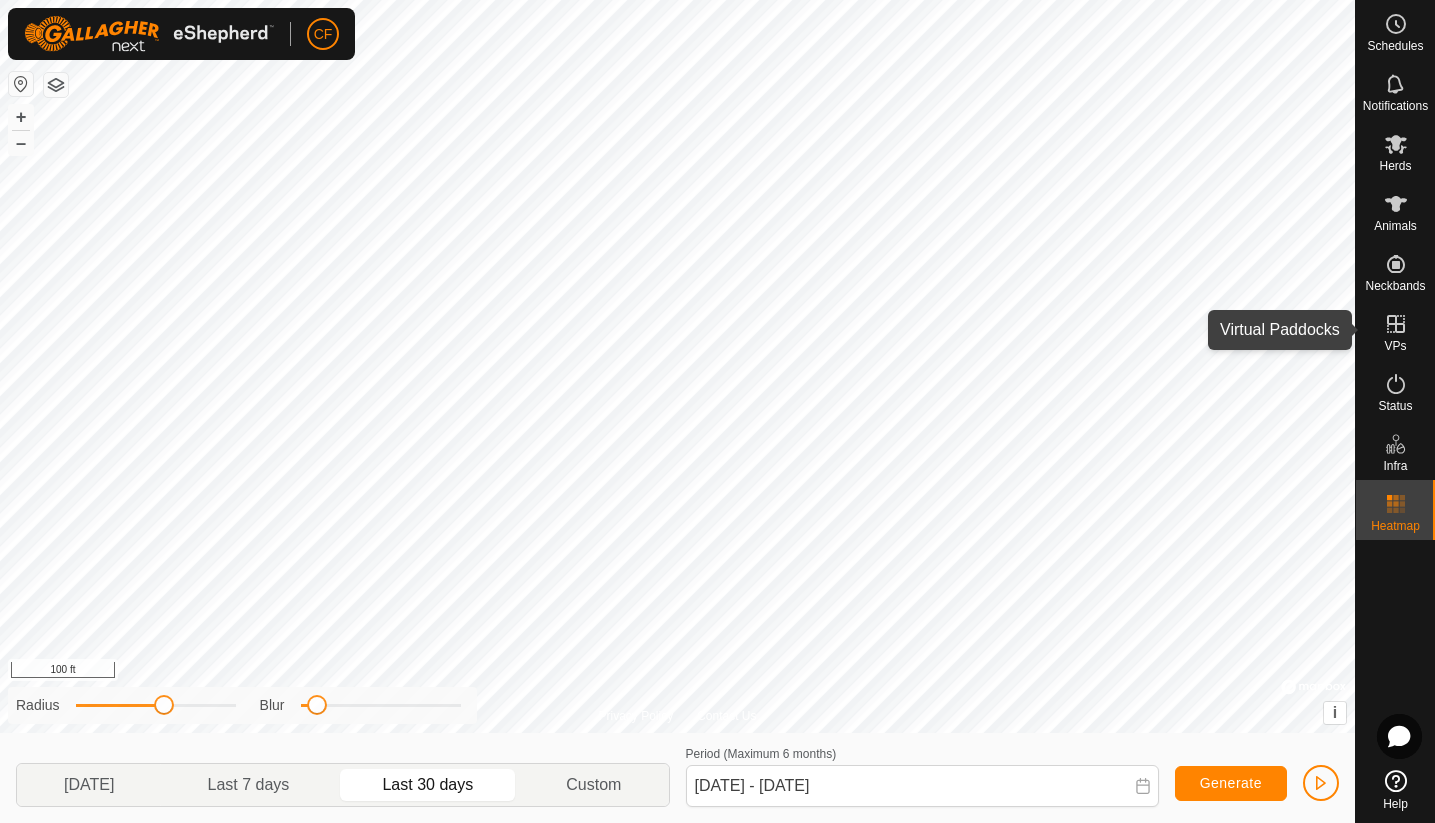 click 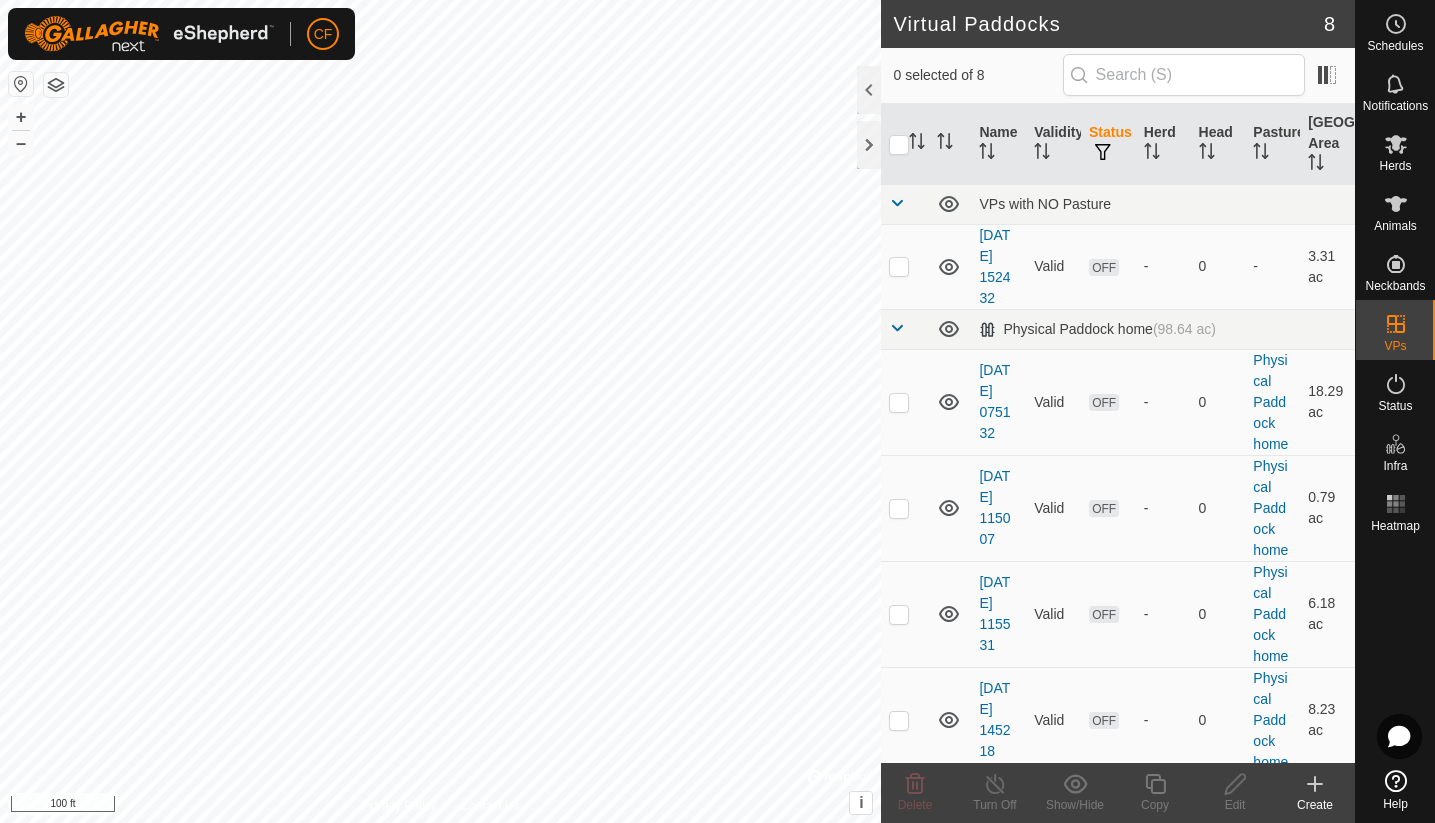 click at bounding box center (897, 203) 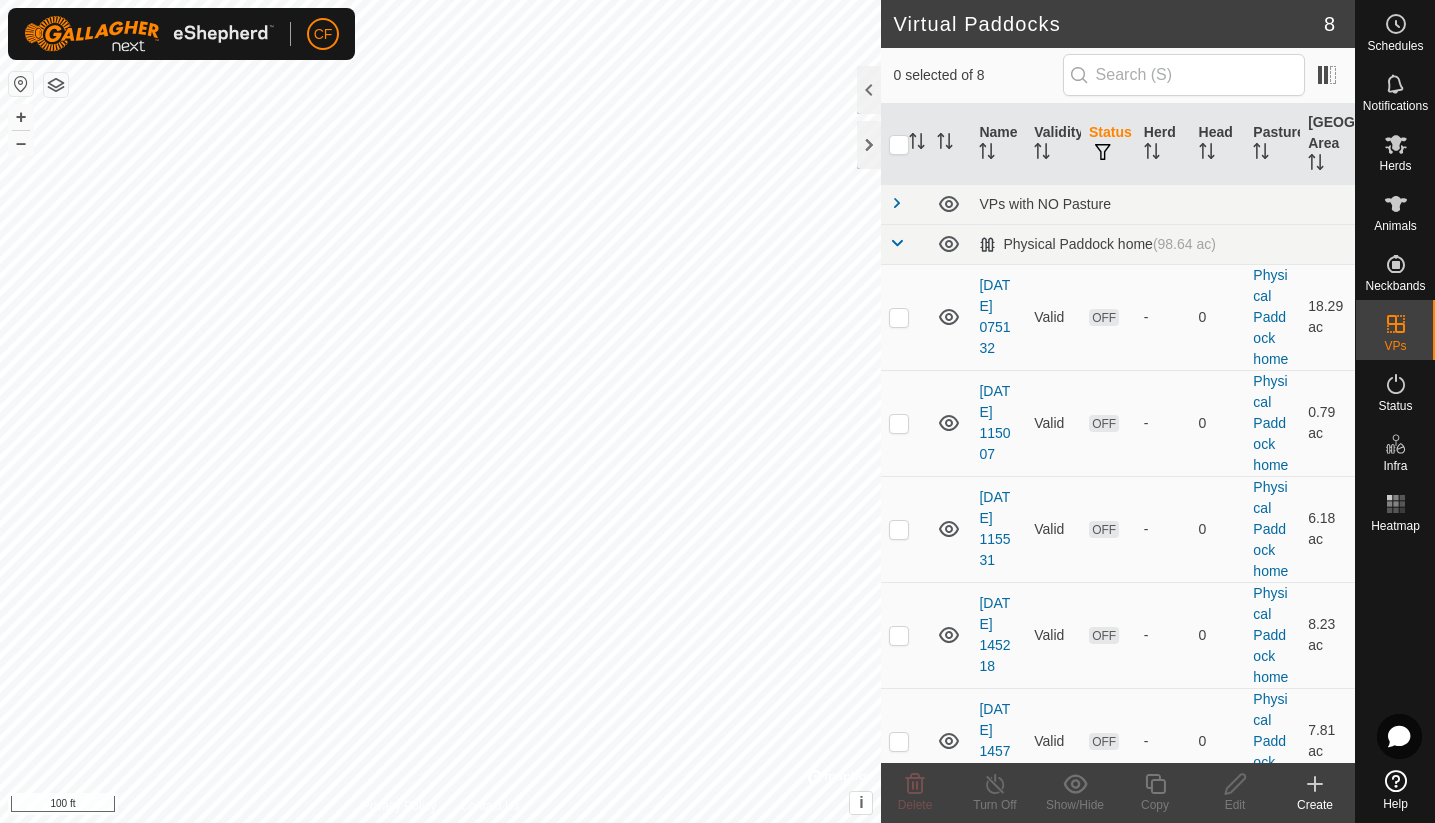 click at bounding box center [897, 243] 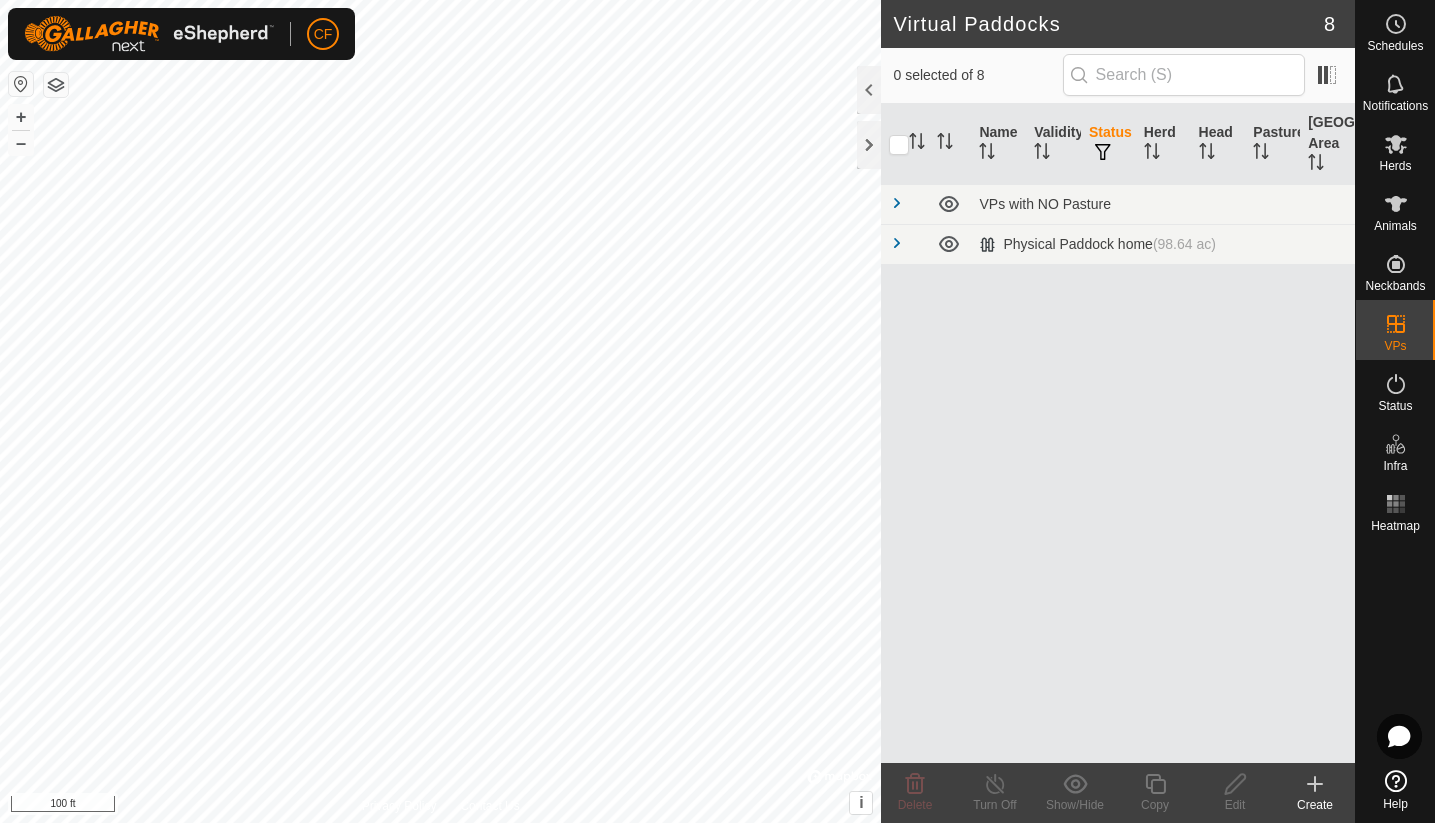 click at bounding box center [897, 203] 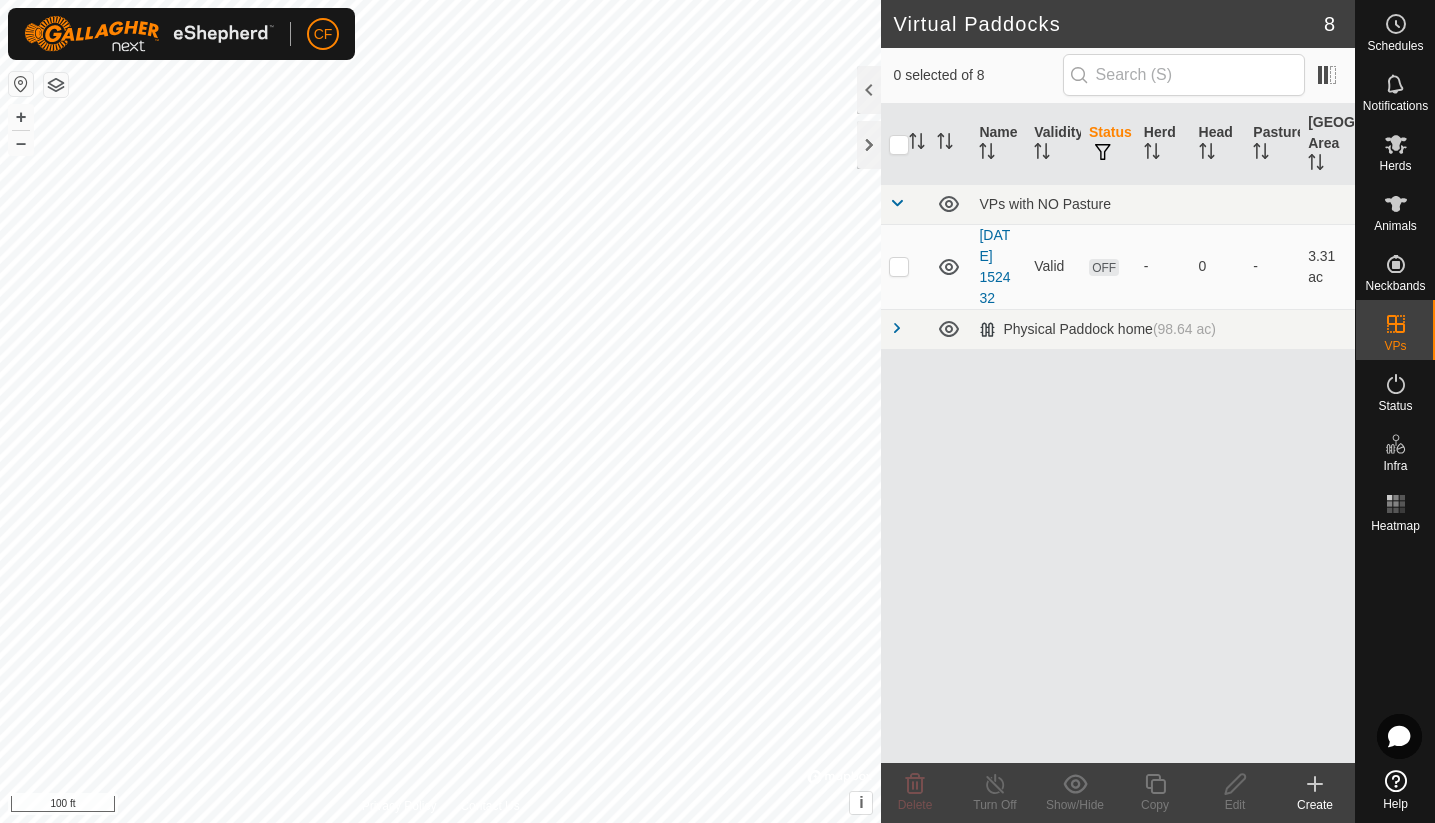click at bounding box center (897, 328) 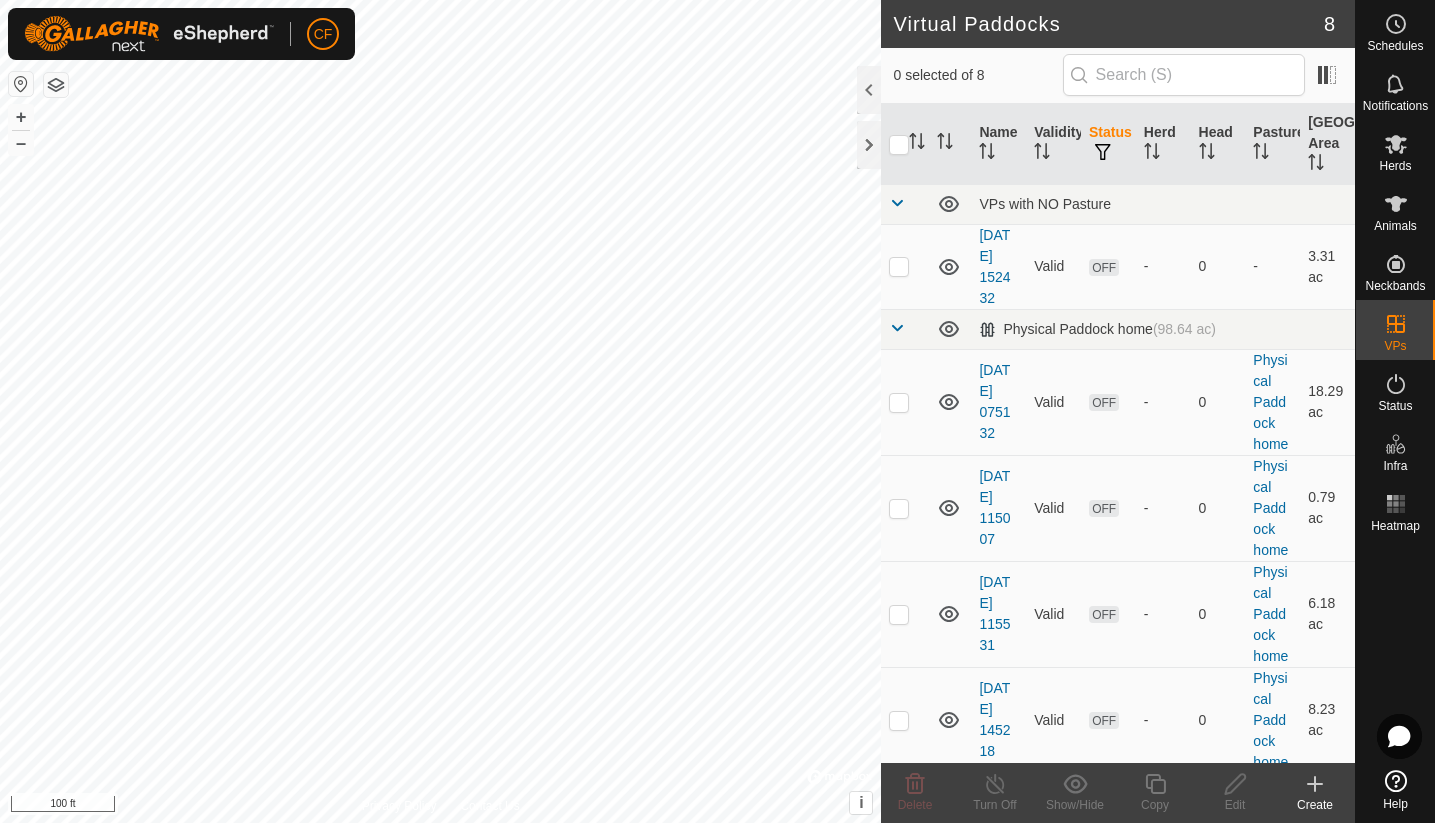 drag, startPoint x: 1196, startPoint y: 620, endPoint x: 1117, endPoint y: 516, distance: 130.60245 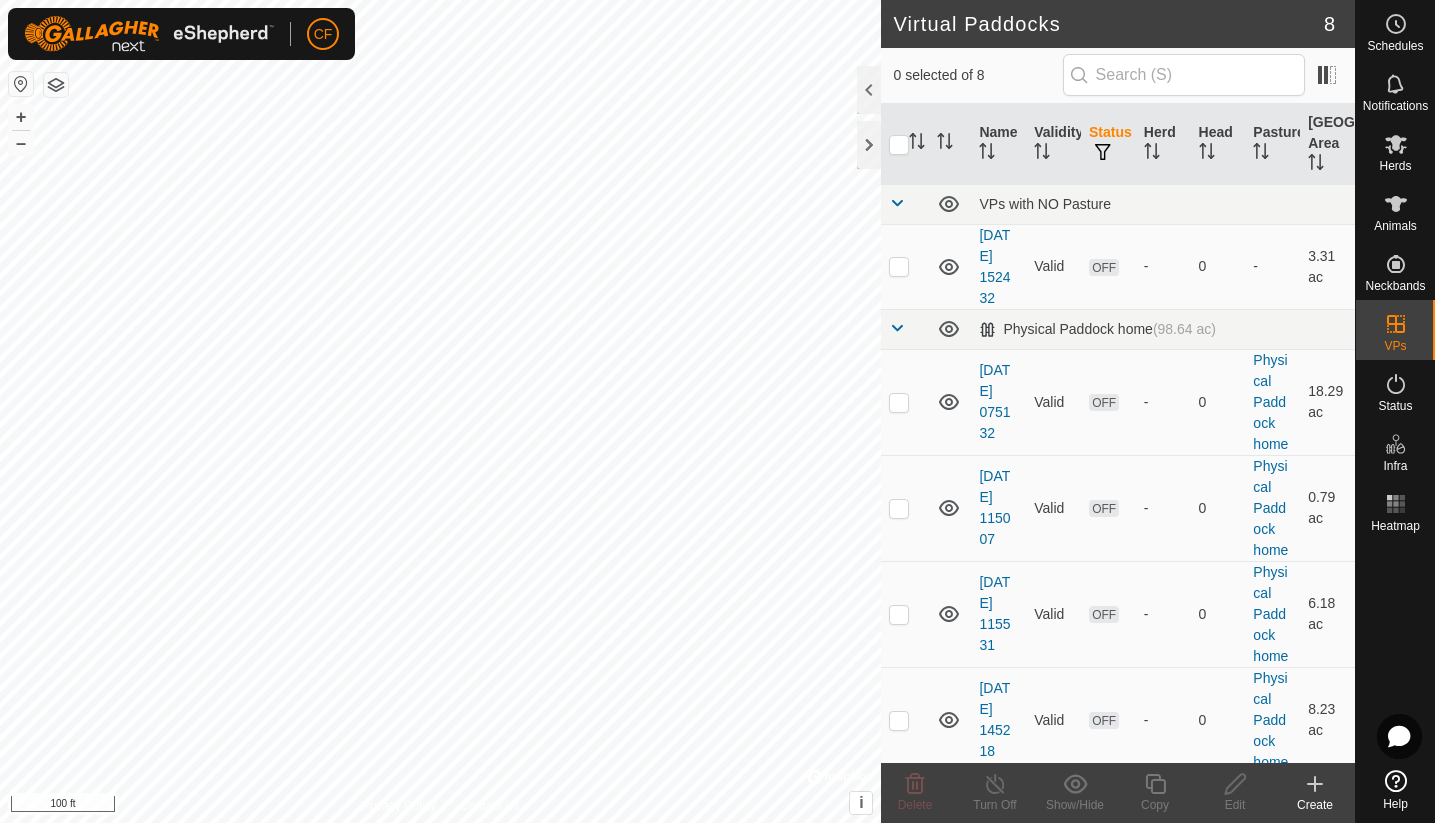 click on "VPs with NO Pasture  [DATE] 152432  Valid  OFF  -   0   -   3.31 ac   Physical Paddock home   (98.64 ac) [DATE] 075132  Valid  OFF  -   0   Physical Paddock home   18.29 ac  [DATE] 115007  Valid  OFF  -   0   Physical Paddock home   0.79 ac  [DATE] 115531  Valid  OFF  -   0   Physical Paddock home   6.18 ac  [DATE] 145218  Valid  OFF  -   0   Physical Paddock home   8.23 ac  [DATE] 145700  Valid  OFF  -   0   Physical Paddock home   7.81 ac  [DATE] 151740  Valid  OFF  -   0   Physical Paddock home   1.48 ac  [DATE] 152211  Valid  OFF  -   0   Physical Paddock home   1.8 ac" at bounding box center (1118, 637) 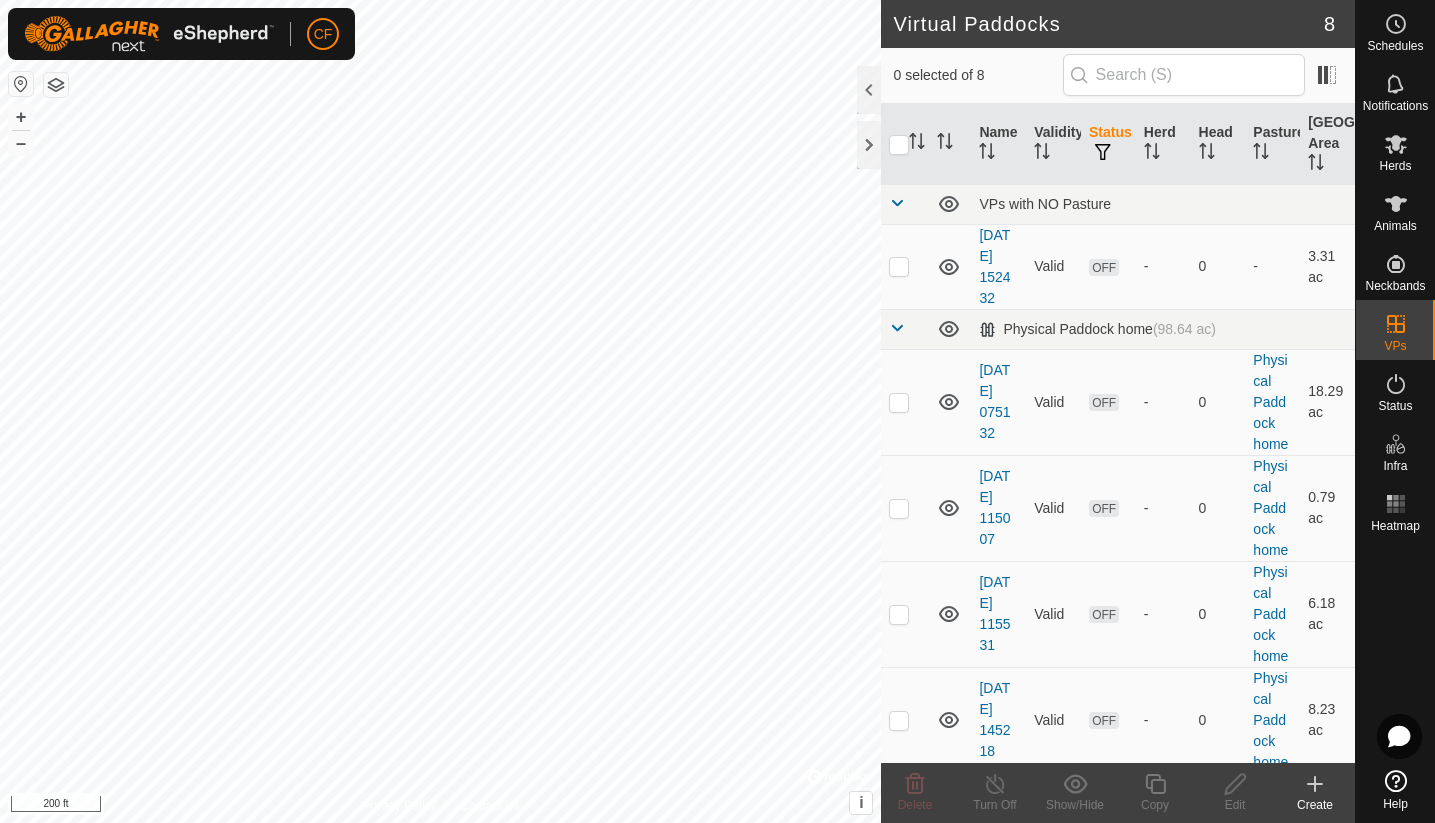 click 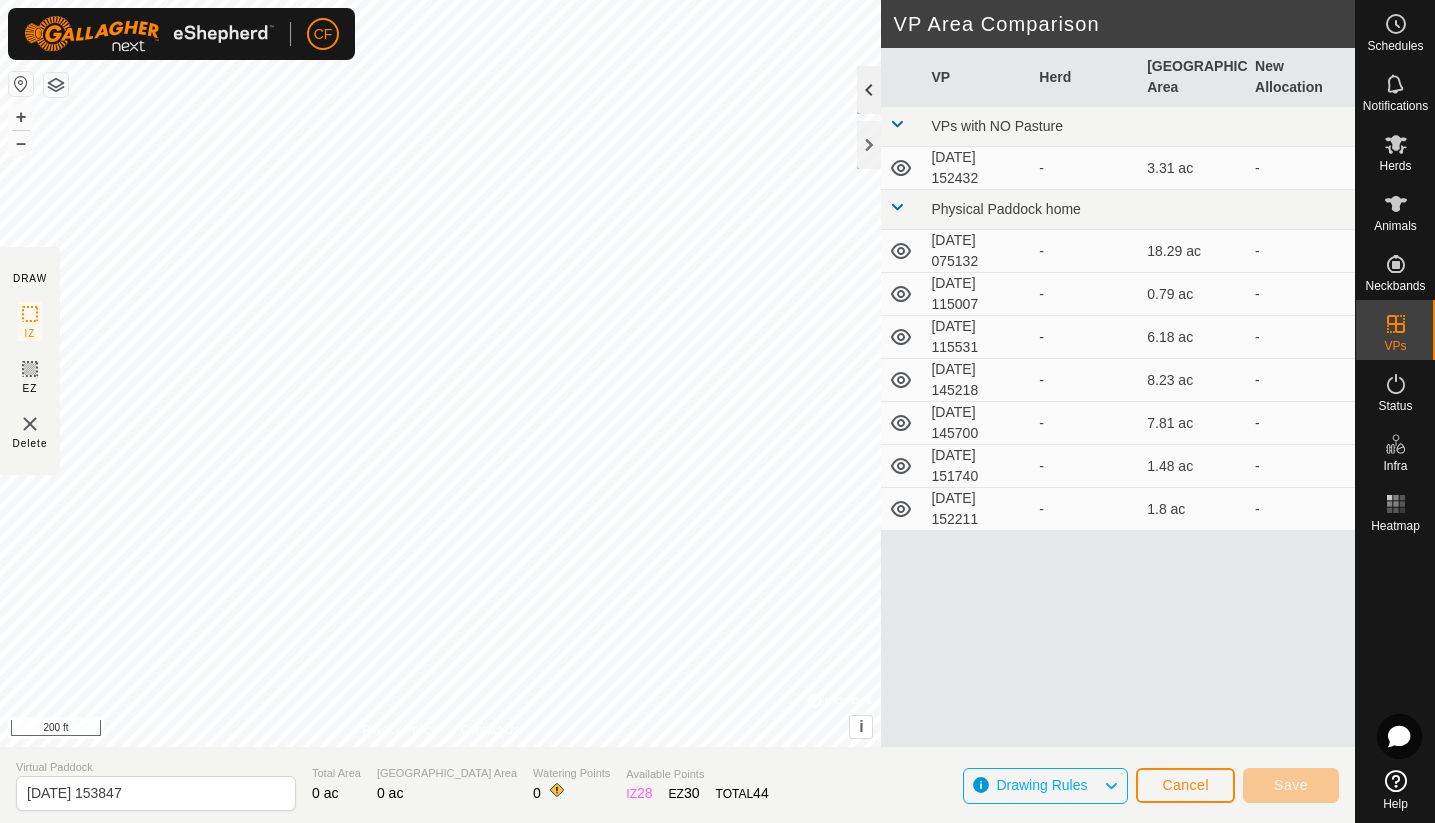 click on "DRAW IZ EZ Delete Privacy Policy Contact Us + – ⇧ i ©  Mapbox , ©  OpenStreetMap ,  Improve this map 200 ft VP Area Comparison     VP   Herd   Grazing Area   New Allocation  VPs with NO Pasture  [DATE] 152432  -  3.31 ac   -  Physical [GEOGRAPHIC_DATA] home  [DATE] 075132  -  18.29 ac   -   [DATE] 115007  -  0.79 ac   -   [DATE] 115531  -  6.18 ac   -   [DATE] 145218  -  8.23 ac   -   [DATE] 145700  -  7.81 ac   -   [DATE] 151740  -  1.48 ac   -   [DATE] 152211  -  1.8 ac   -" 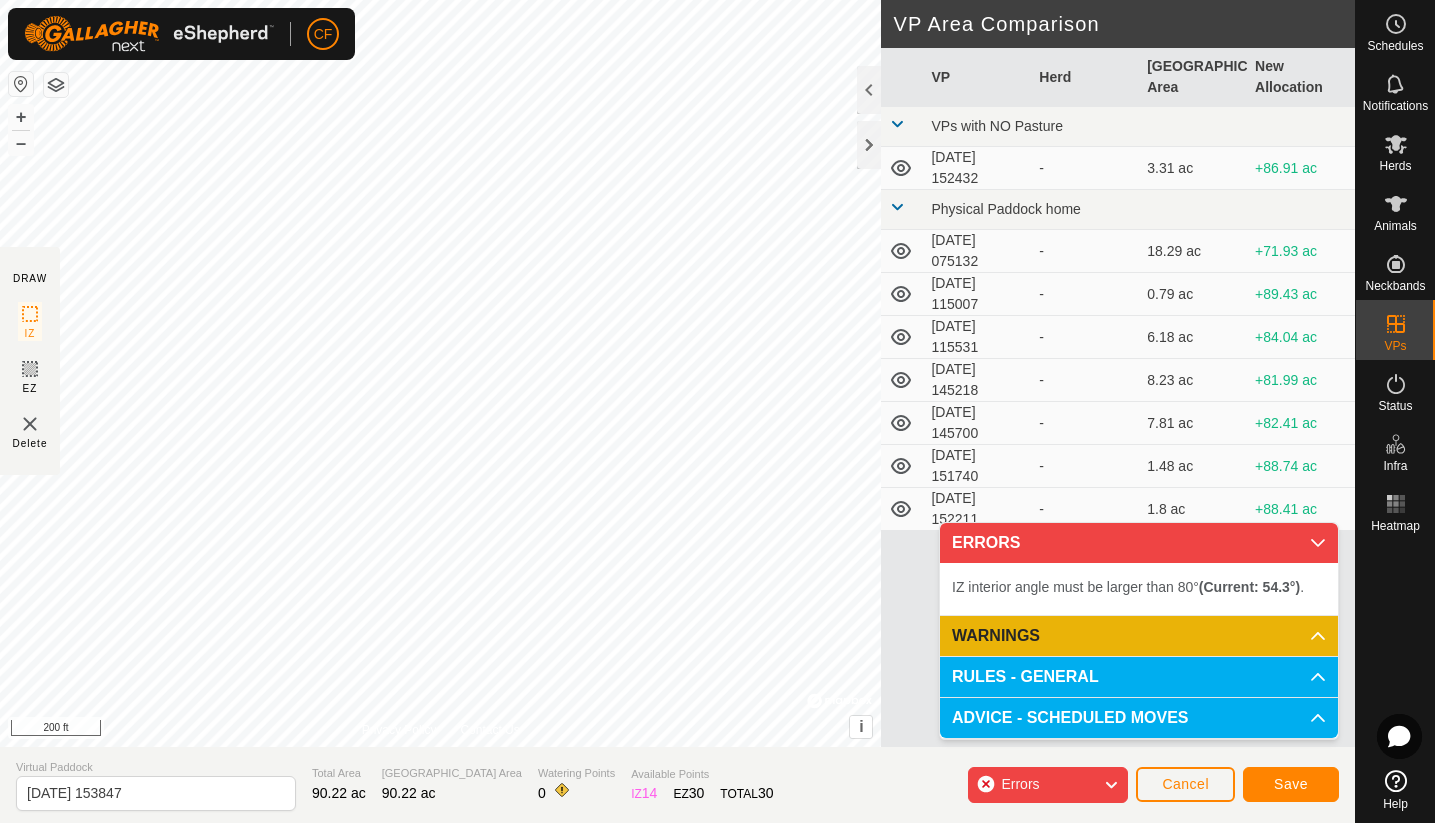 click on "IZ interior angle must be larger than 80°  (Current: 54.3°) . + – ⇧ i ©  Mapbox , ©  OpenStreetMap ,  Improve this map 200 ft" at bounding box center [440, 373] 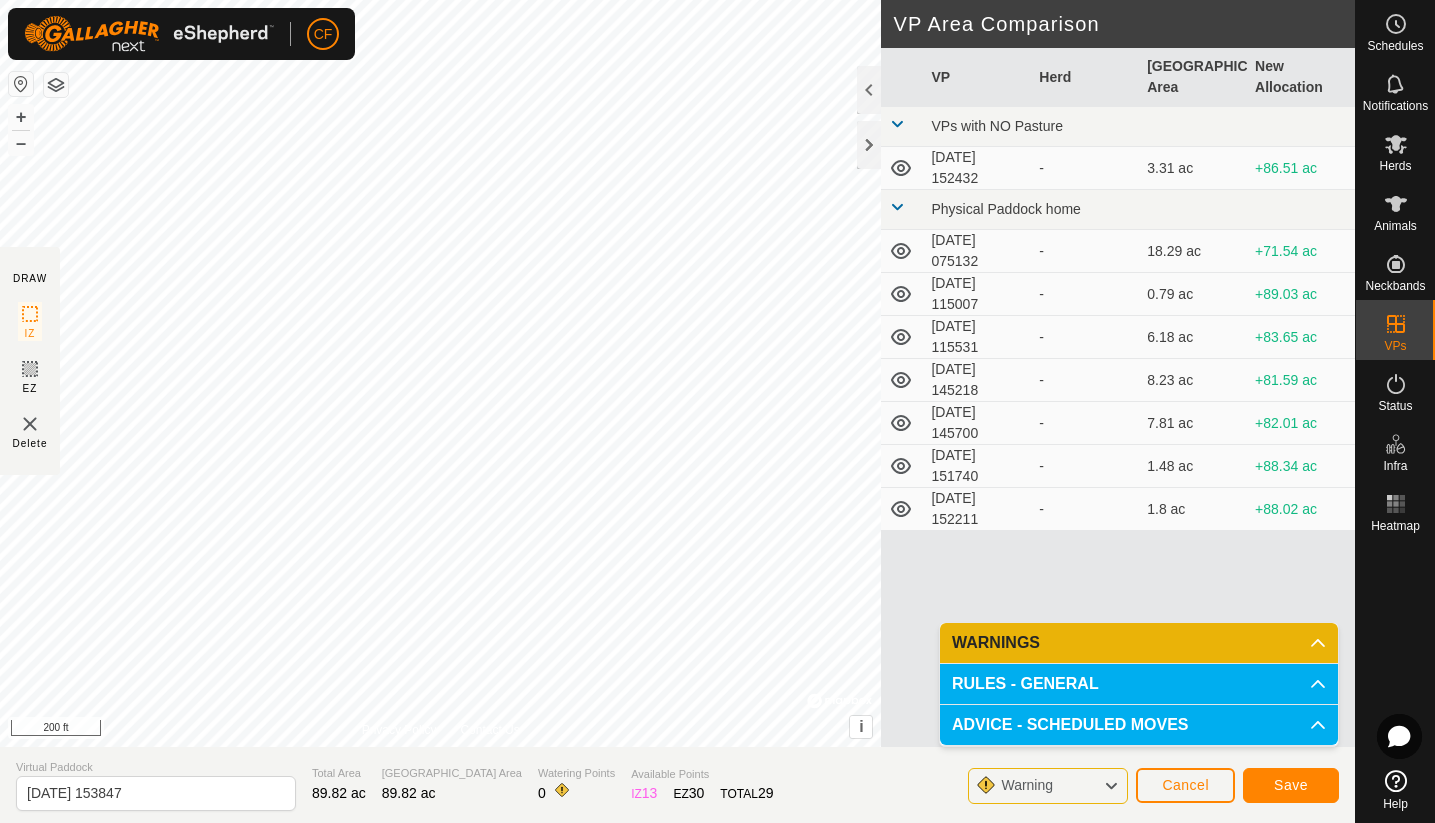 click on "Save" 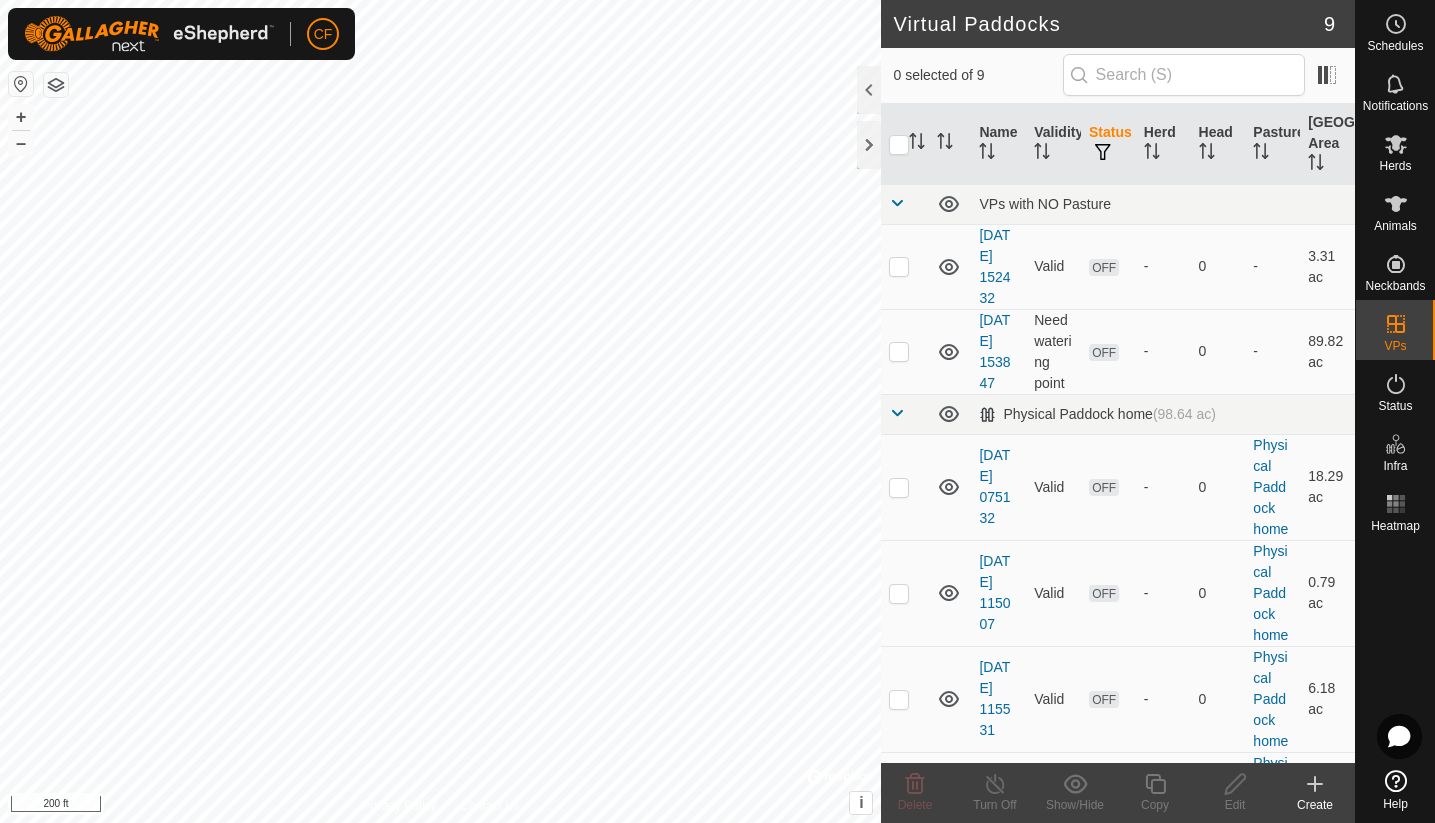 drag, startPoint x: 1139, startPoint y: 367, endPoint x: 1206, endPoint y: 419, distance: 84.811554 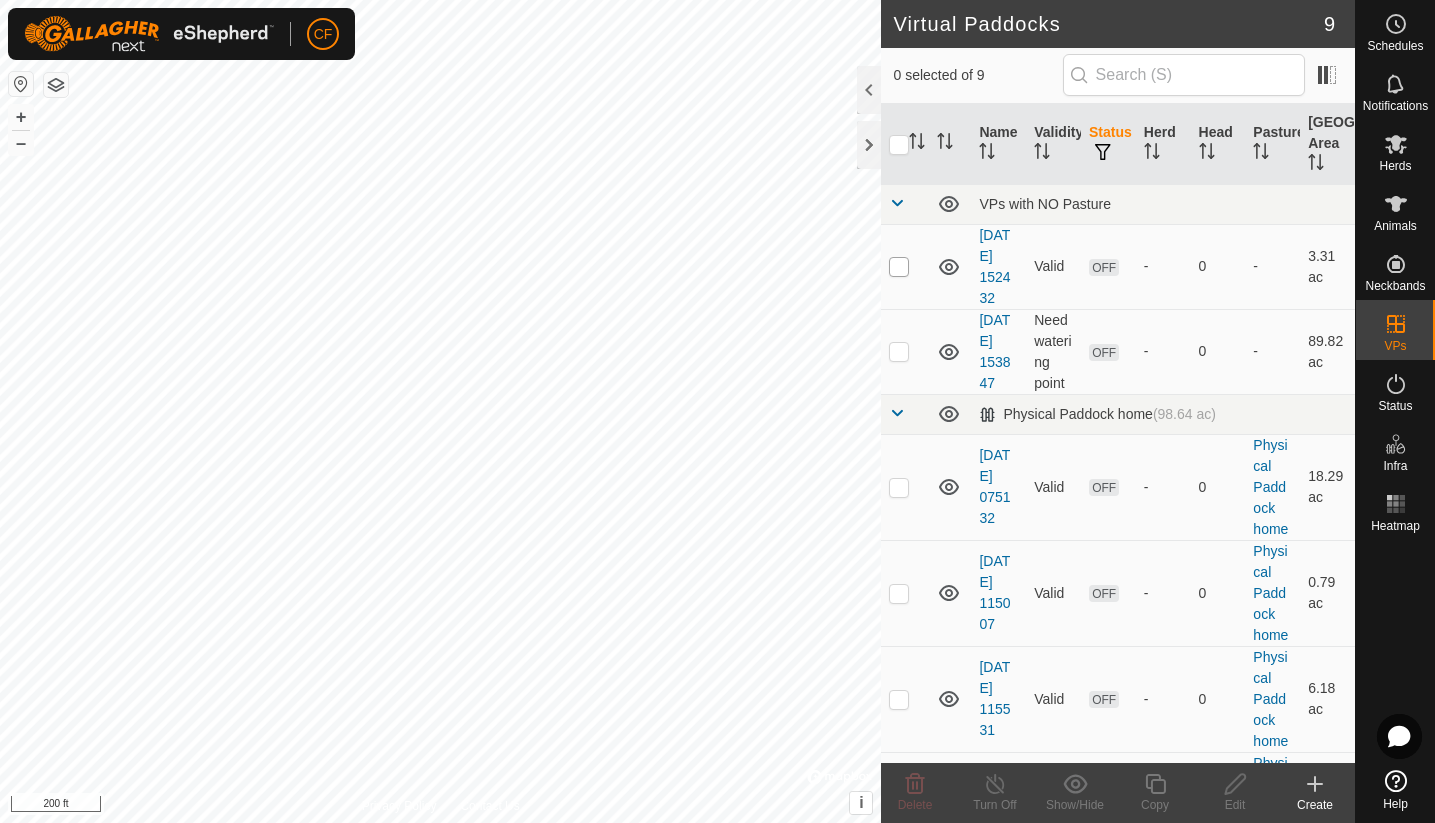 click at bounding box center (899, 267) 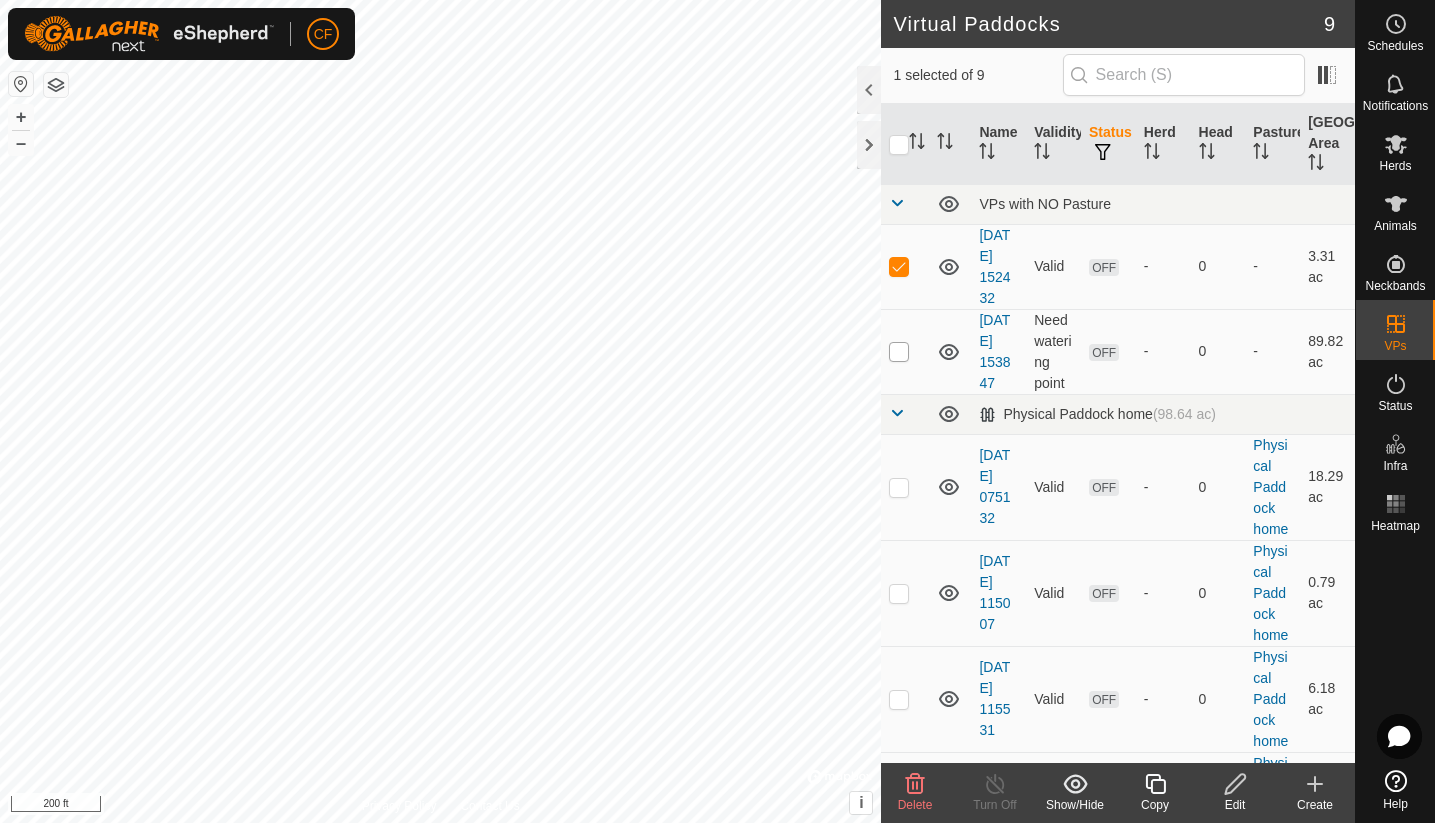 click at bounding box center [899, 352] 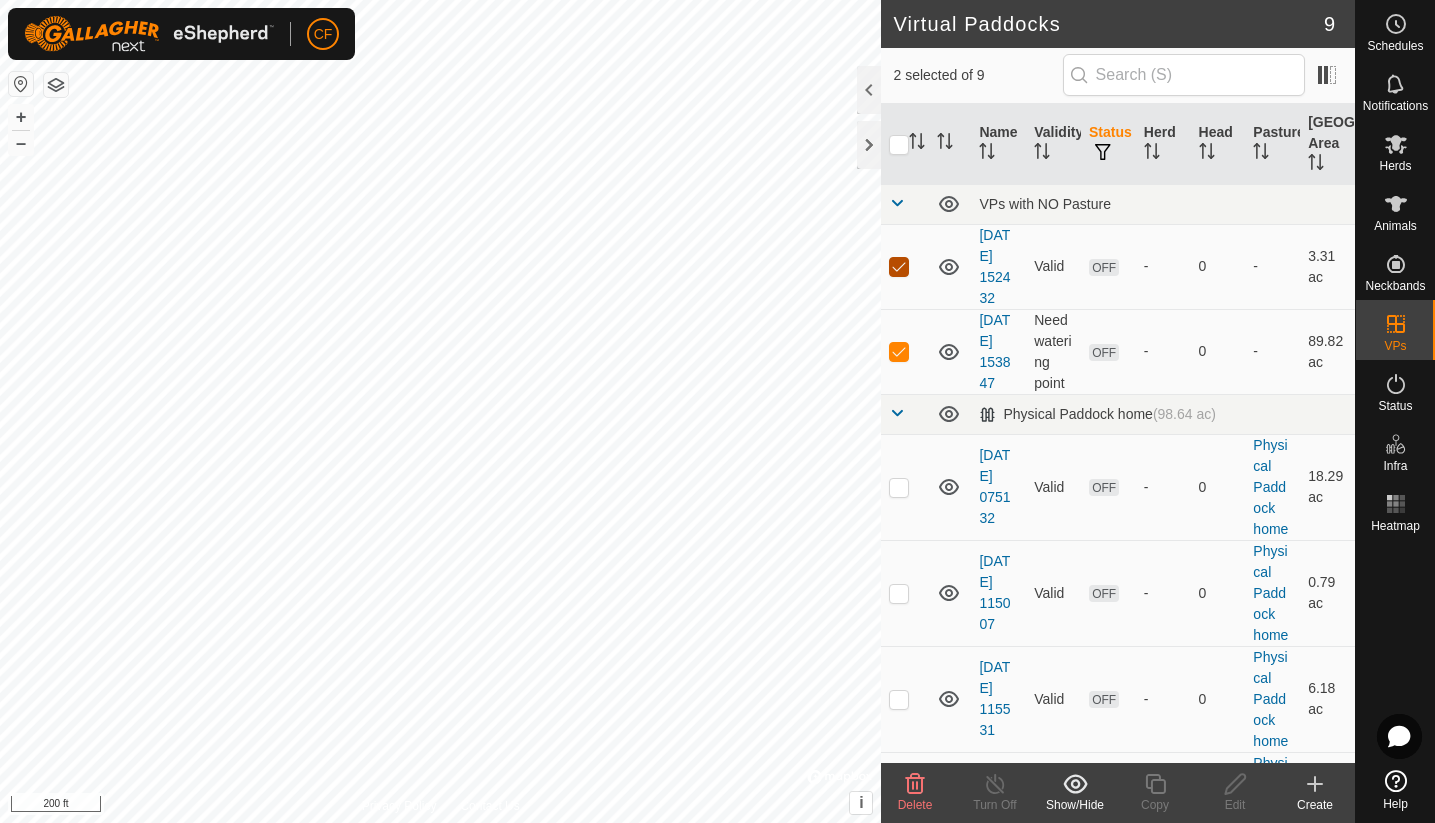 click at bounding box center [899, 267] 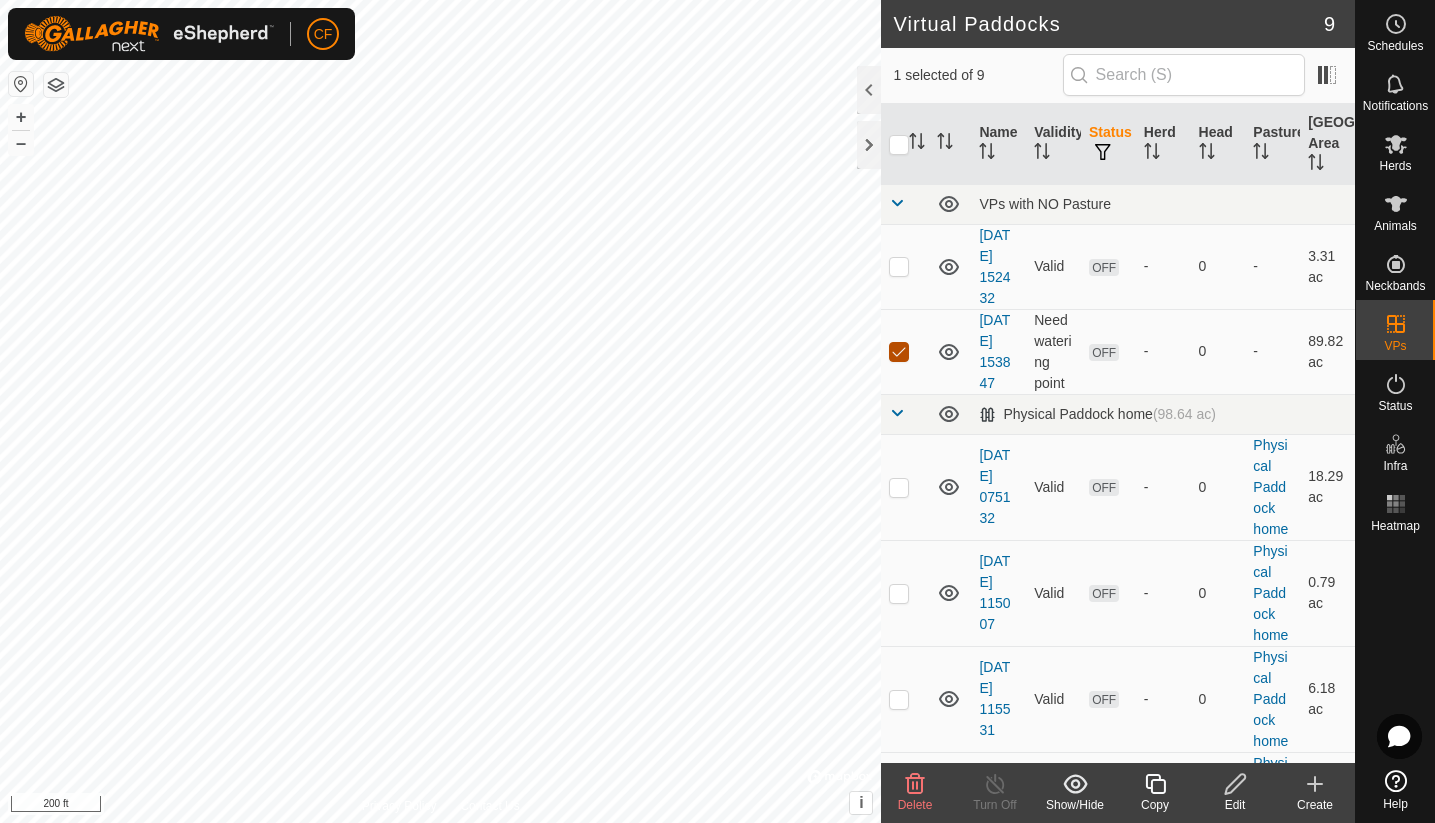 click at bounding box center [899, 352] 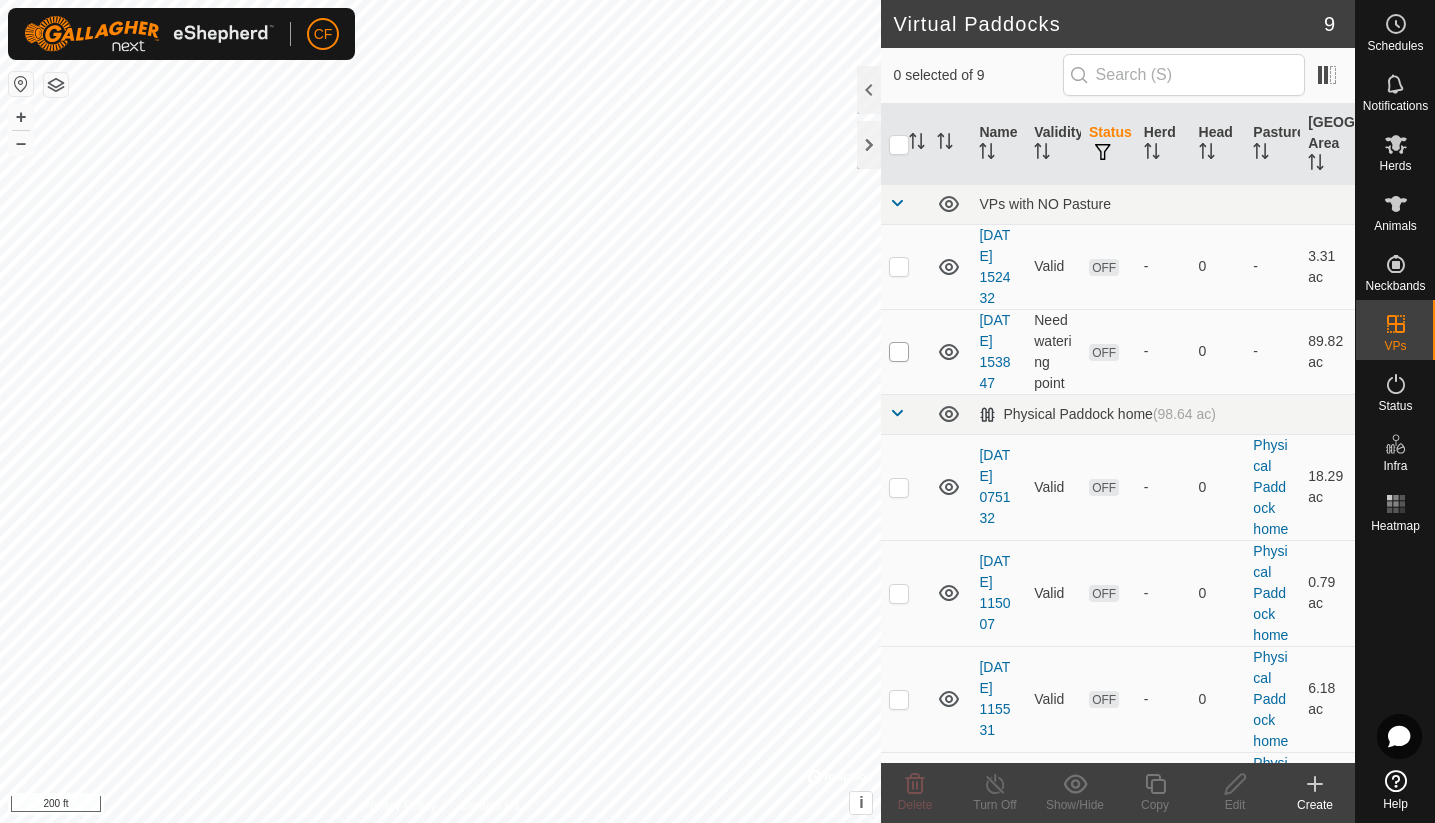 click at bounding box center [899, 352] 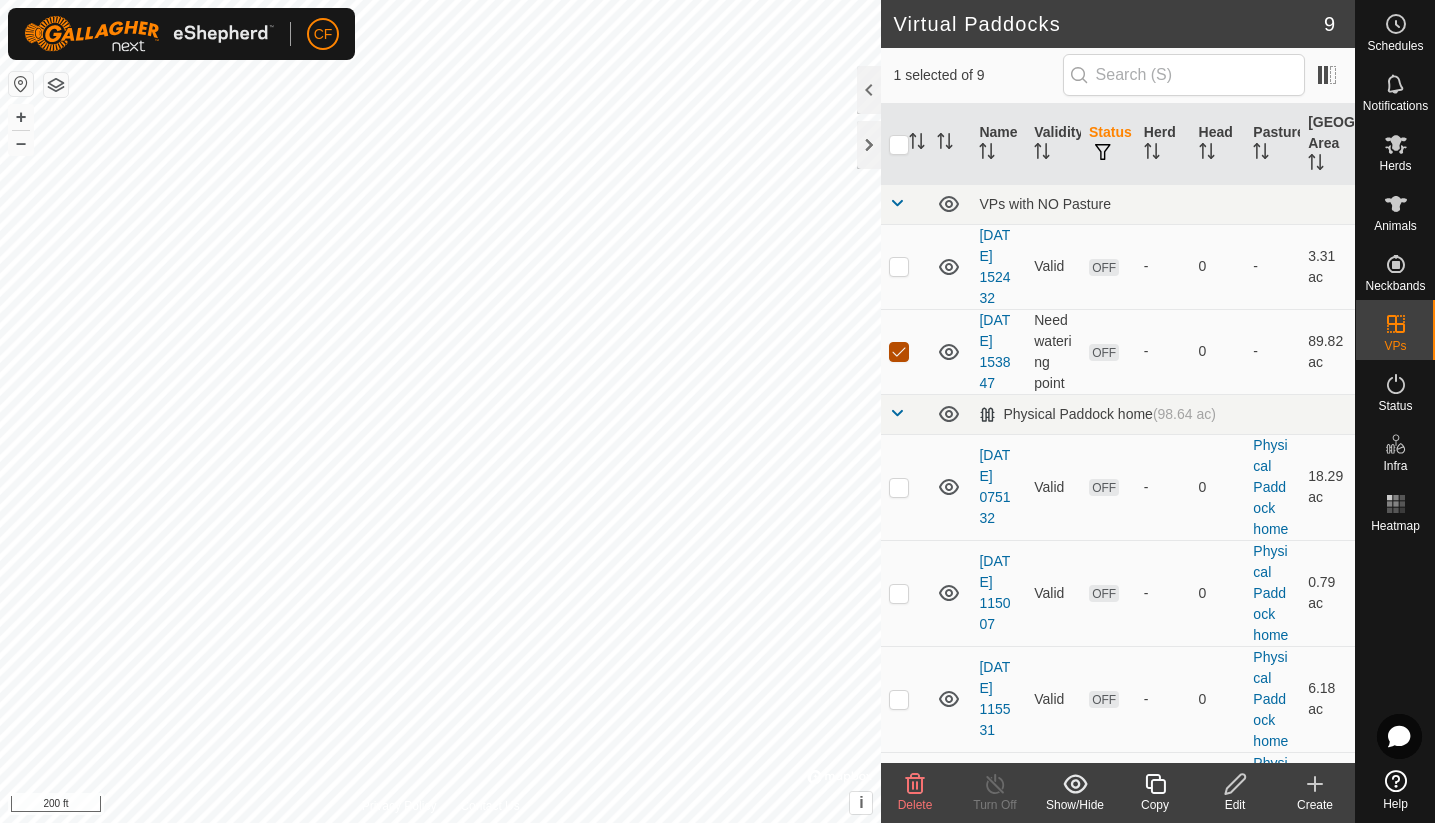 click at bounding box center (899, 352) 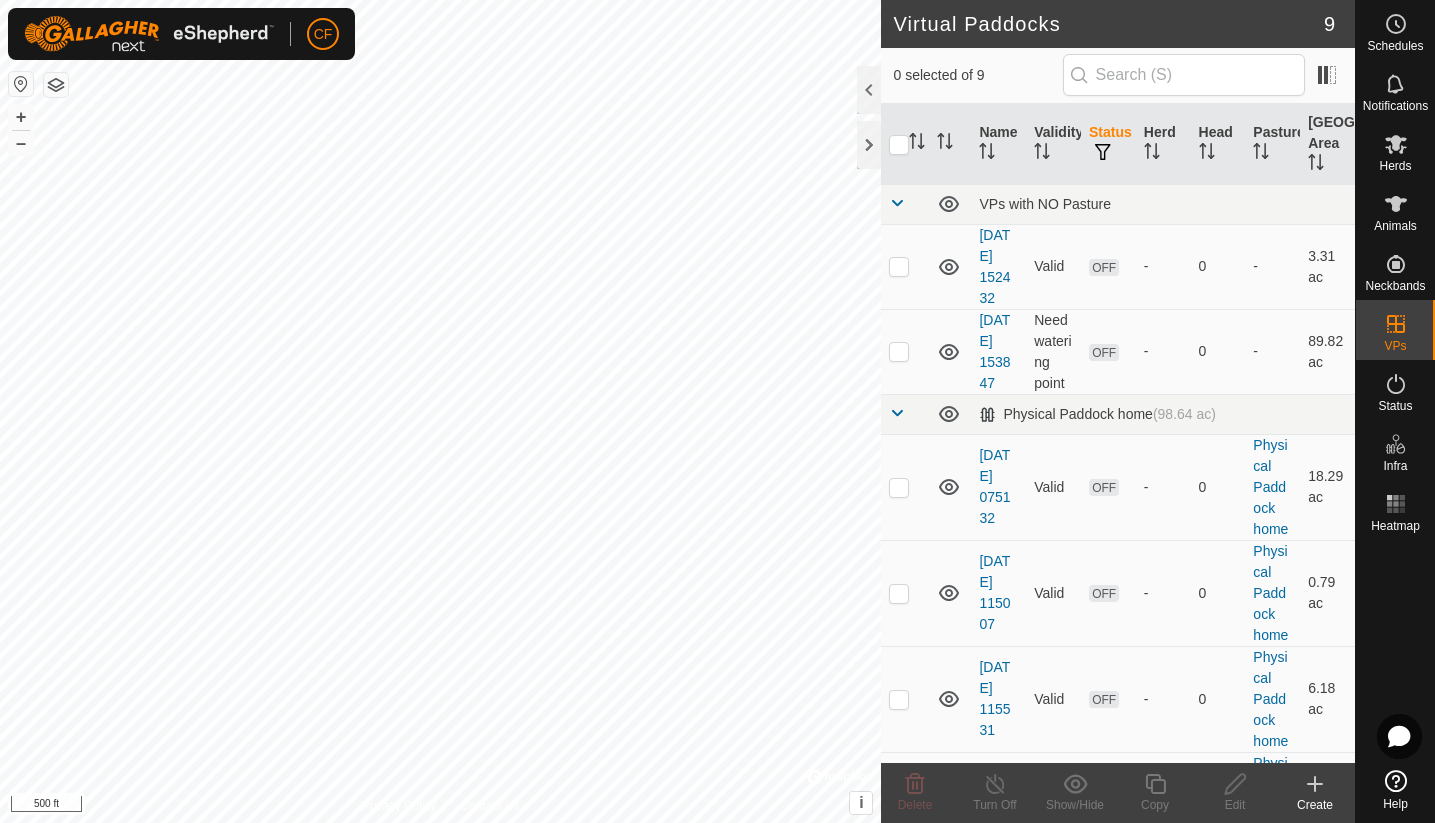 click on "Virtual Paddocks 9 0 selected of 9     Name   Validity   Status   Herd   Head   Pasture   [GEOGRAPHIC_DATA] Area   VPs with NO Pasture  [DATE] 152432  Valid  OFF  -   0   -   3.31 ac  [DATE] 153847  Need watering point  OFF  -   0   -   89.82 ac   Physical Paddock home   (98.64 ac) [DATE] 075132  Valid  OFF  -   0   Physical Paddock home   18.29 ac  [DATE] 115007  Valid  OFF  -   0   Physical Paddock home   0.79 ac  [DATE] 115531  Valid  OFF  -   0   Physical Paddock home   6.18 ac  [DATE] 145218  Valid  OFF  -   0   Physical Paddock home   8.23 ac  [DATE] 145700  Valid  OFF  -   0   Physical [GEOGRAPHIC_DATA] home   7.81 ac  [DATE] 151740  Valid  OFF  -   0   Physical Paddock home   1.48 ac  [DATE] 152211  Valid  OFF  -   0   Physical Paddock home   1.8 ac  Delete  Turn Off   Show/Hide   Copy   Edit   Create  Privacy Policy Contact Us + – ⇧ i ©  Mapbox , ©  OpenStreetMap ,  Improve this map 500 ft" 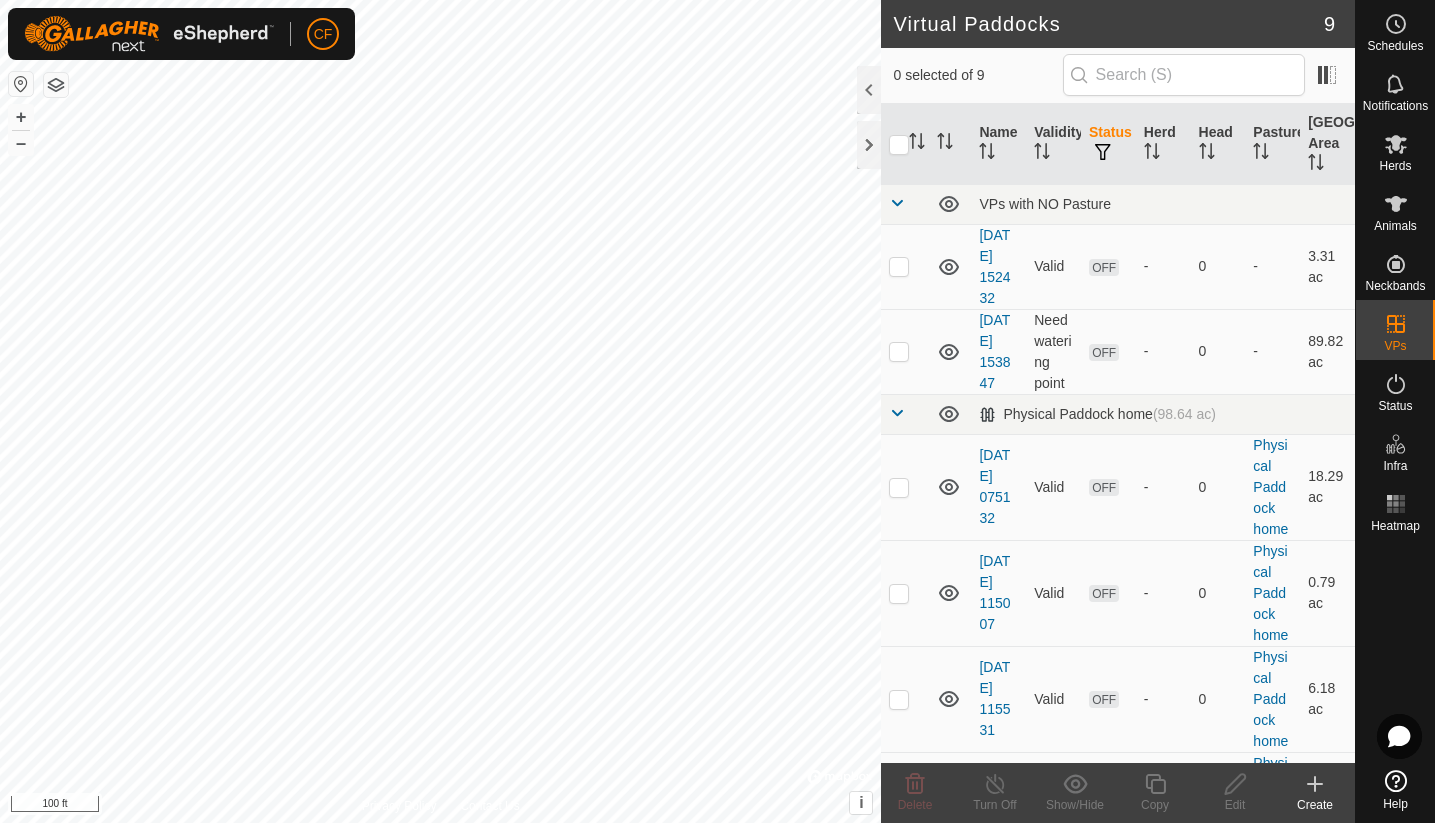 checkbox on "true" 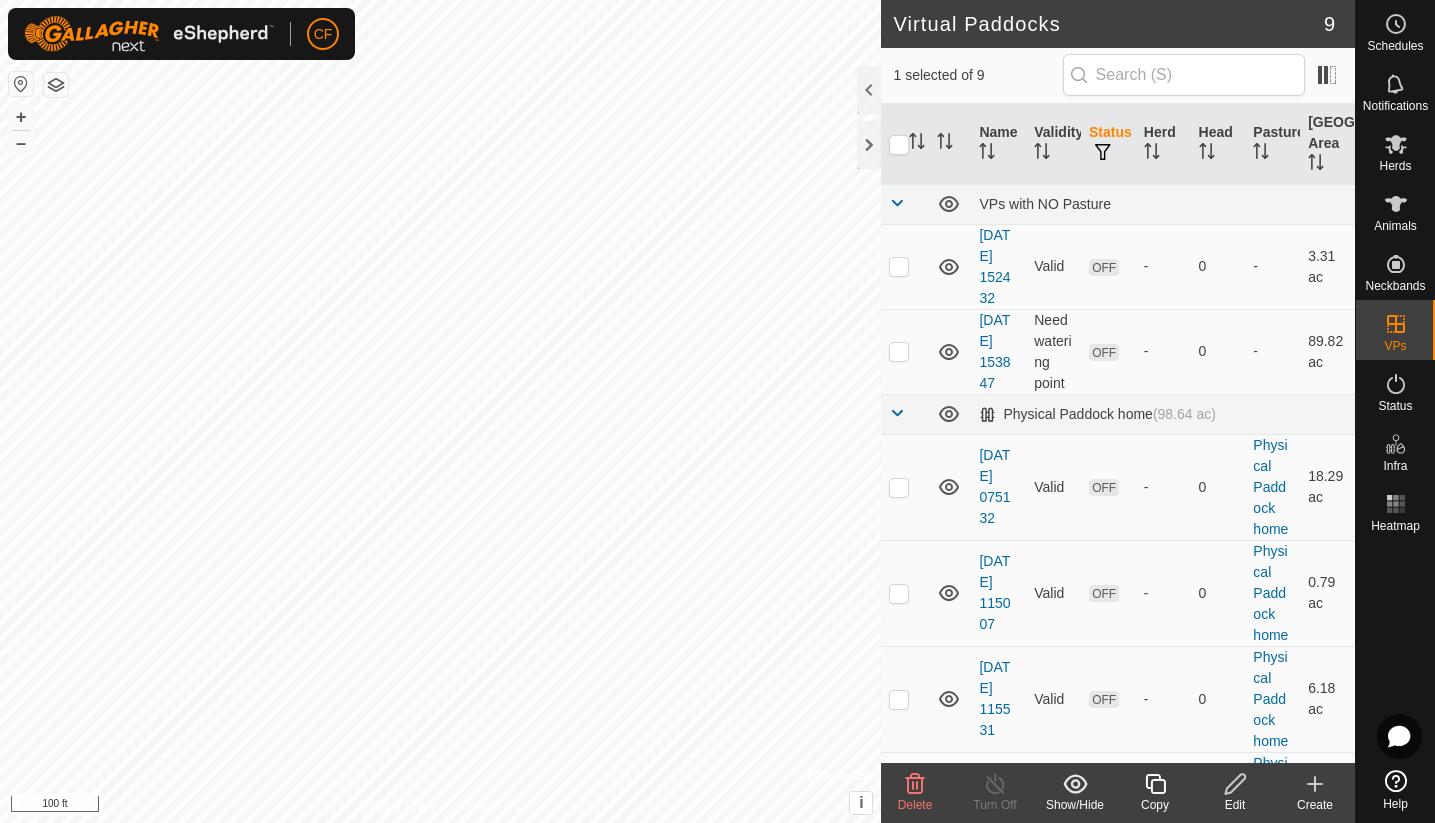 checkbox on "true" 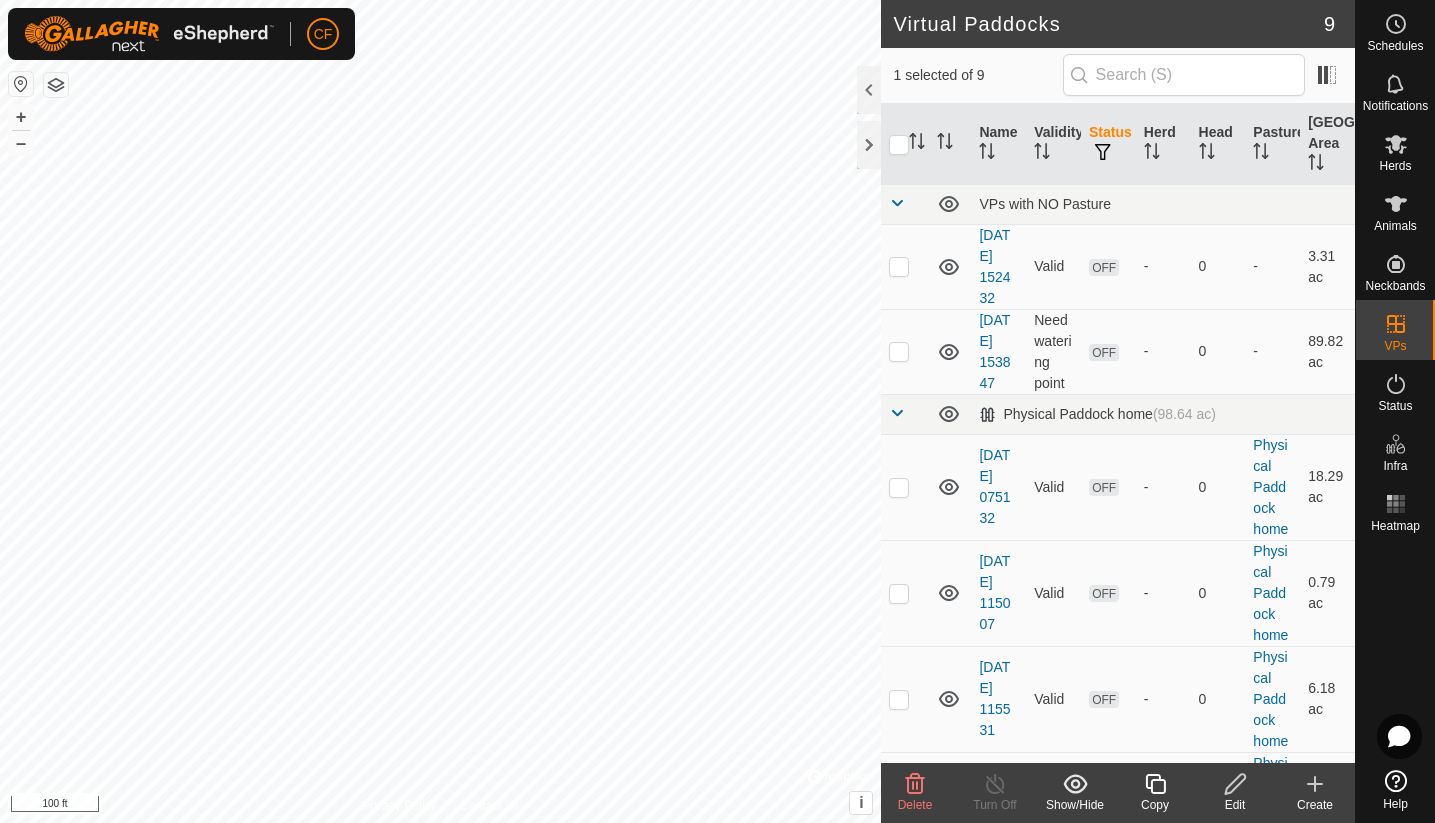 checkbox on "false" 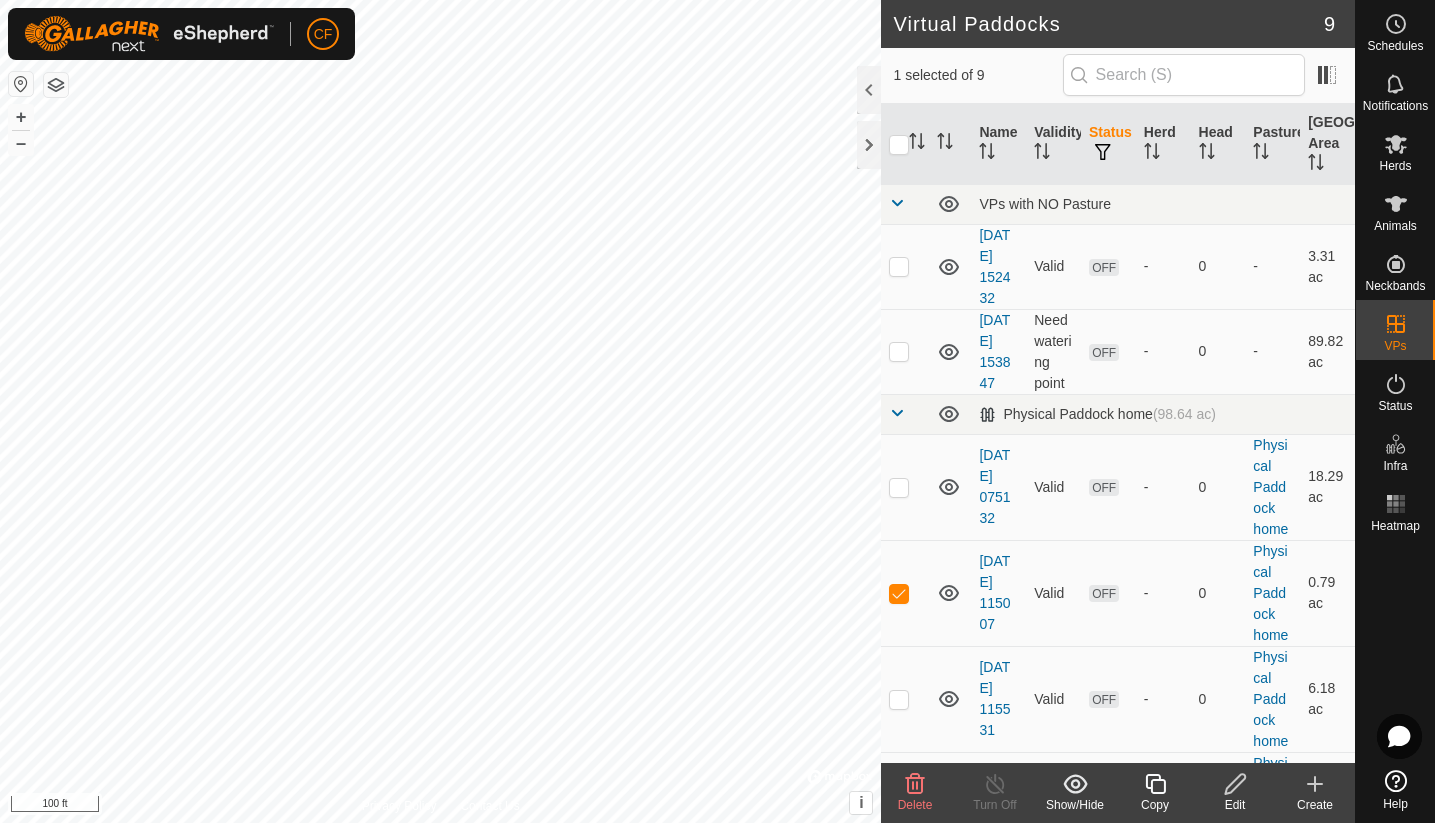 checkbox on "false" 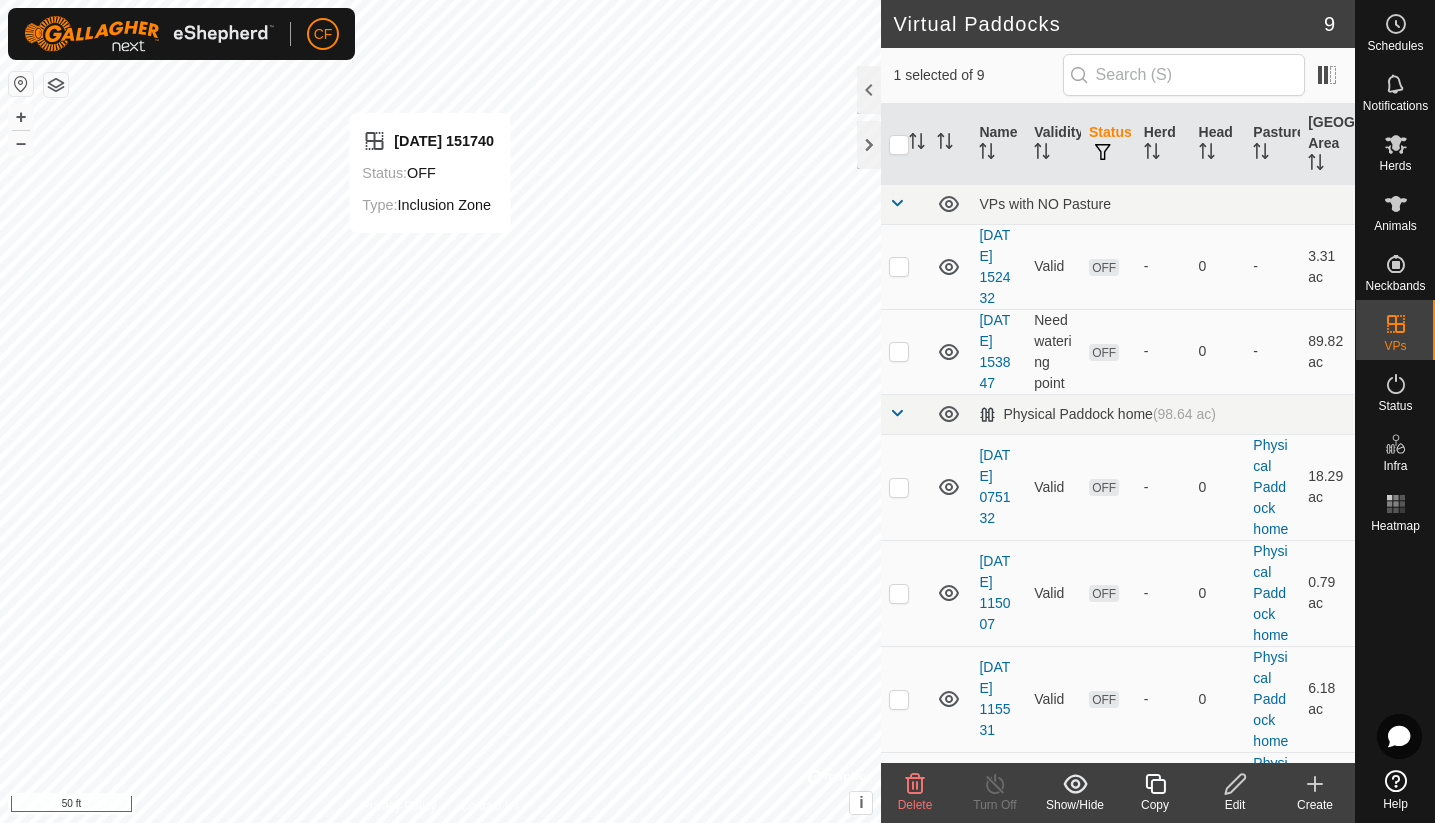 checkbox on "false" 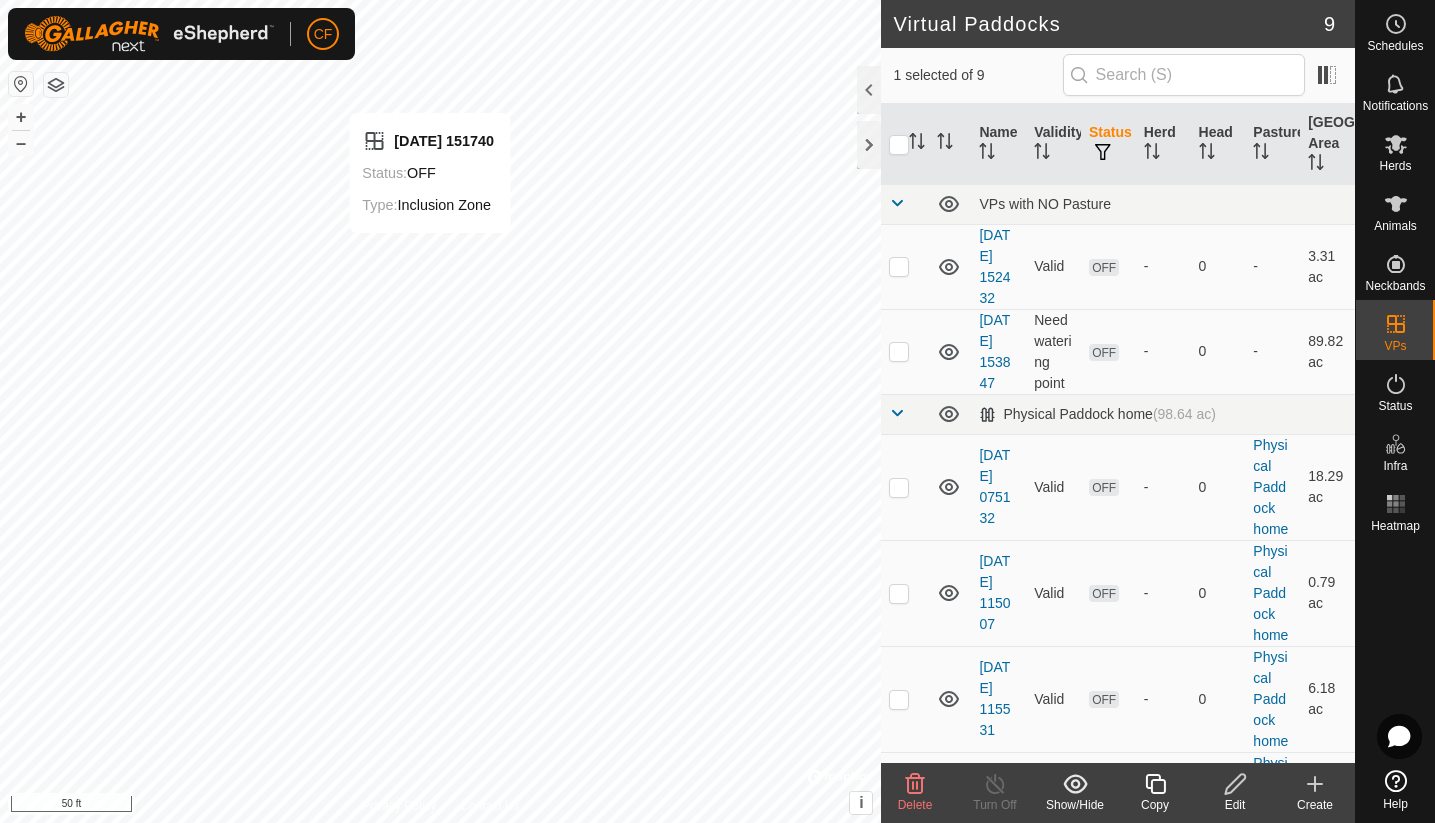 checkbox on "true" 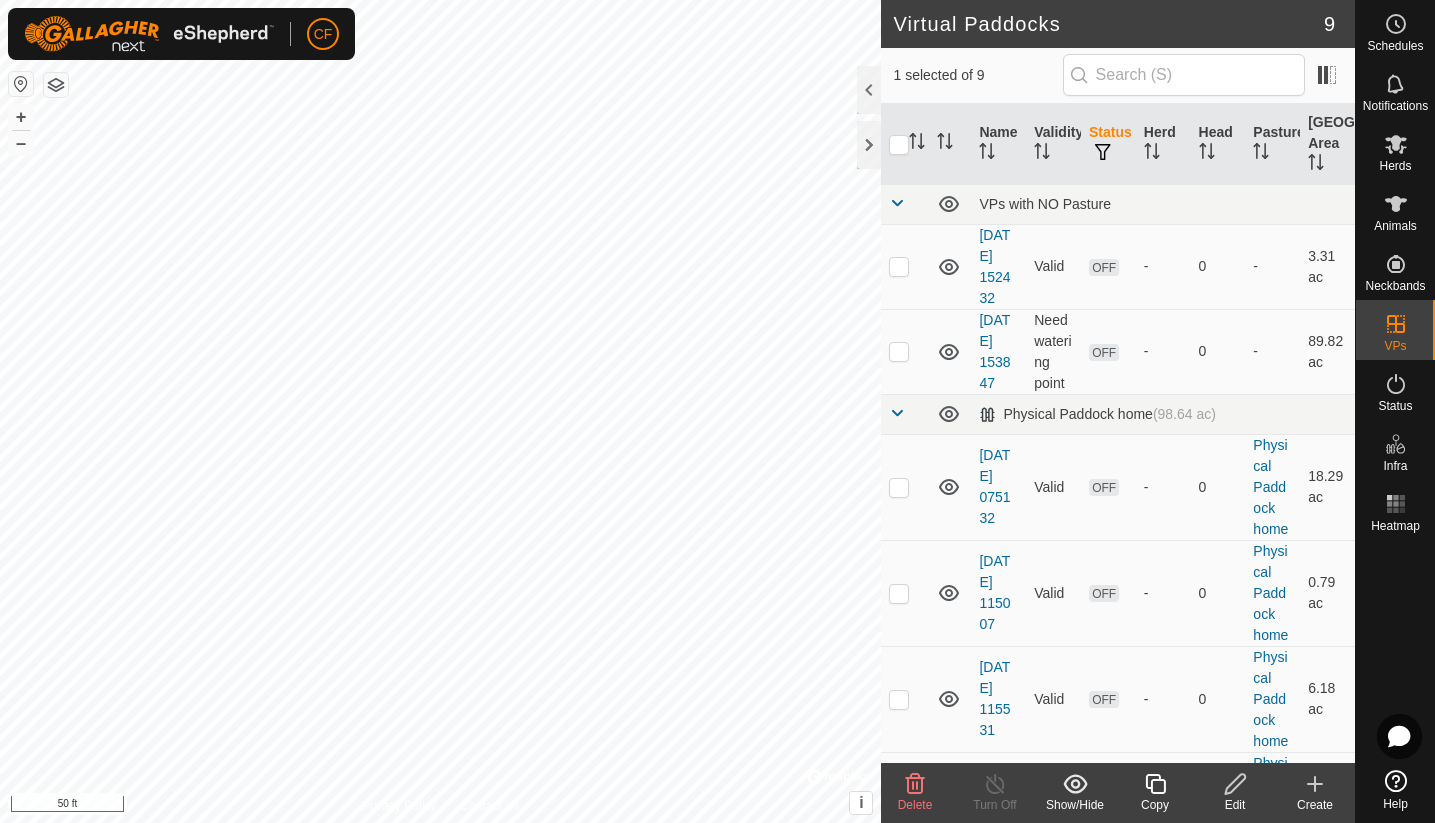 click 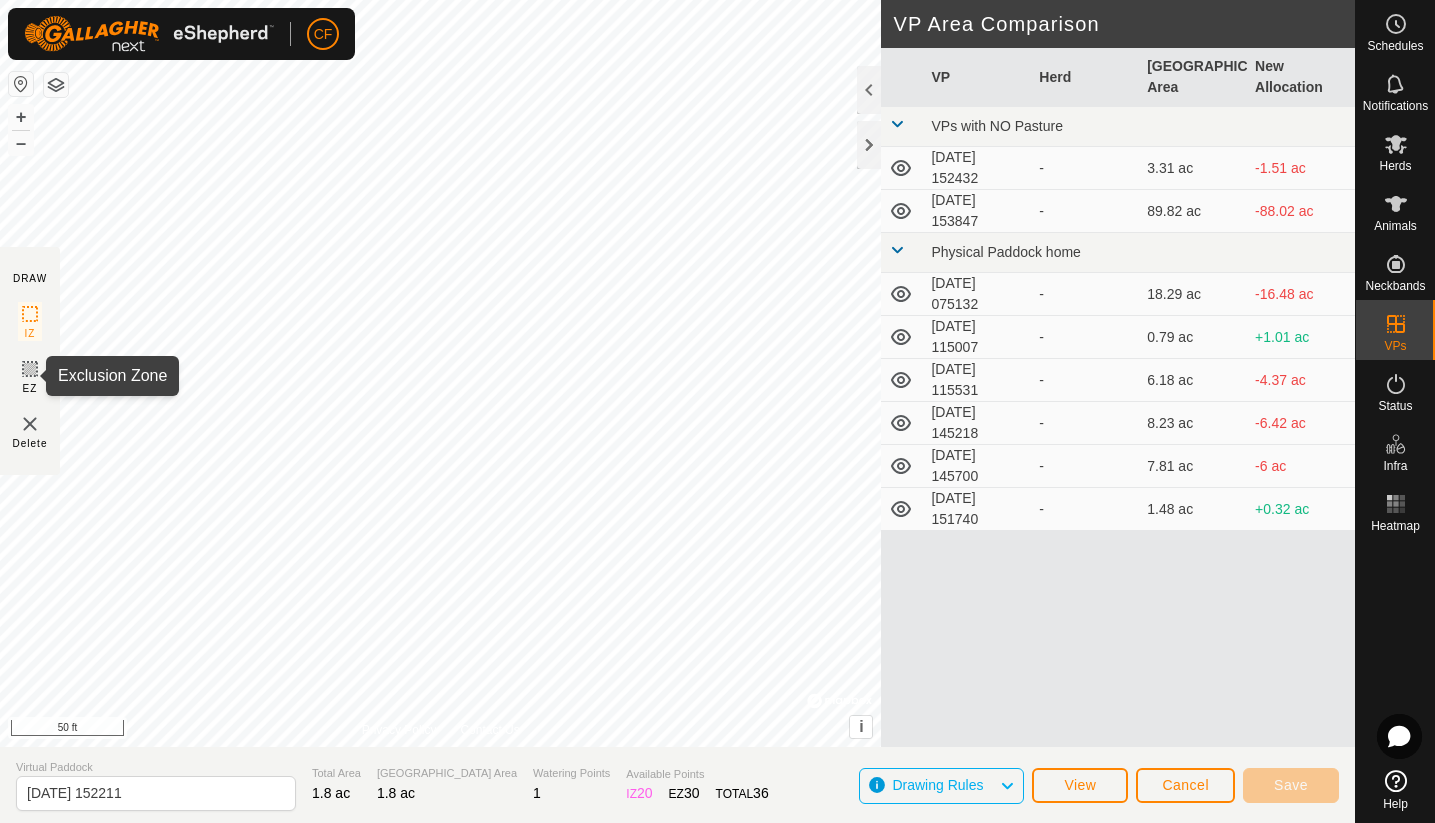 click 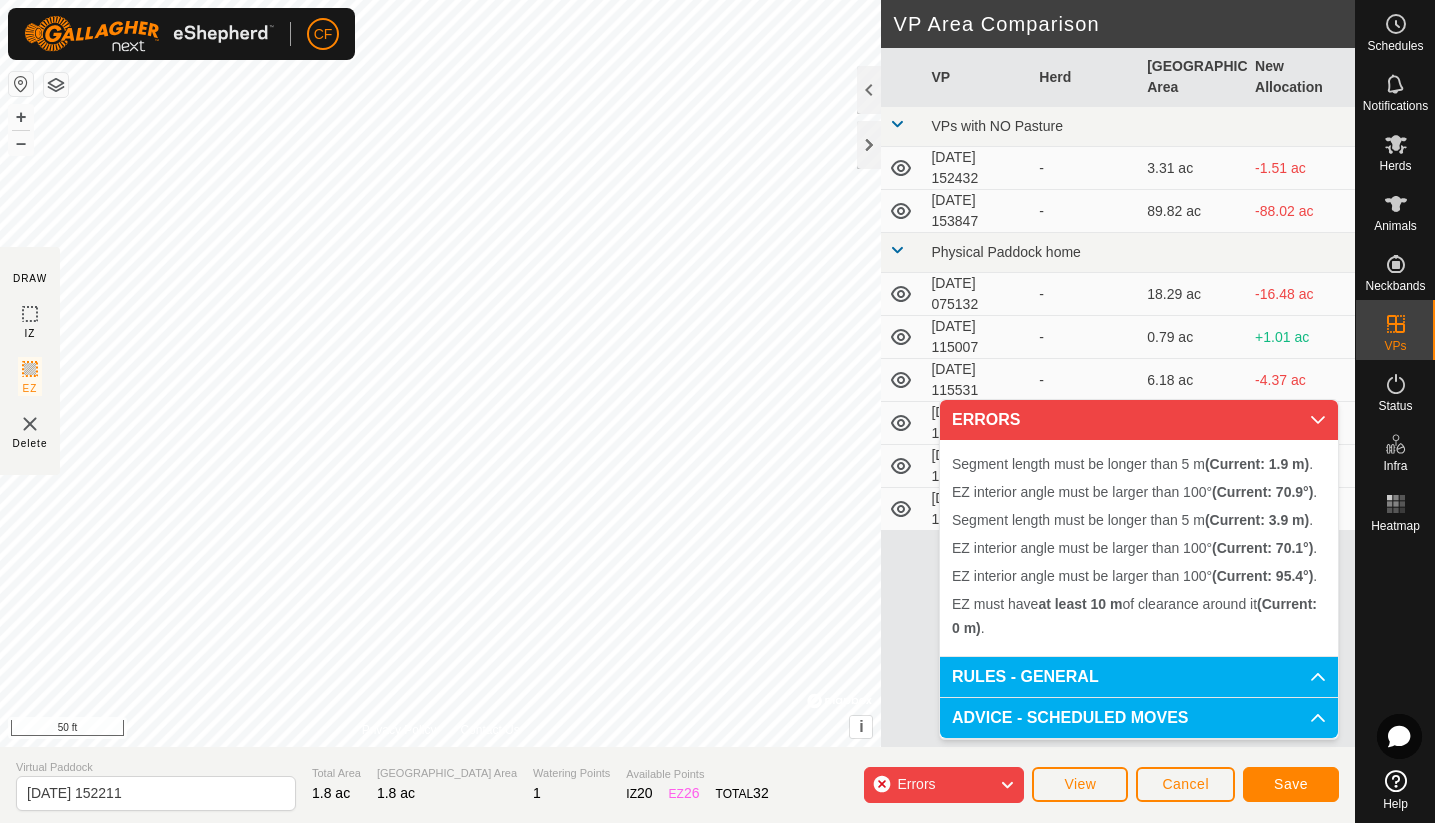 click on "Segment length must be longer than 5 m  (Current: 1.9 m) . + – ⇧ i ©  Mapbox , ©  OpenStreetMap ,  Improve this map 50 ft" at bounding box center (440, 373) 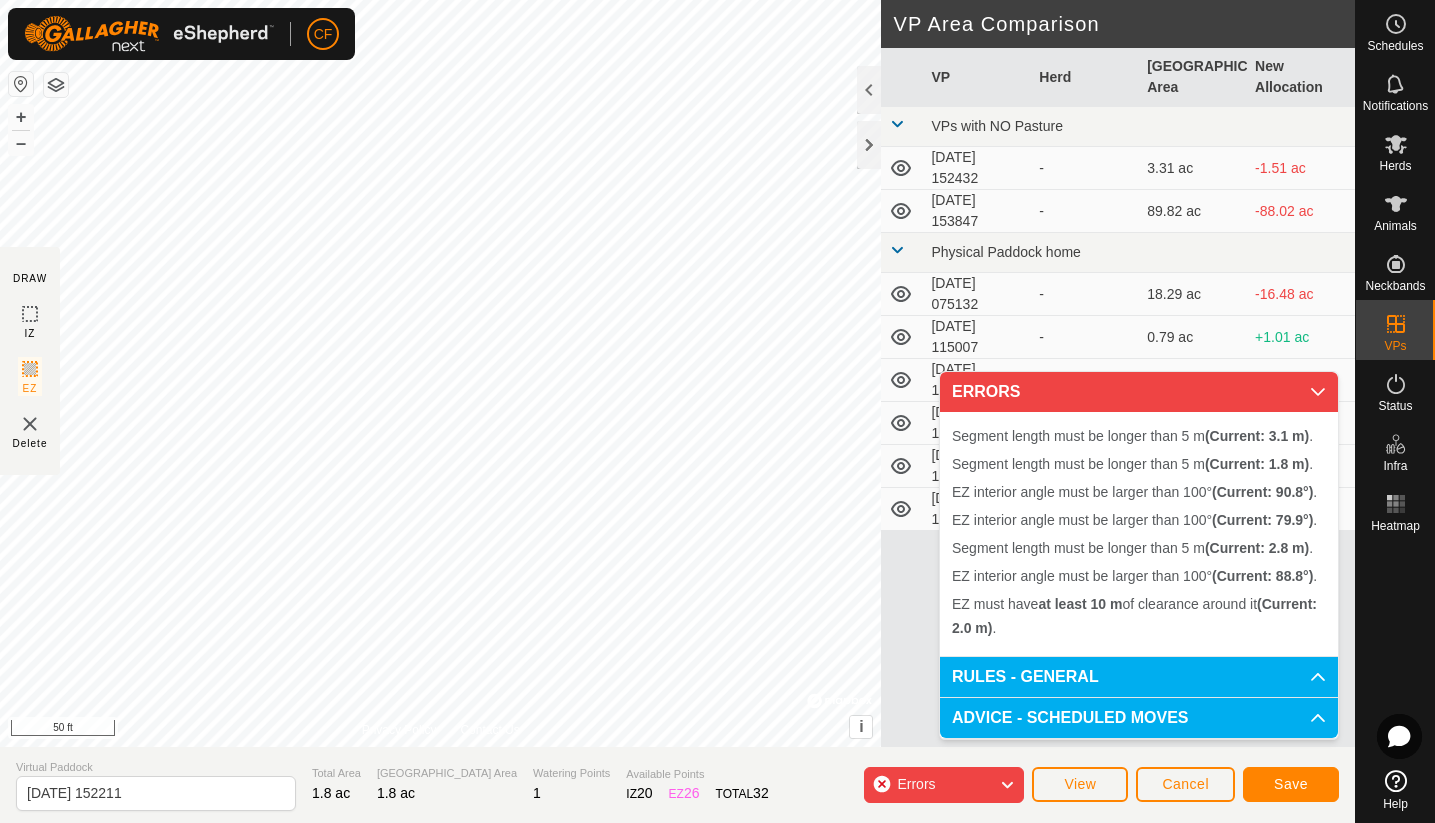 click on "RULES - GENERAL" at bounding box center (1139, 677) 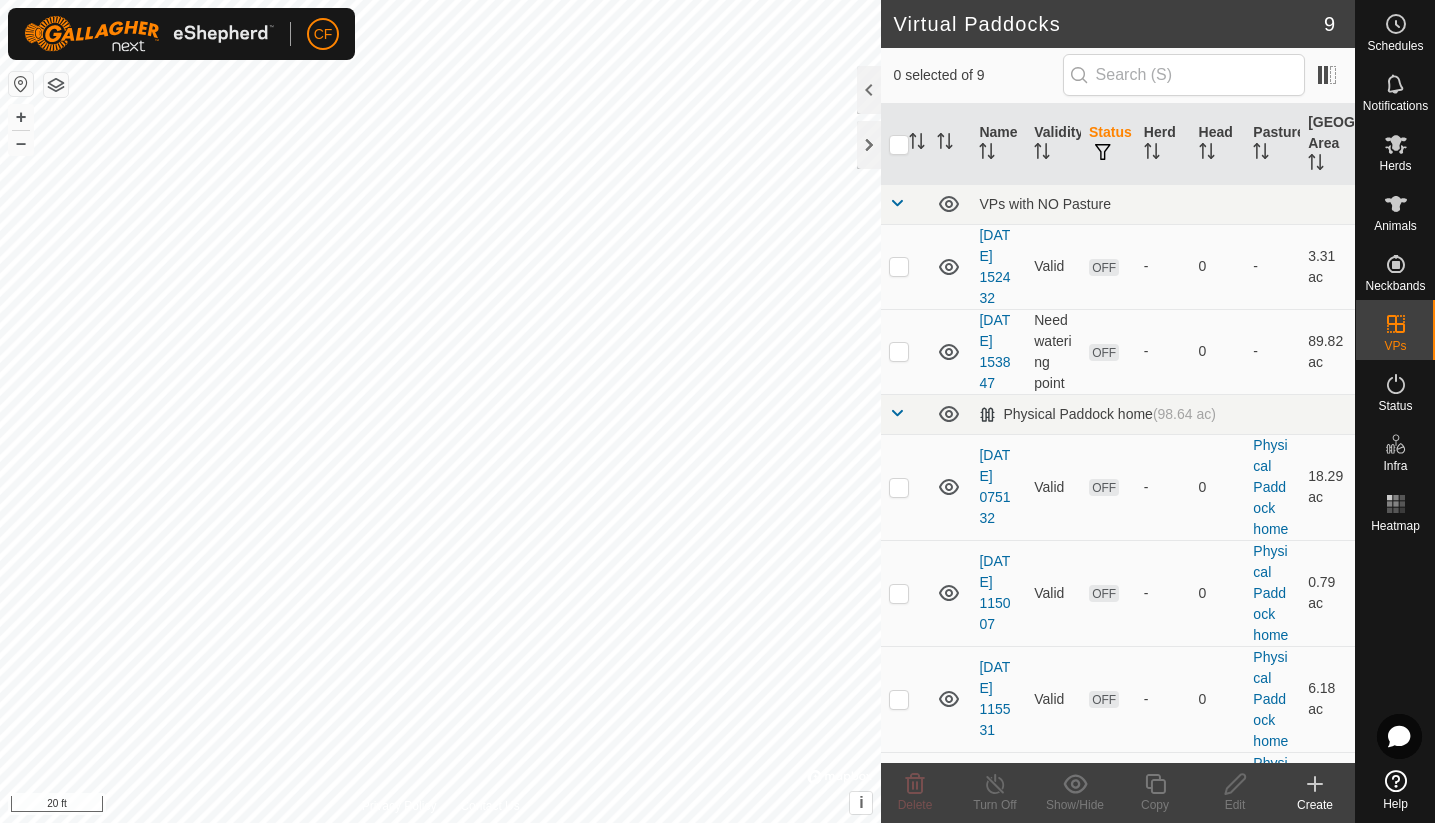checkbox on "true" 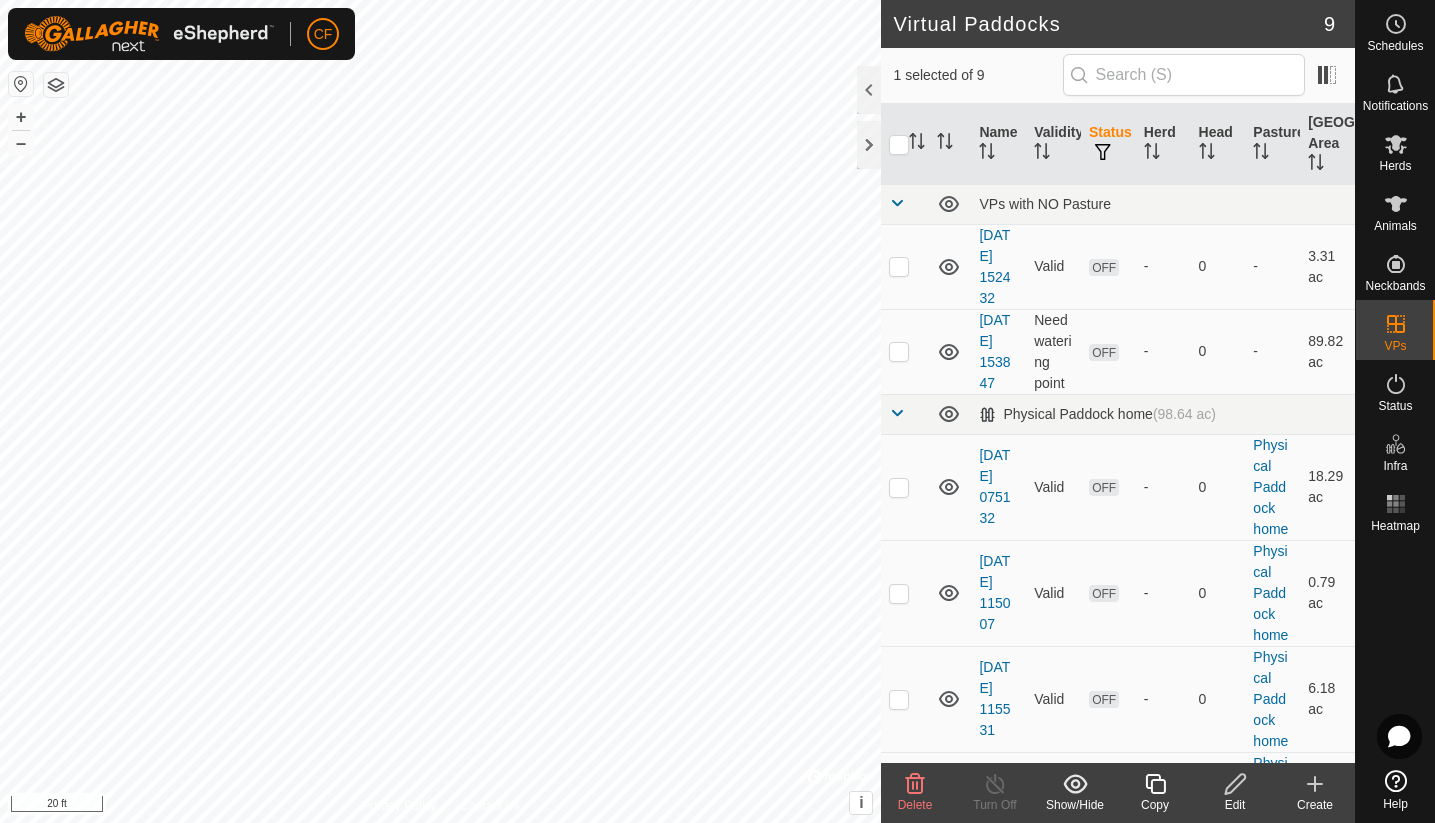 checkbox on "true" 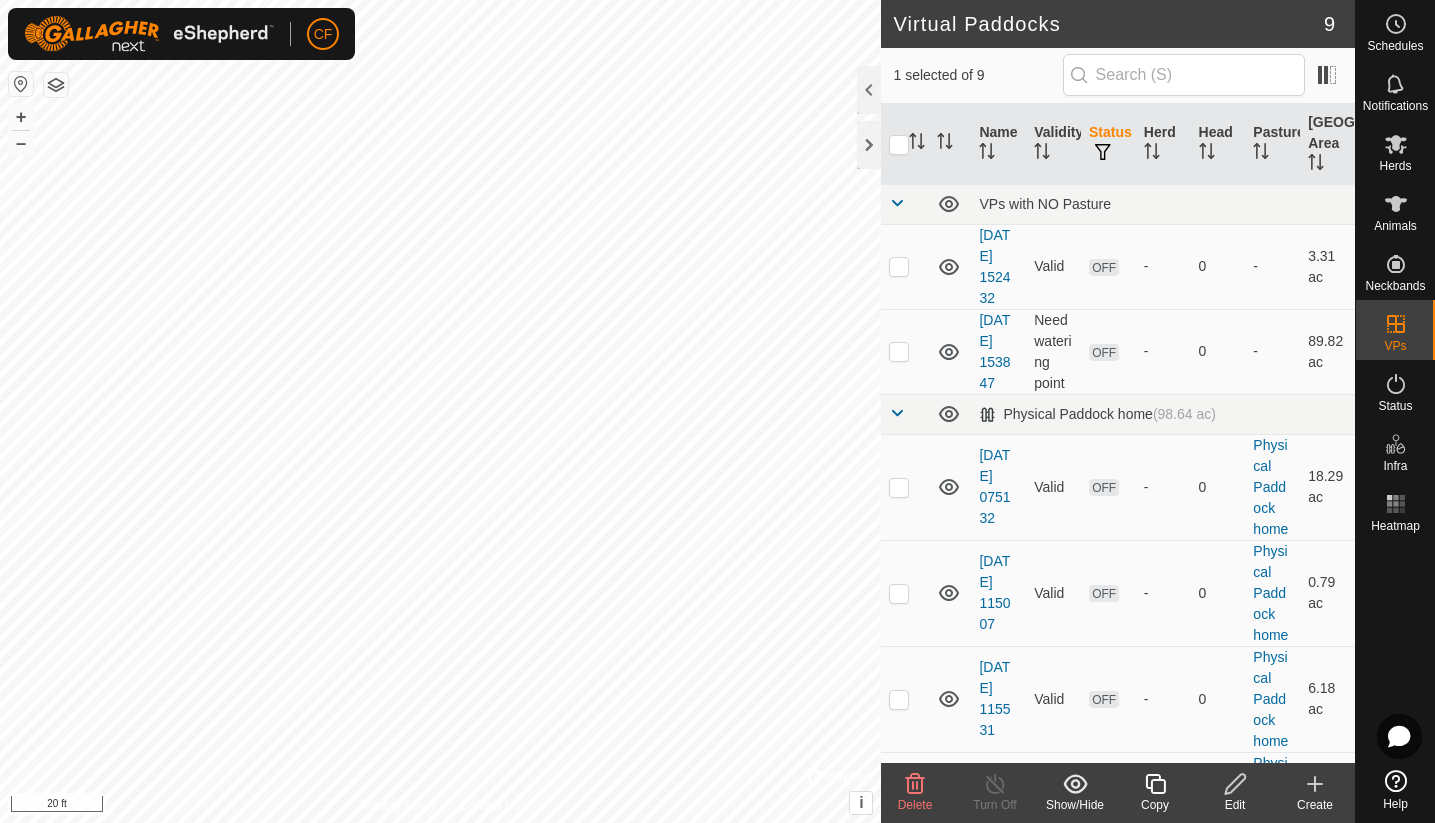 checkbox on "false" 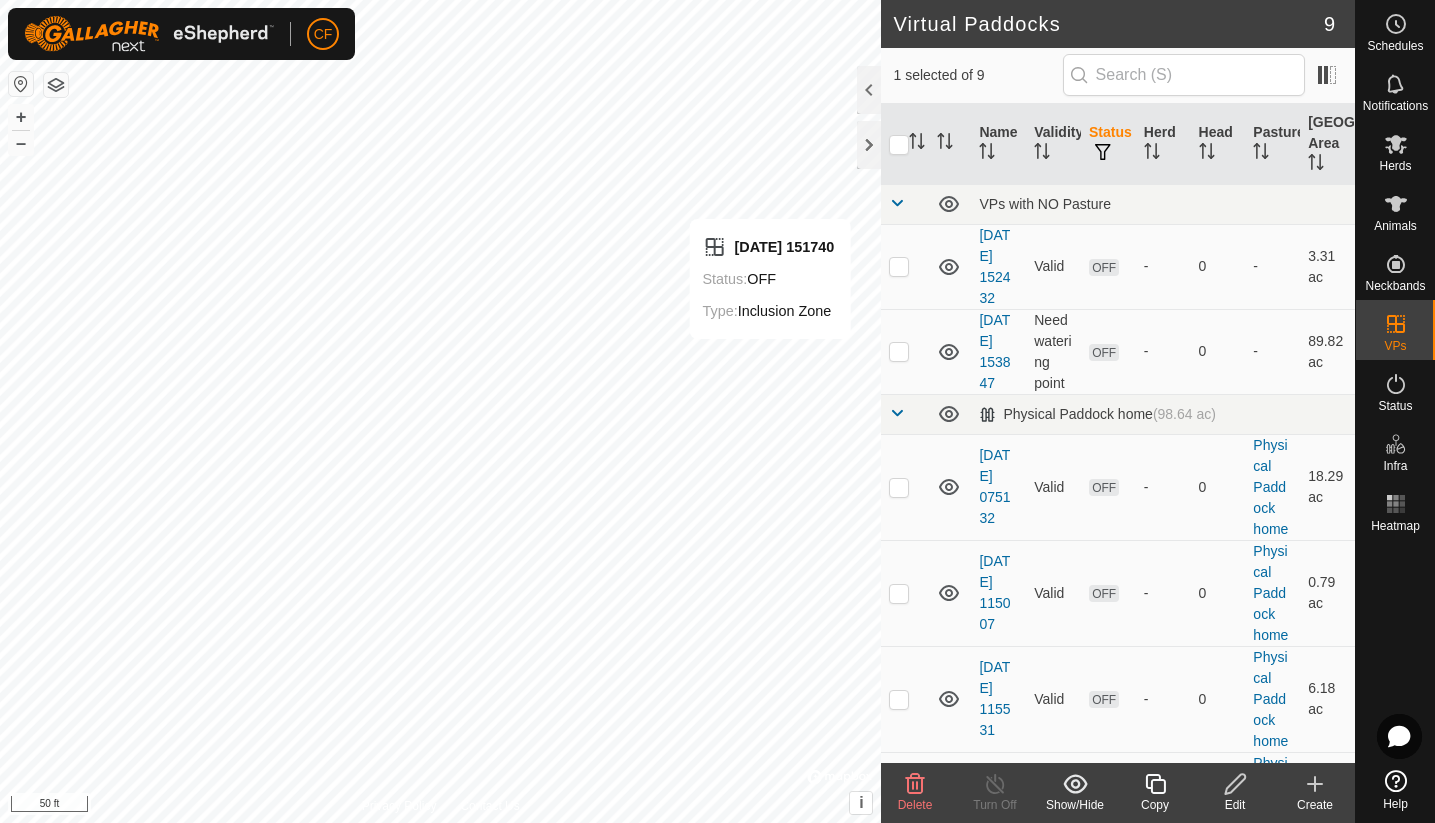 scroll, scrollTop: 414, scrollLeft: 0, axis: vertical 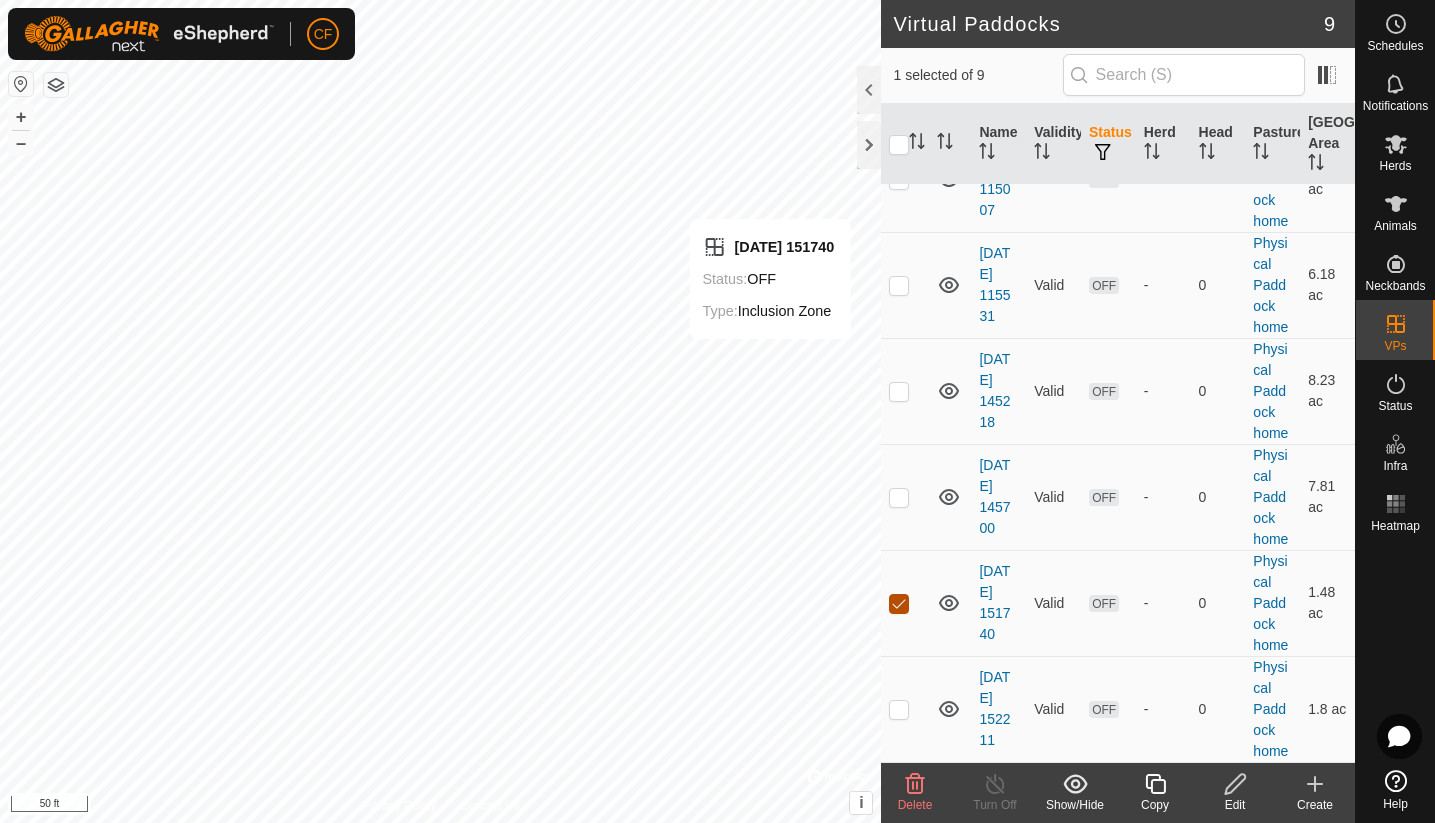 click at bounding box center [899, 604] 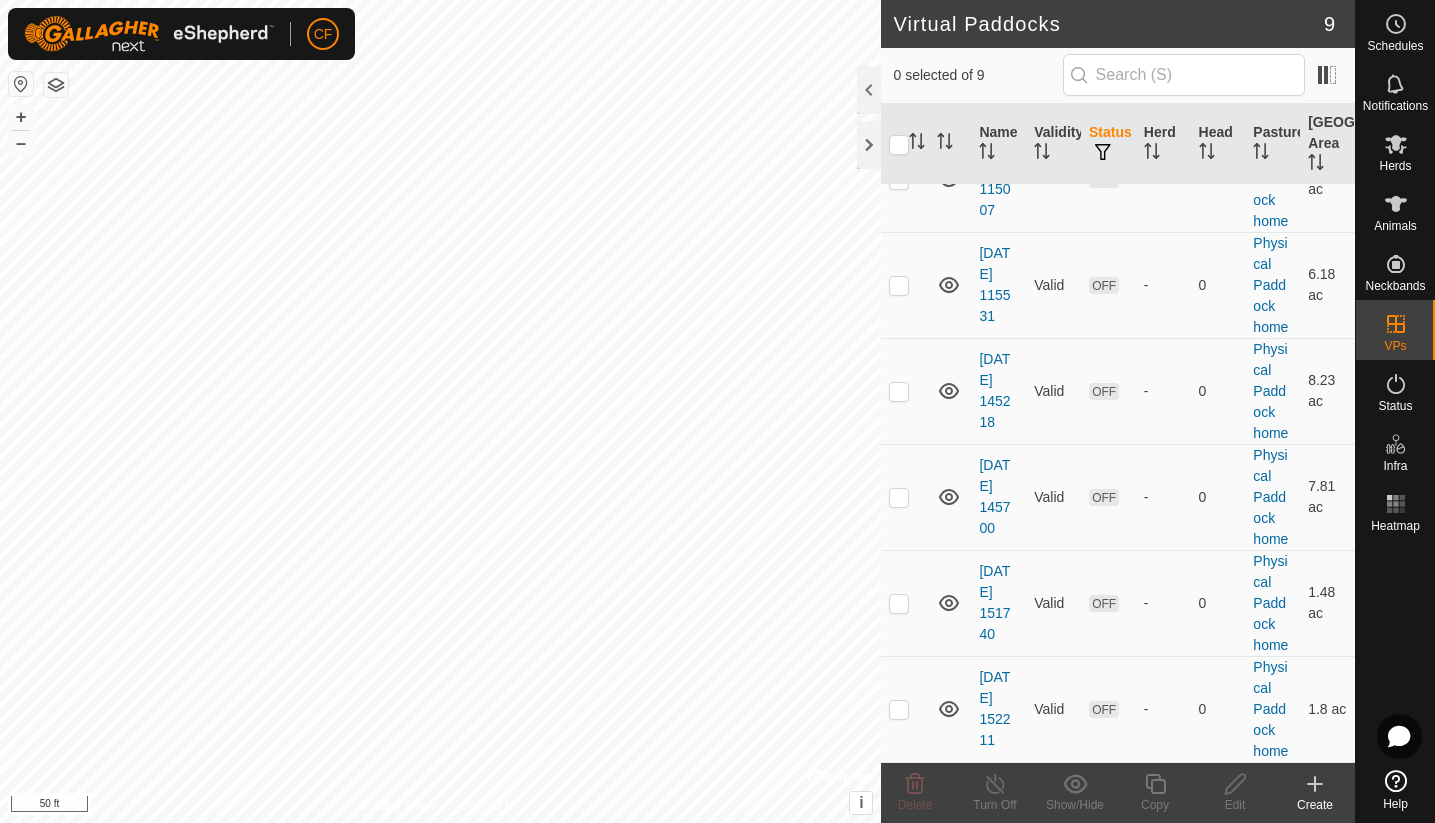 click 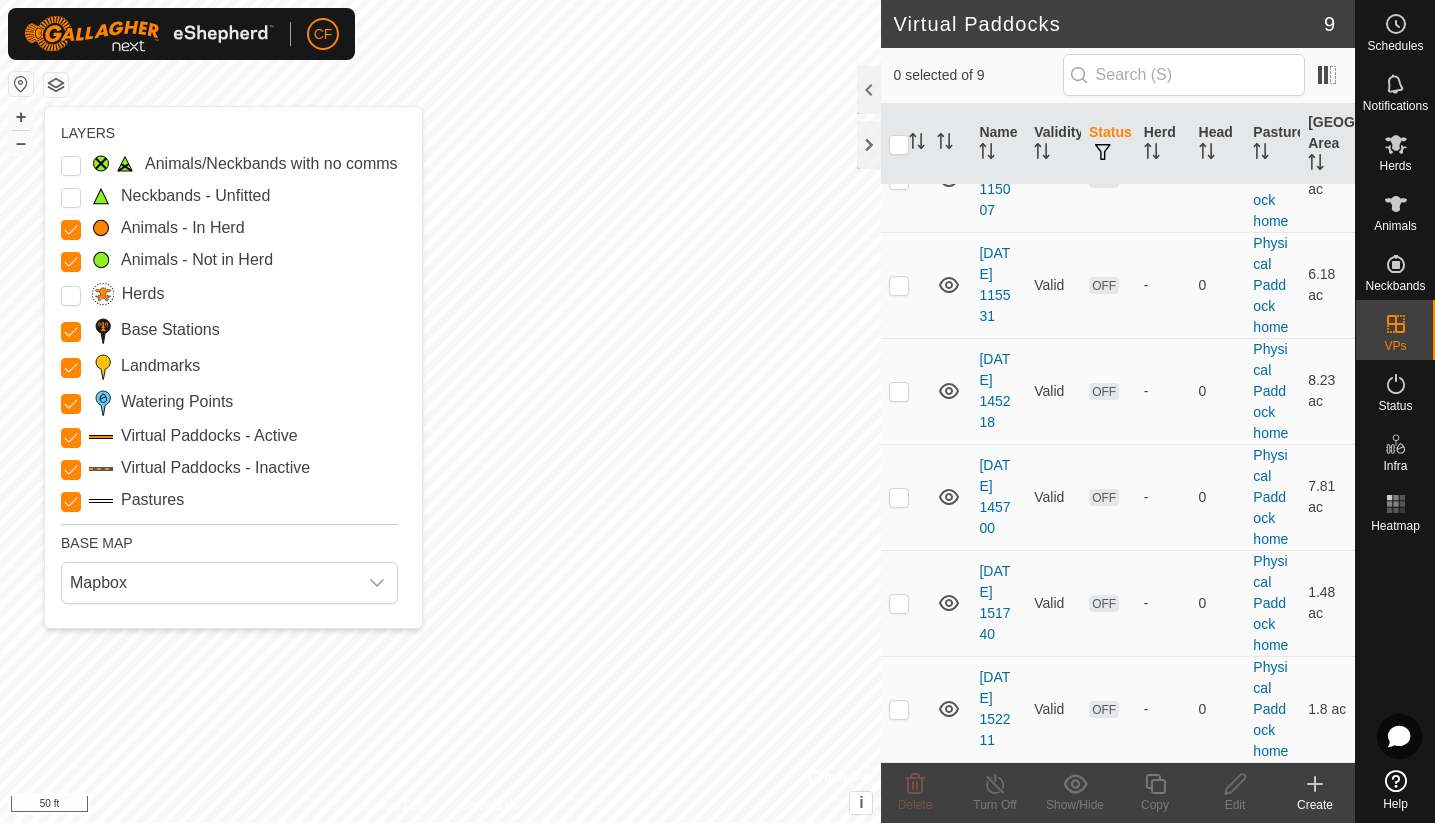 click on "Pastures" at bounding box center [152, 500] 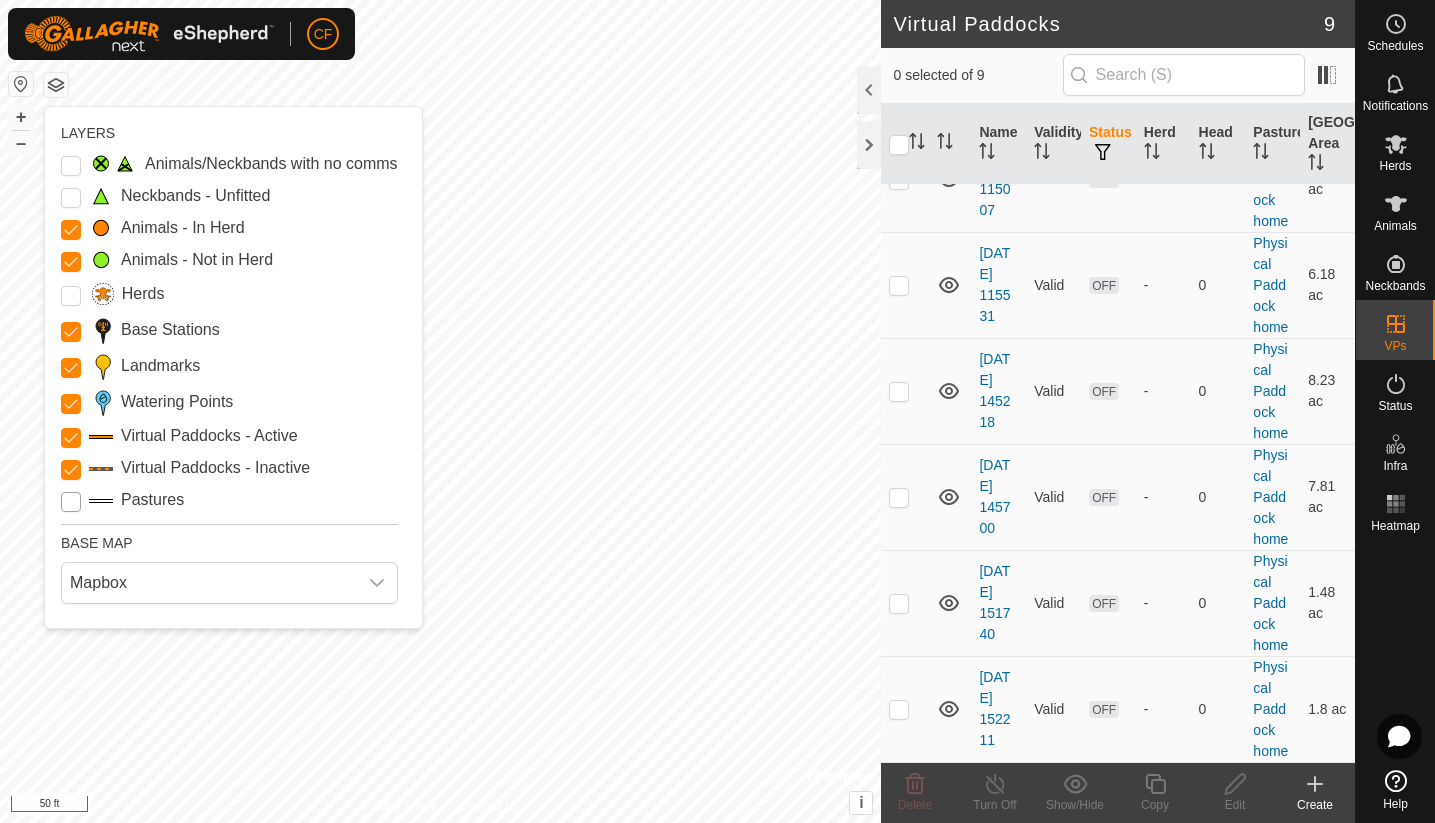 click on "Pastures" at bounding box center (71, 502) 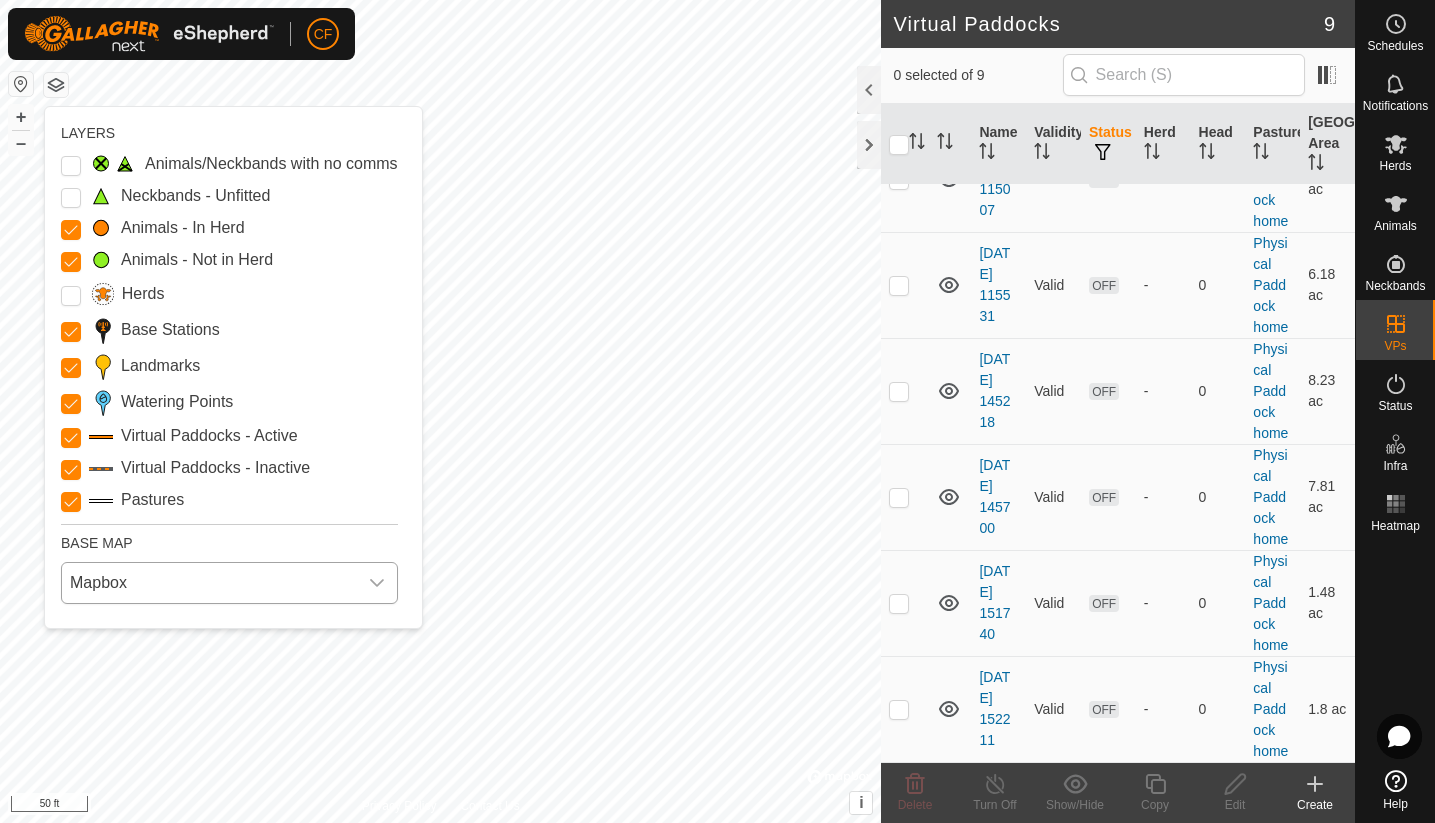 click 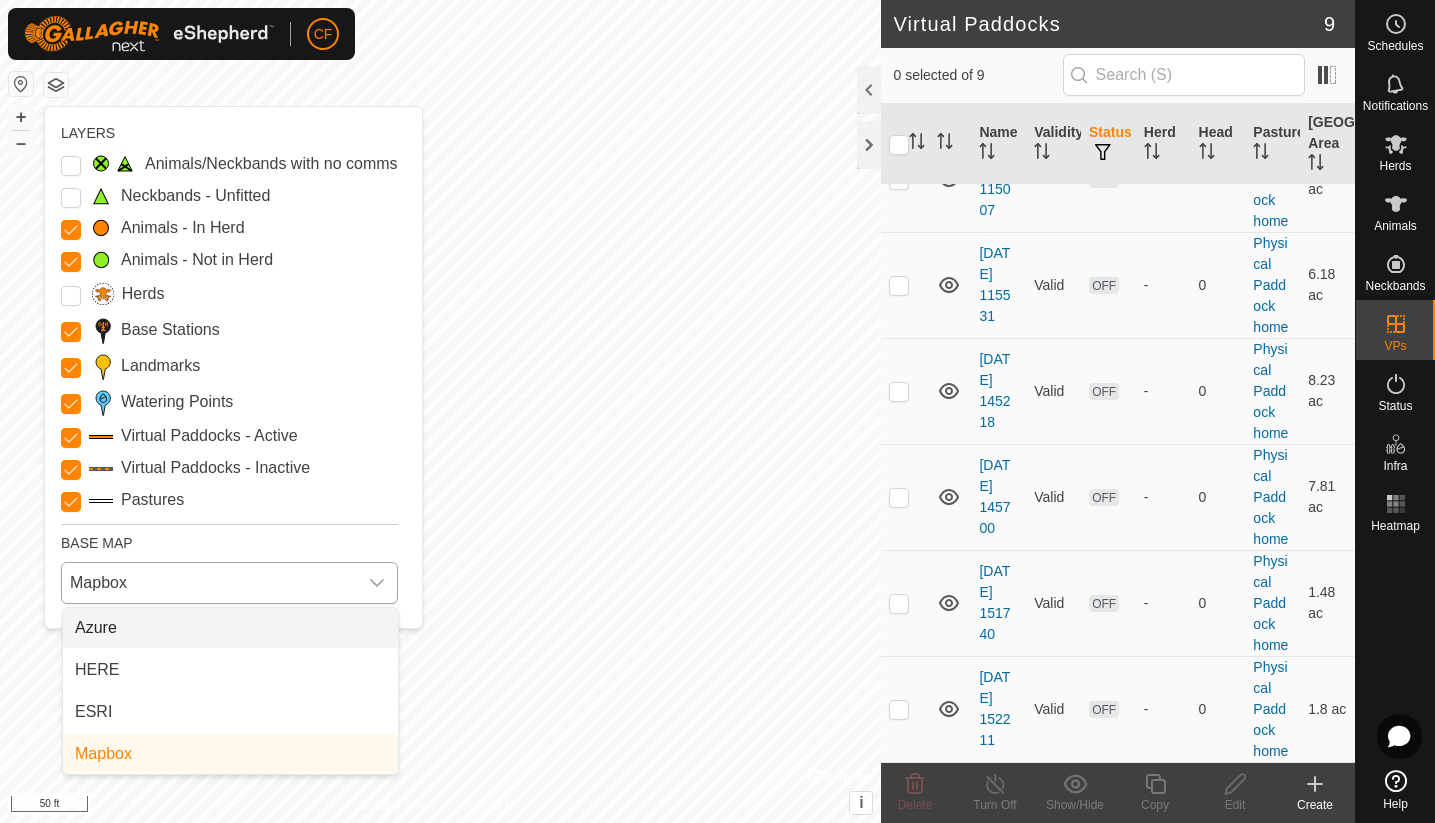 click 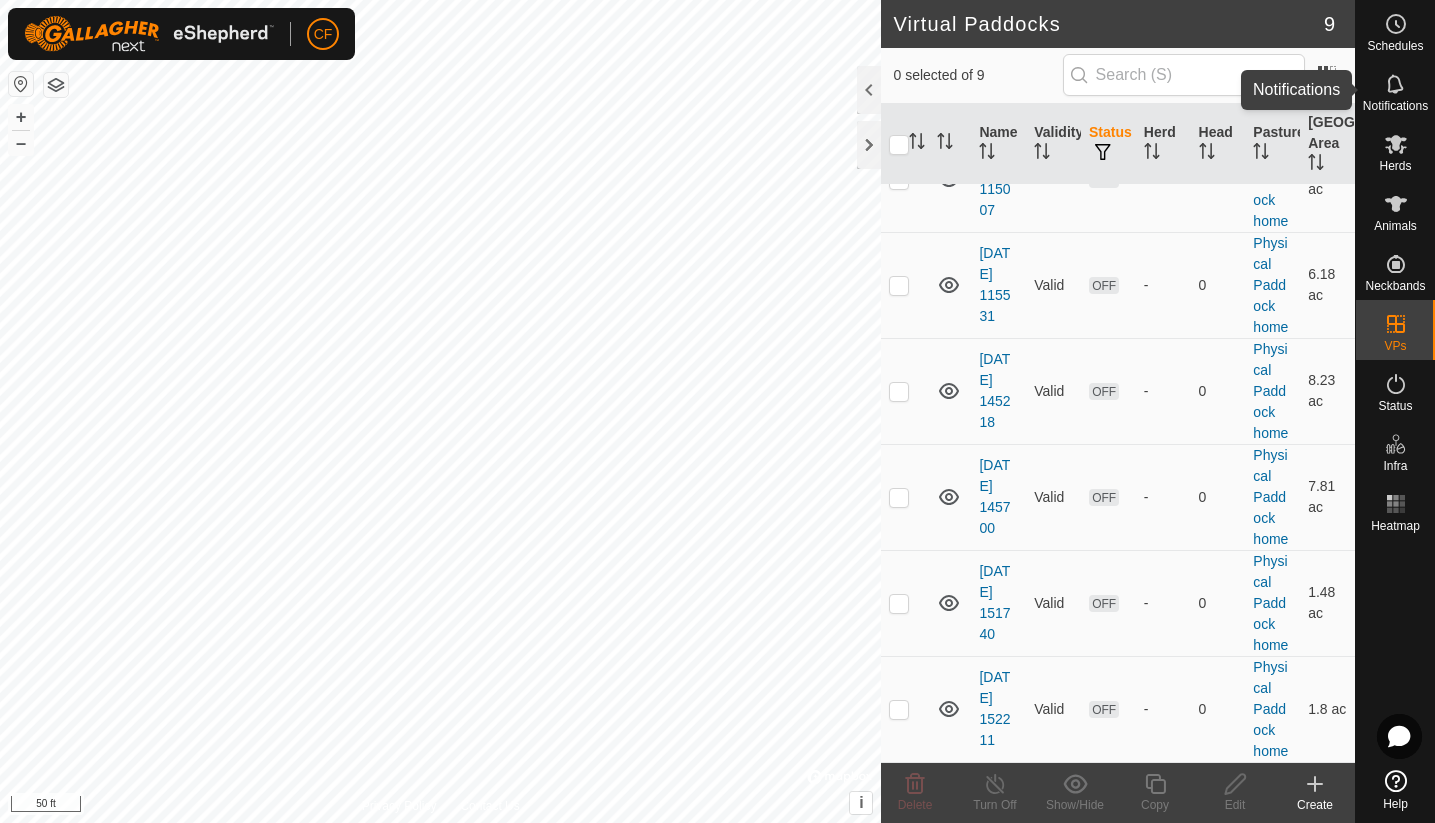 click 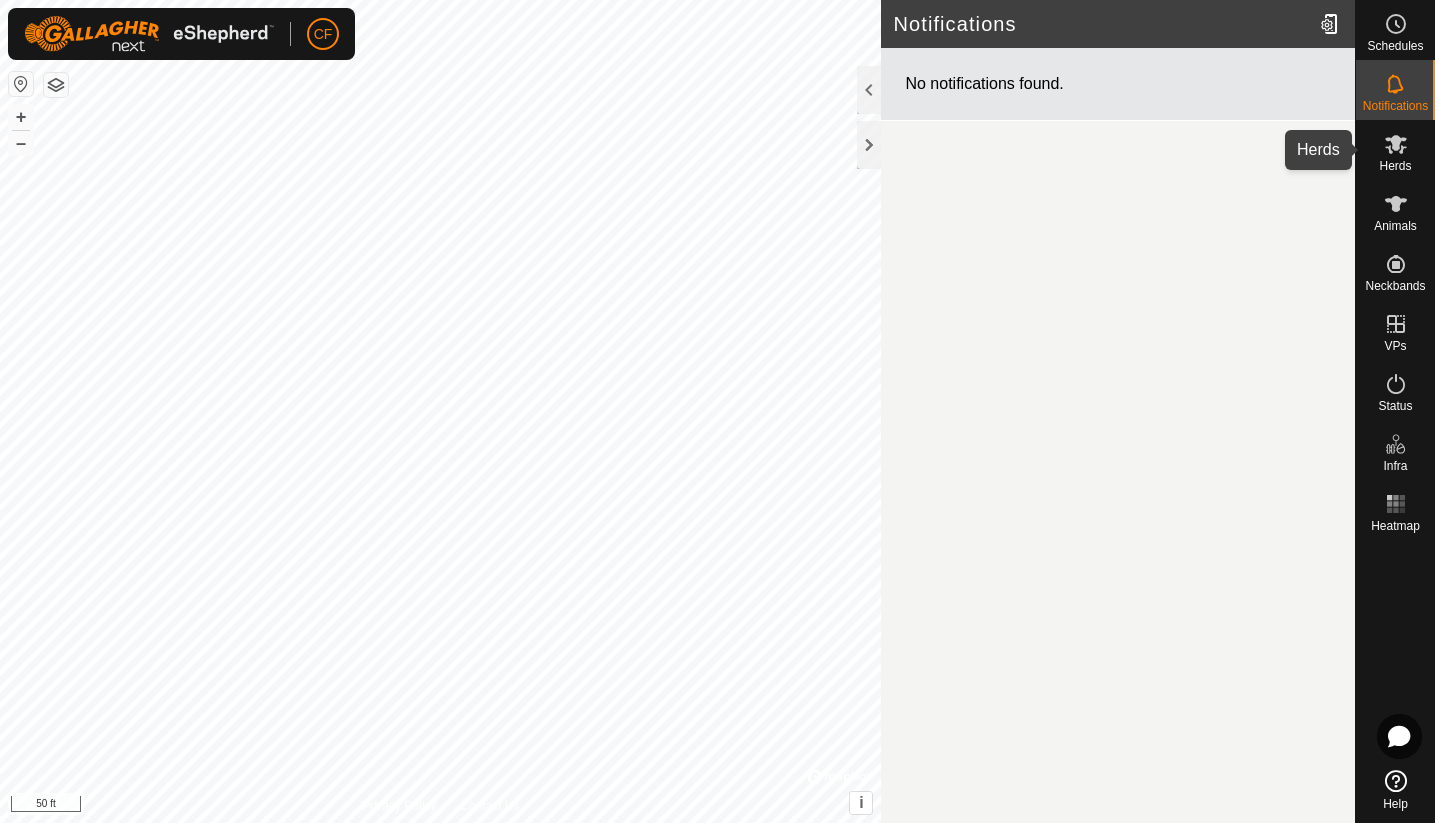 click 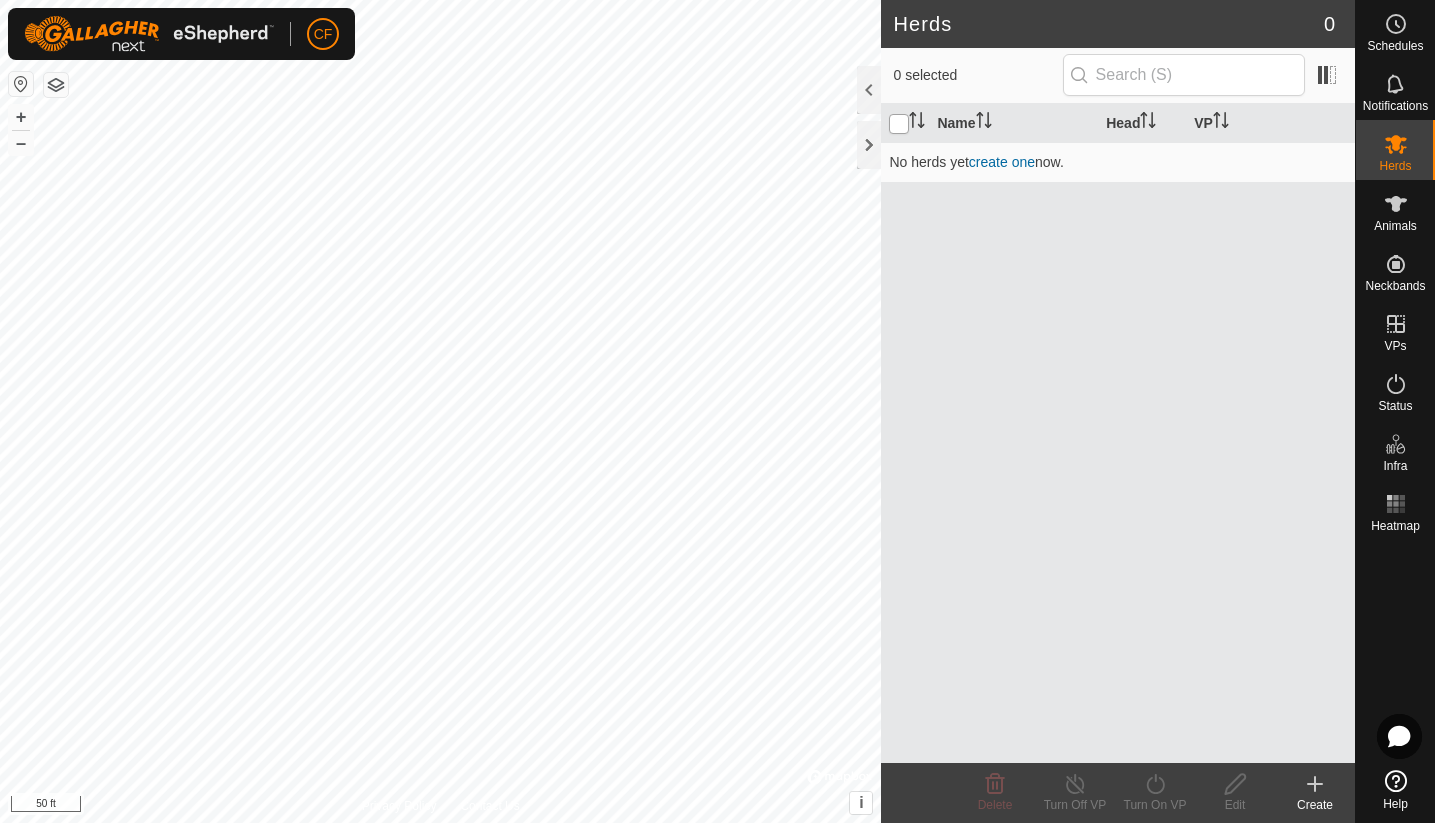 click at bounding box center (899, 124) 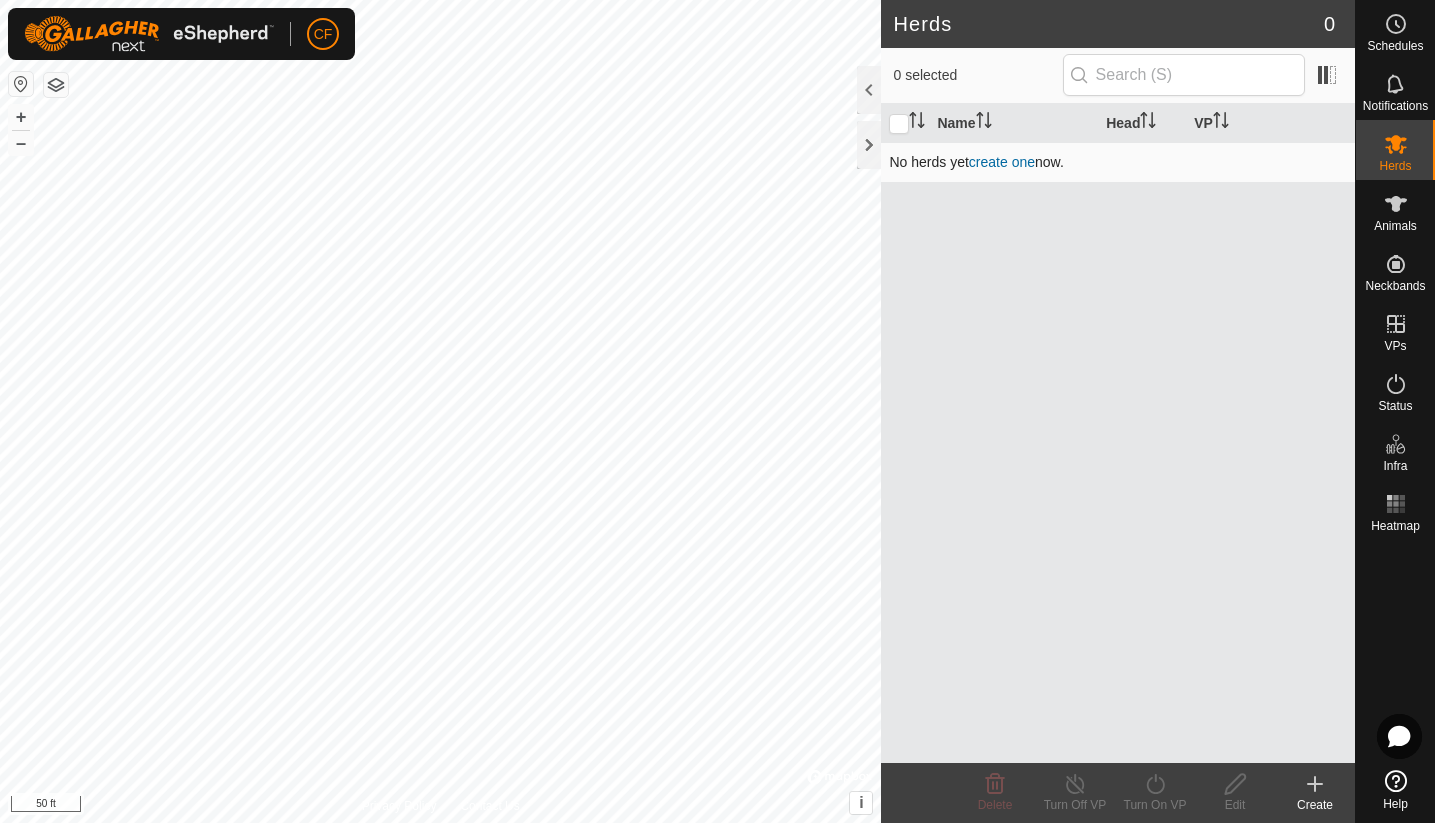 click on "create one" at bounding box center [1002, 162] 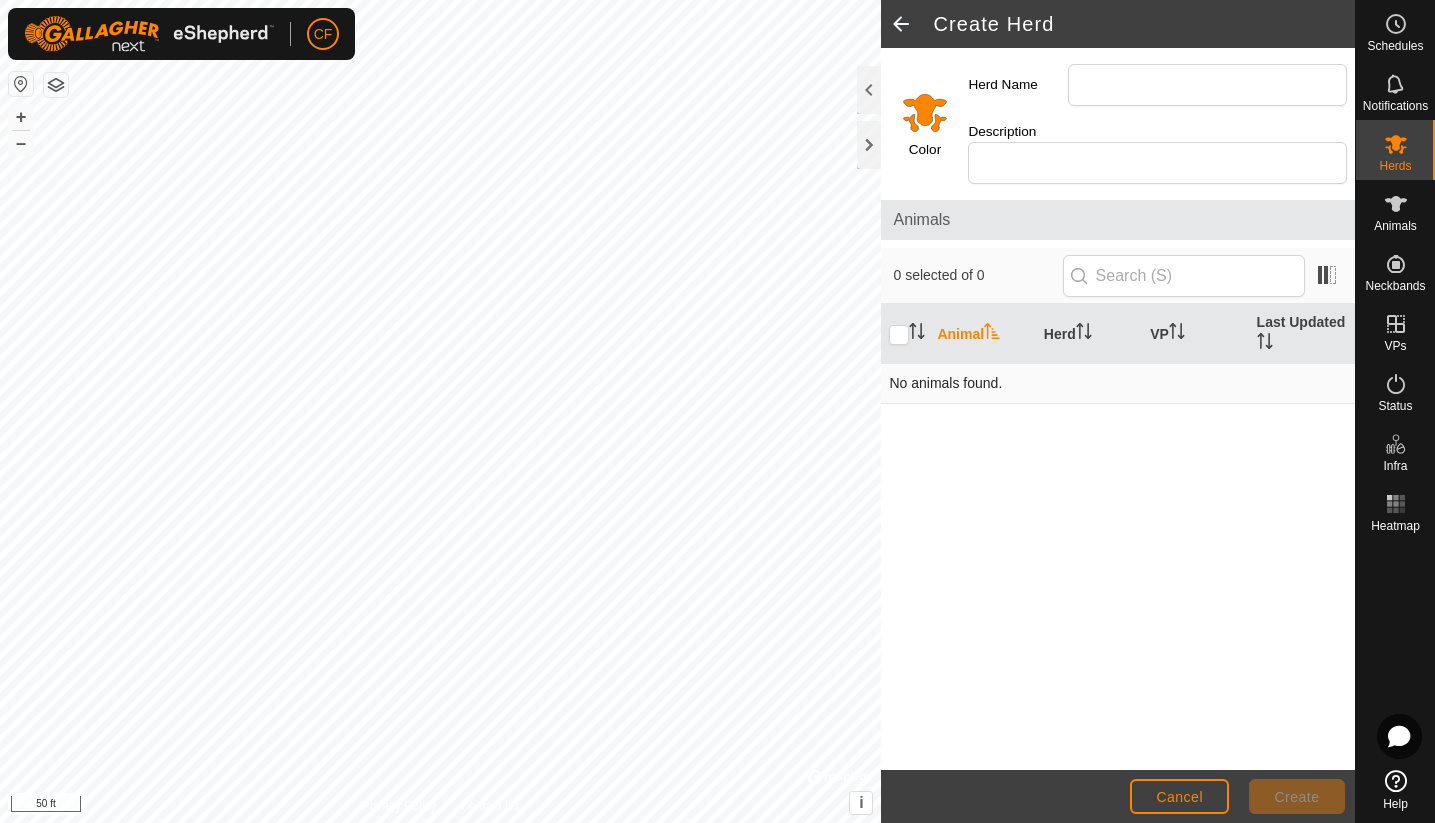 click on "No animals found." at bounding box center (1118, 384) 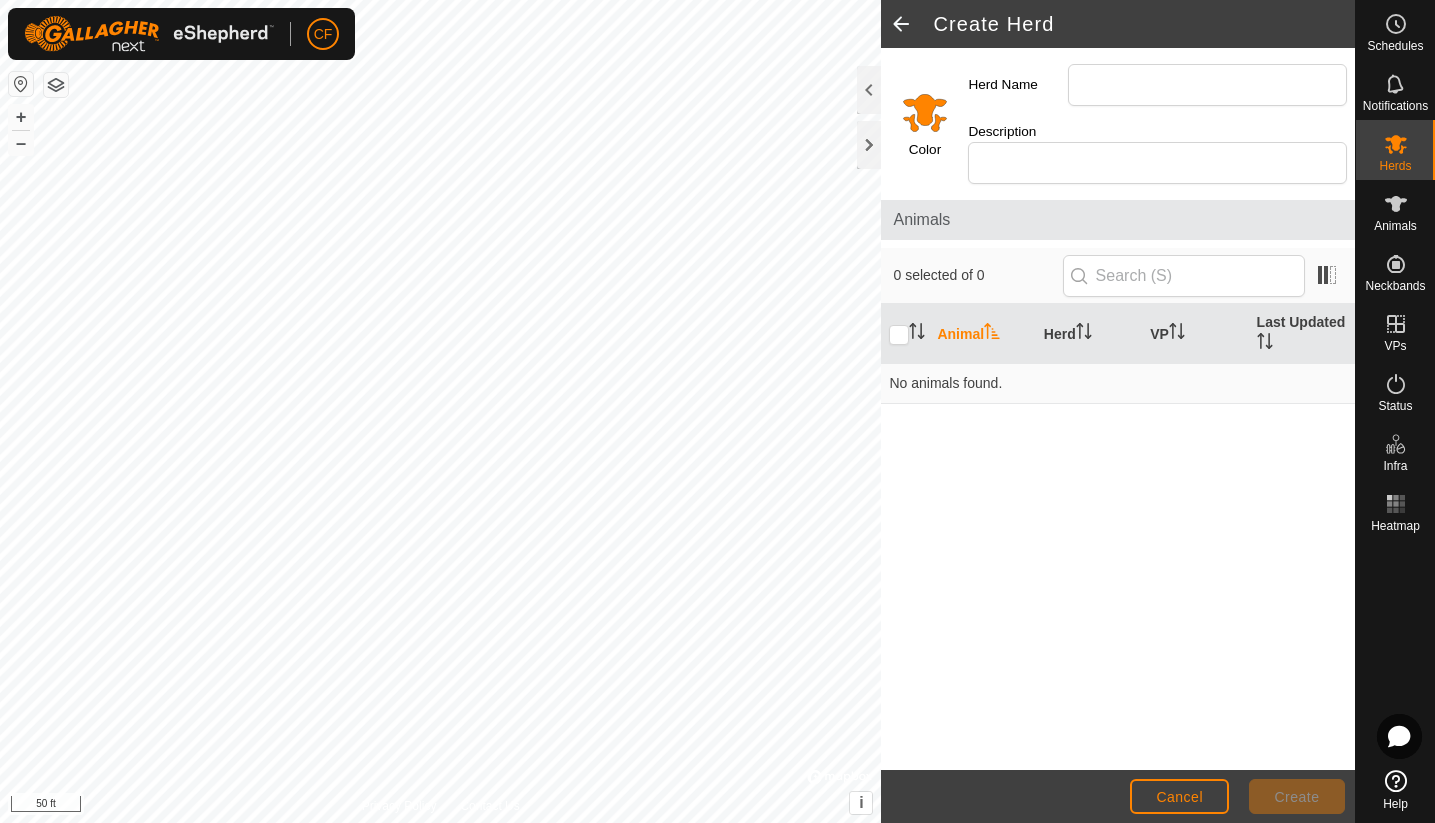 click 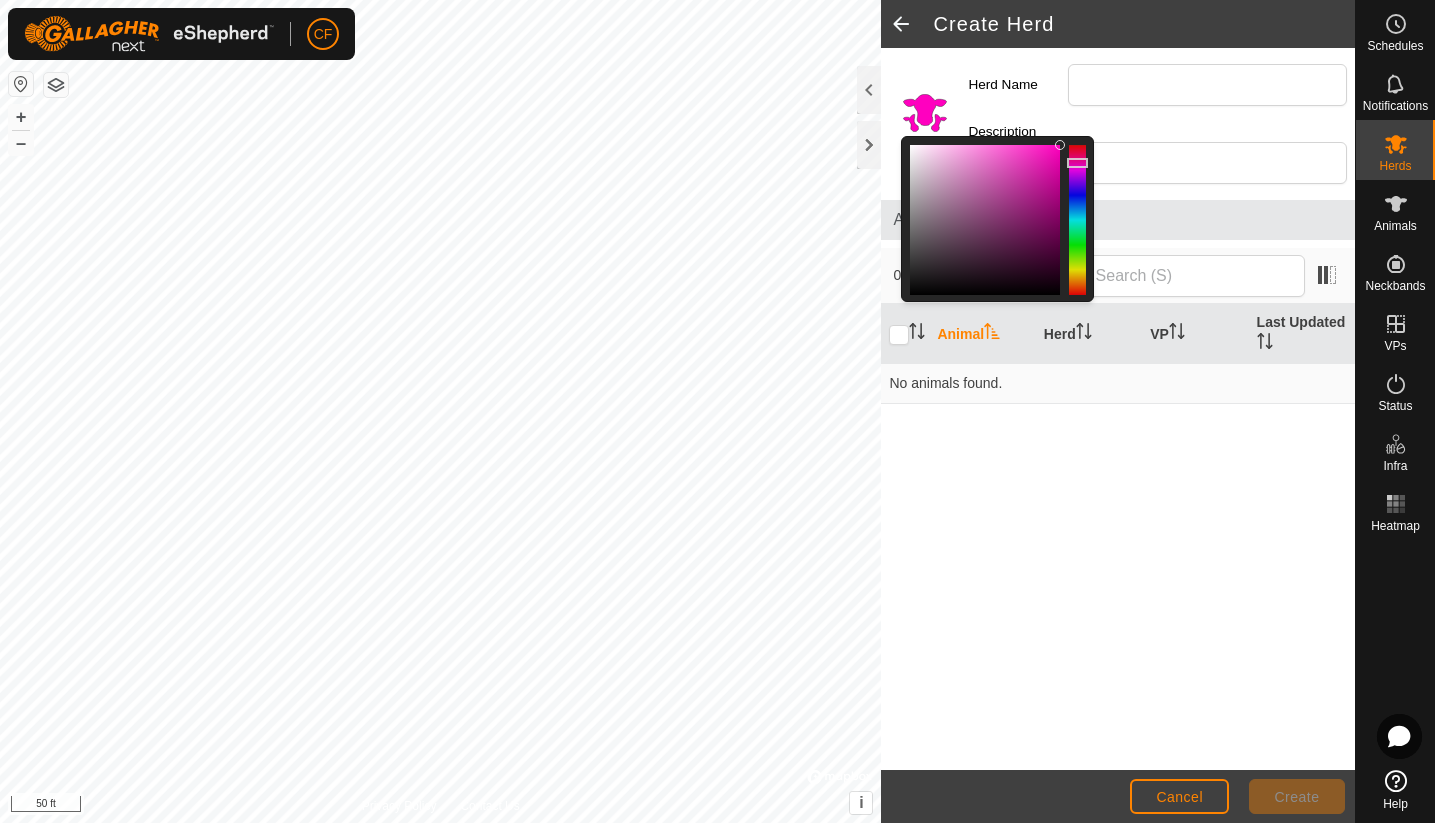 drag, startPoint x: 1079, startPoint y: 272, endPoint x: 1085, endPoint y: 154, distance: 118.15244 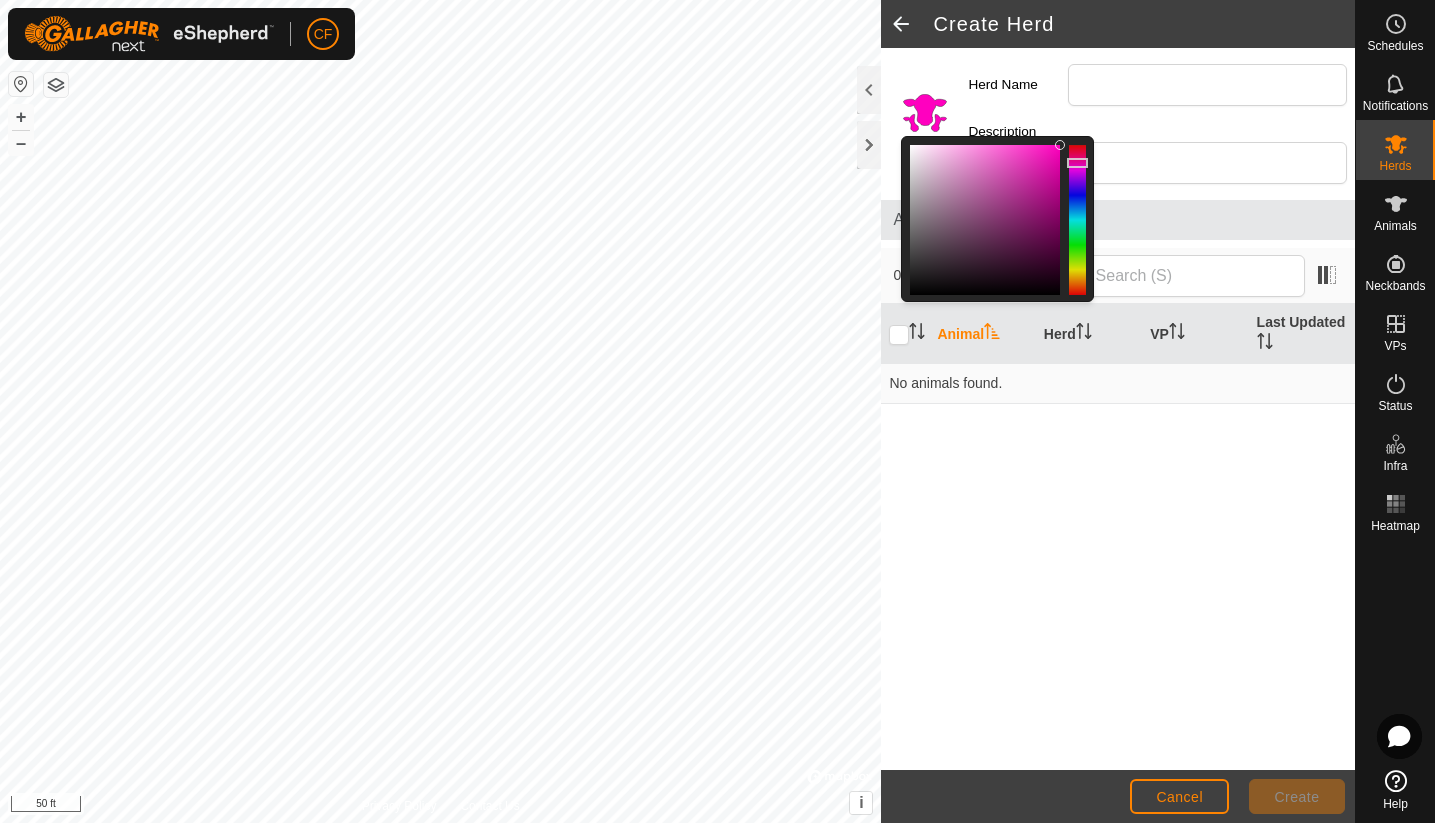 click 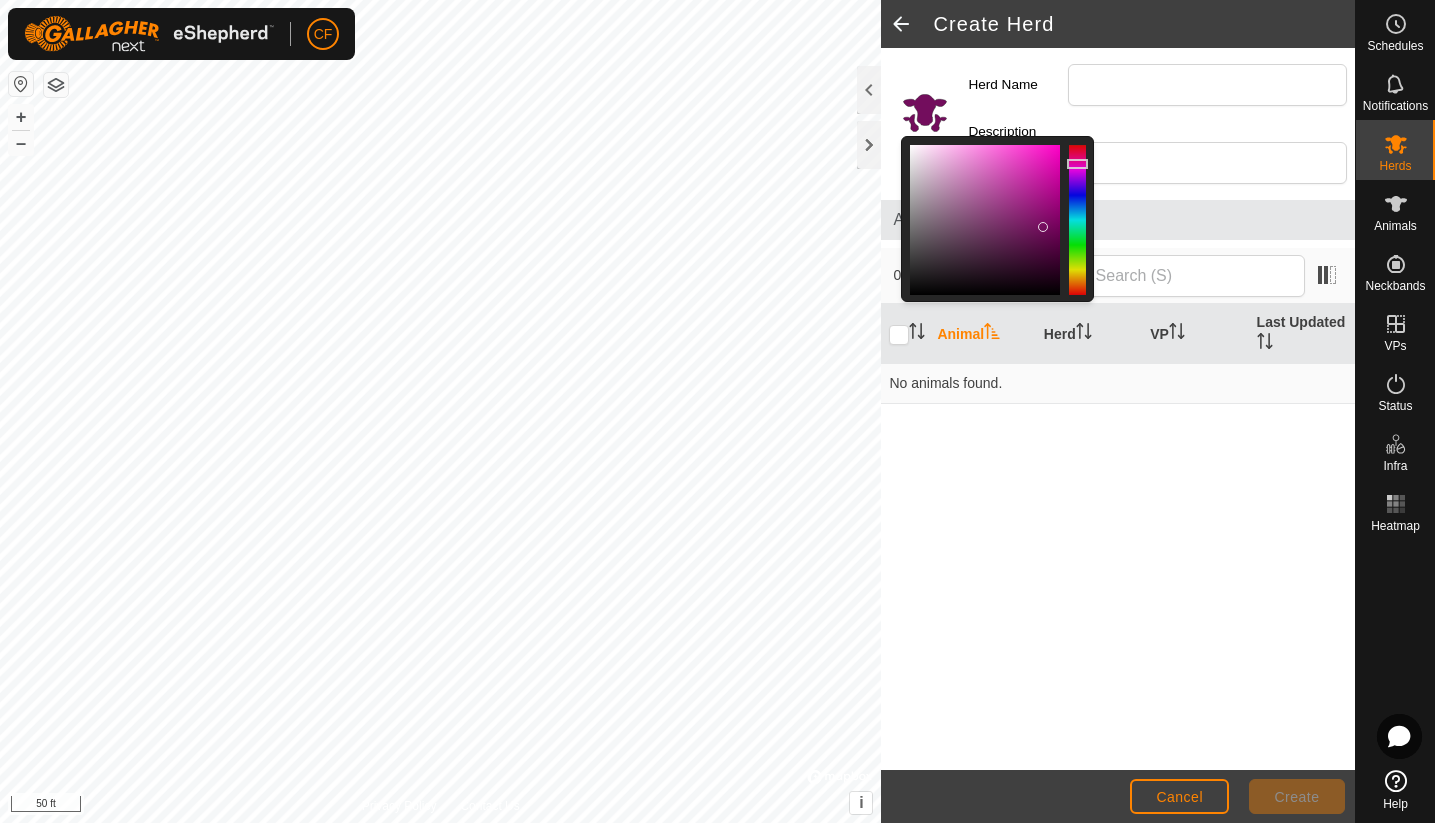 drag, startPoint x: 1063, startPoint y: 133, endPoint x: 1067, endPoint y: 201, distance: 68.117546 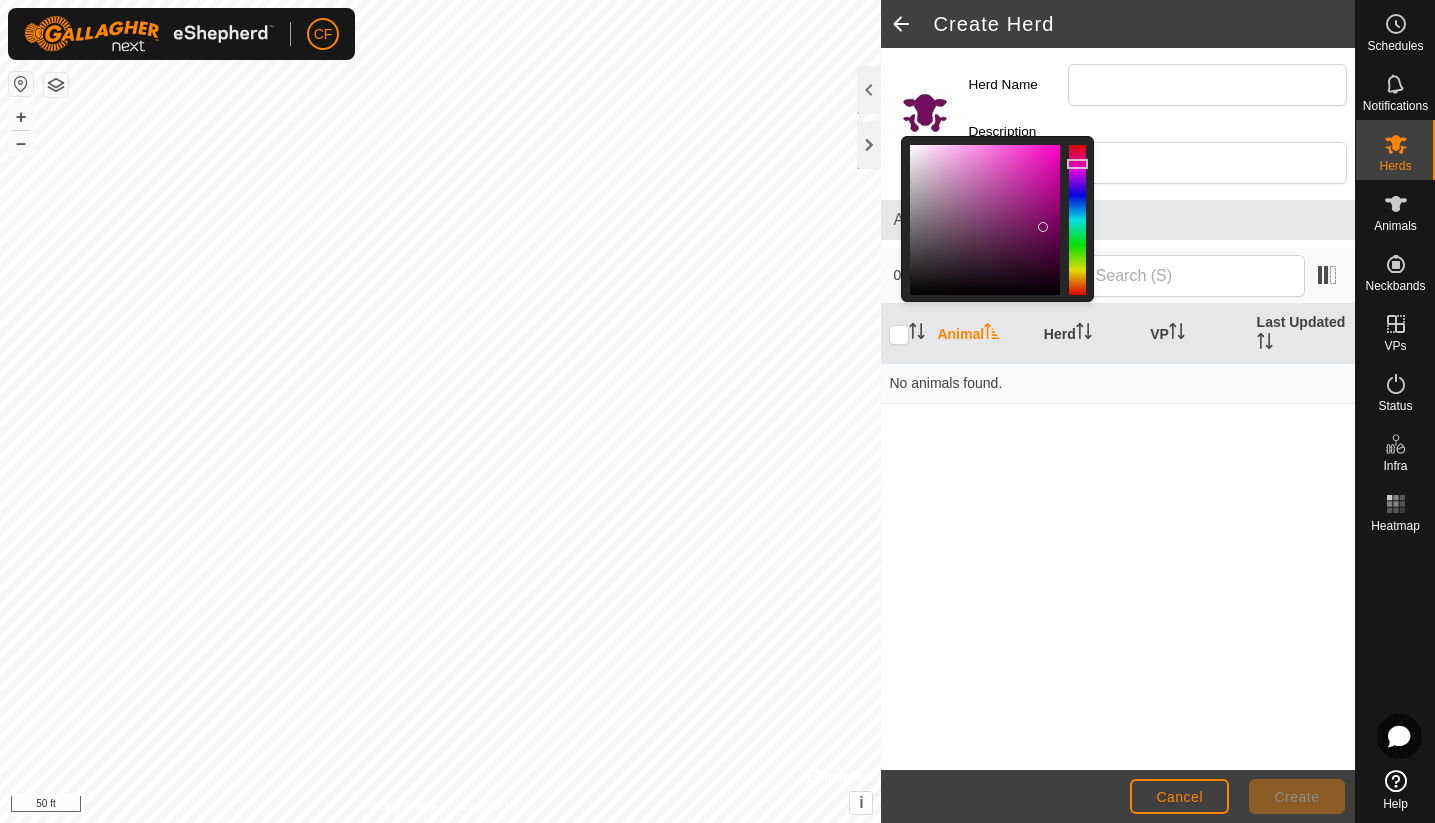 click 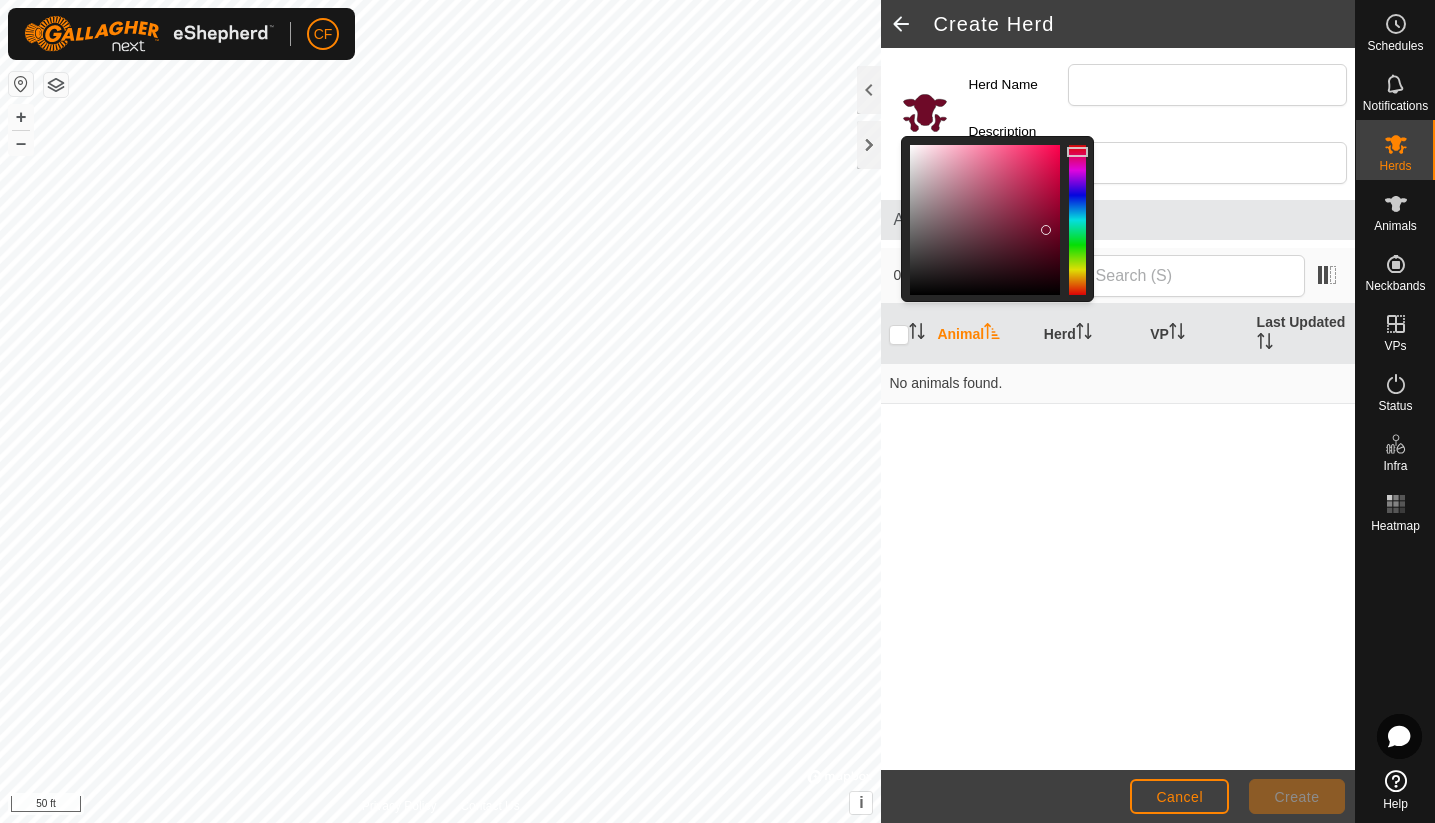 drag, startPoint x: 1081, startPoint y: 152, endPoint x: 1083, endPoint y: 142, distance: 10.198039 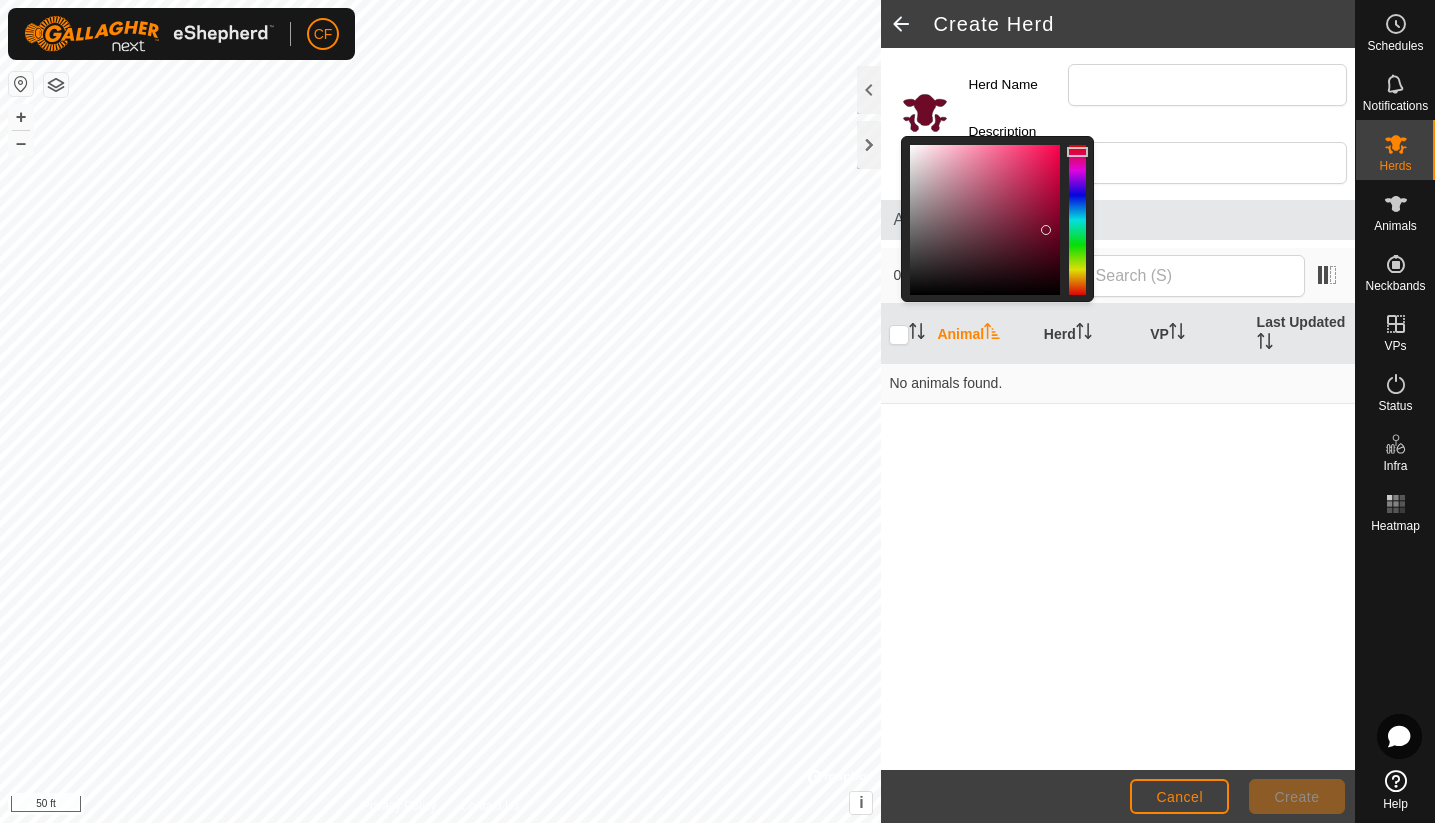 click 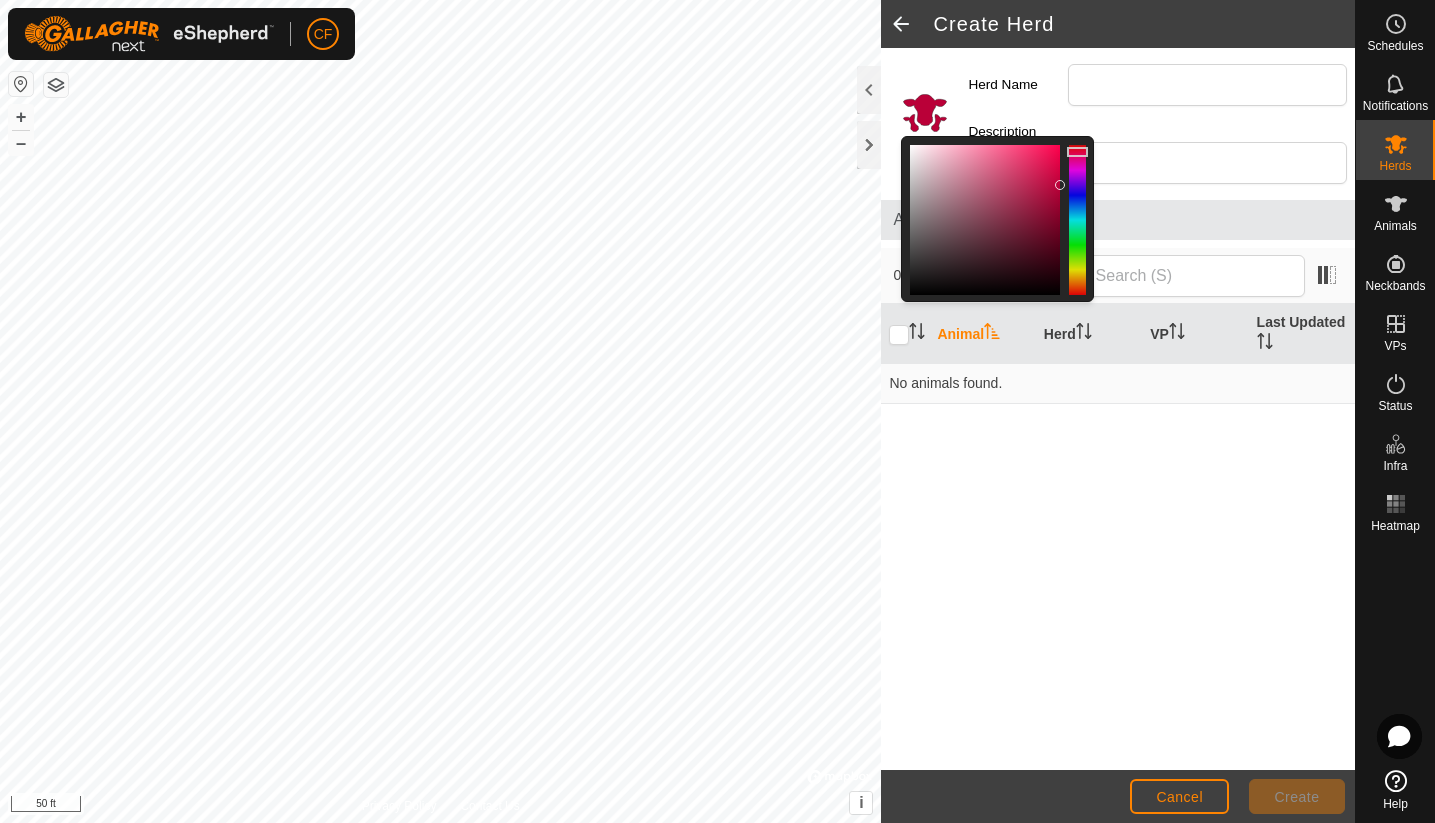 drag, startPoint x: 1044, startPoint y: 220, endPoint x: 1060, endPoint y: 175, distance: 47.759815 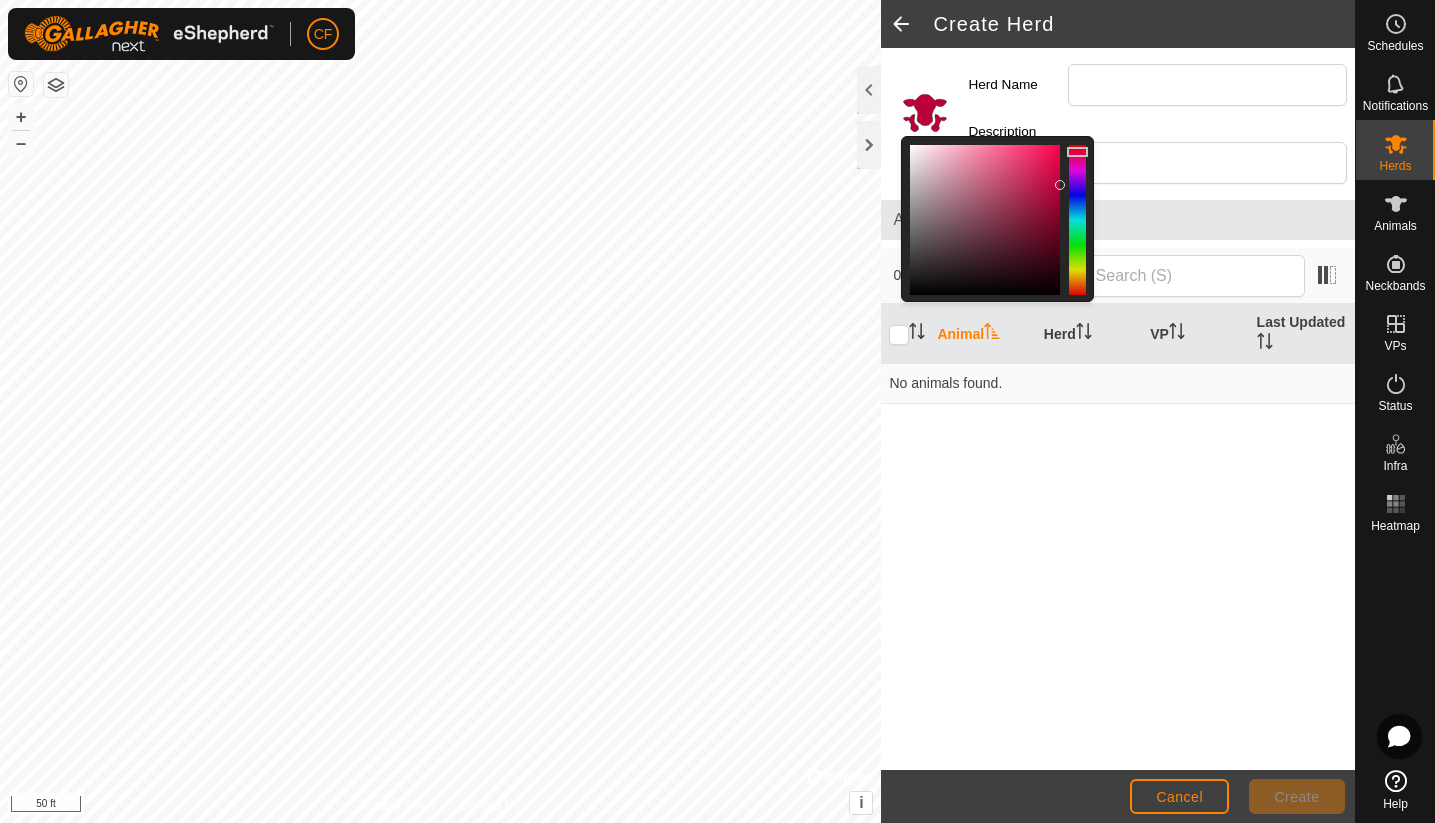 click 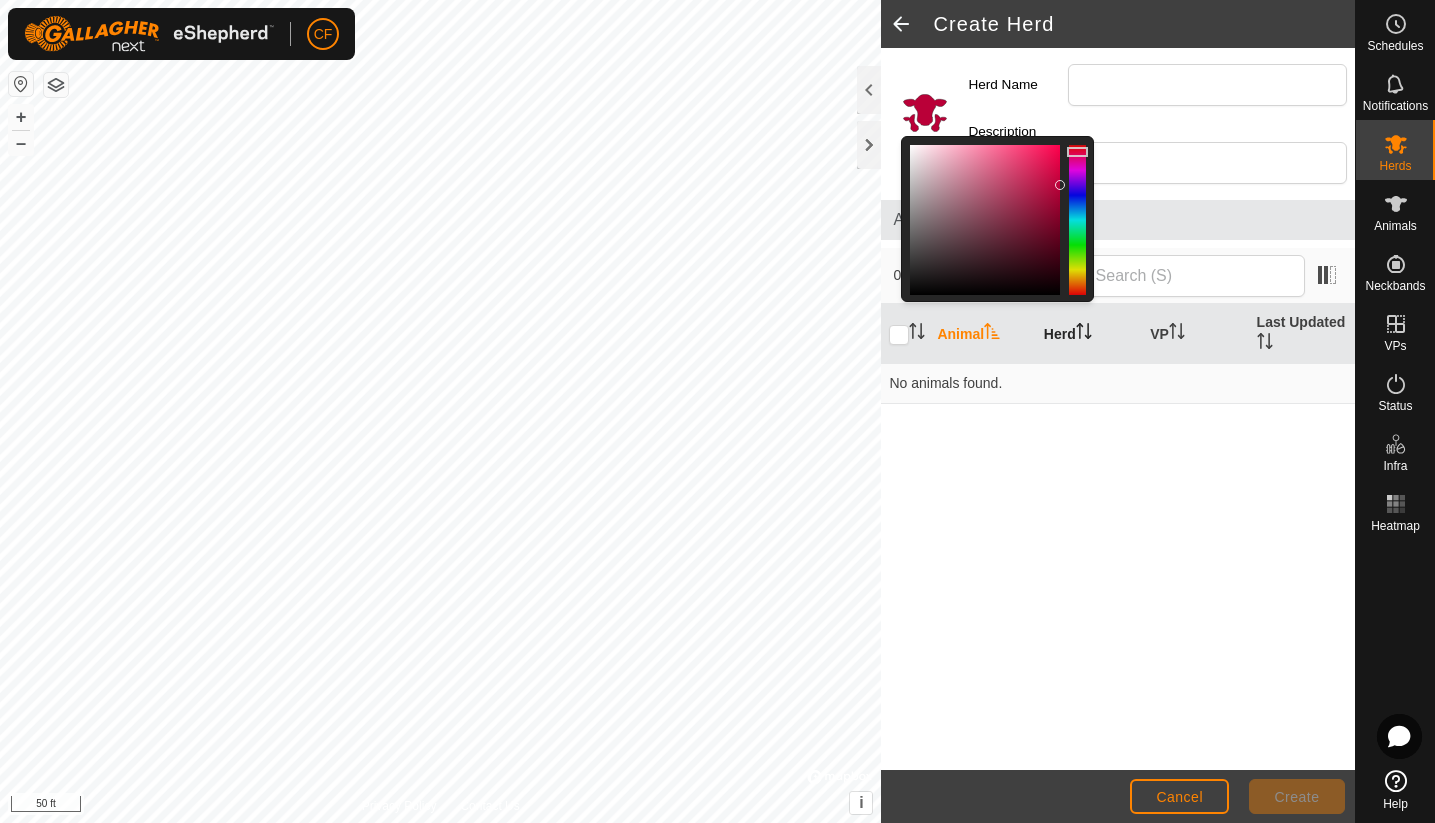 click on "Animal" at bounding box center [982, 334] 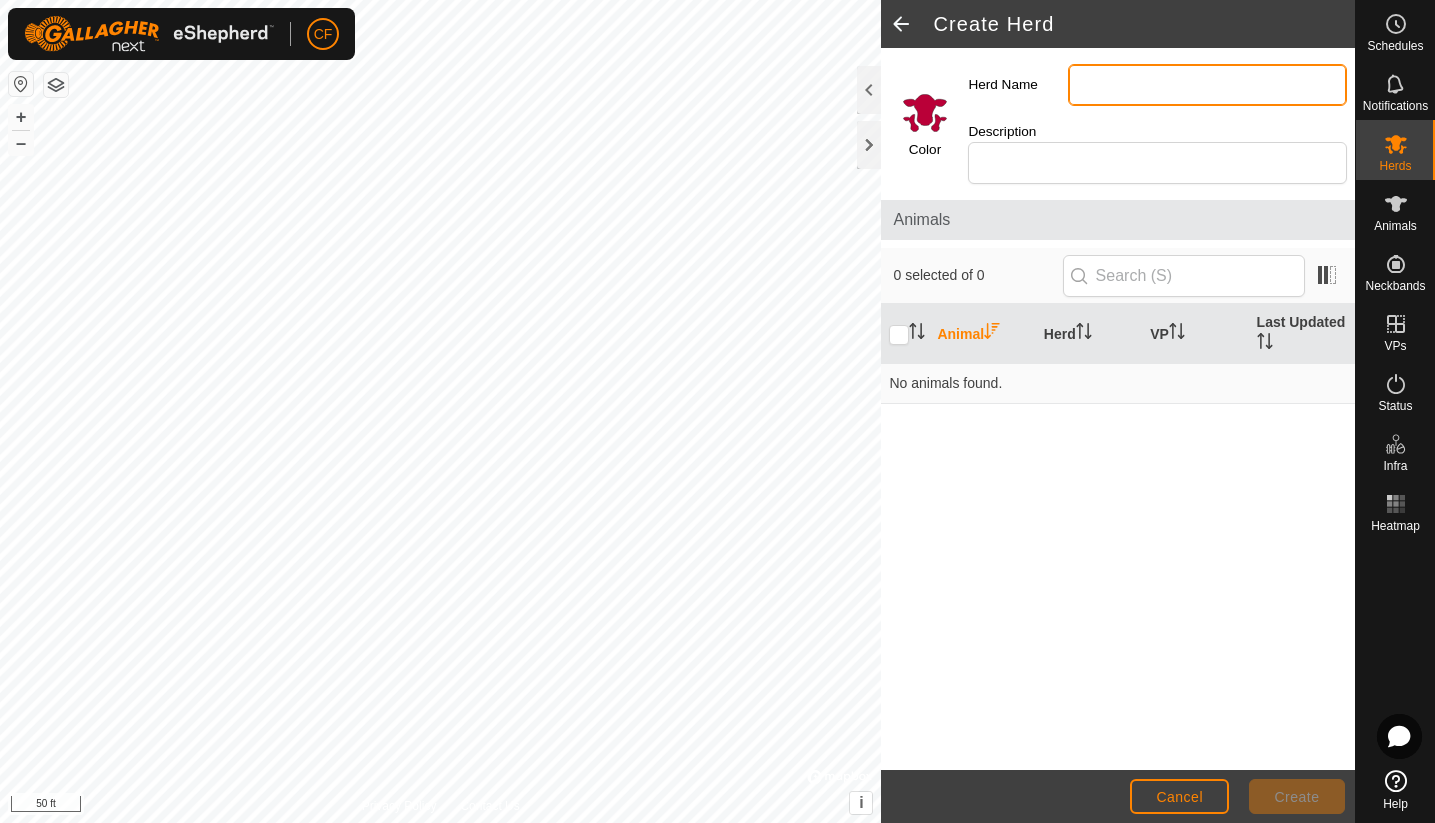 click on "Herd Name" at bounding box center (1207, 85) 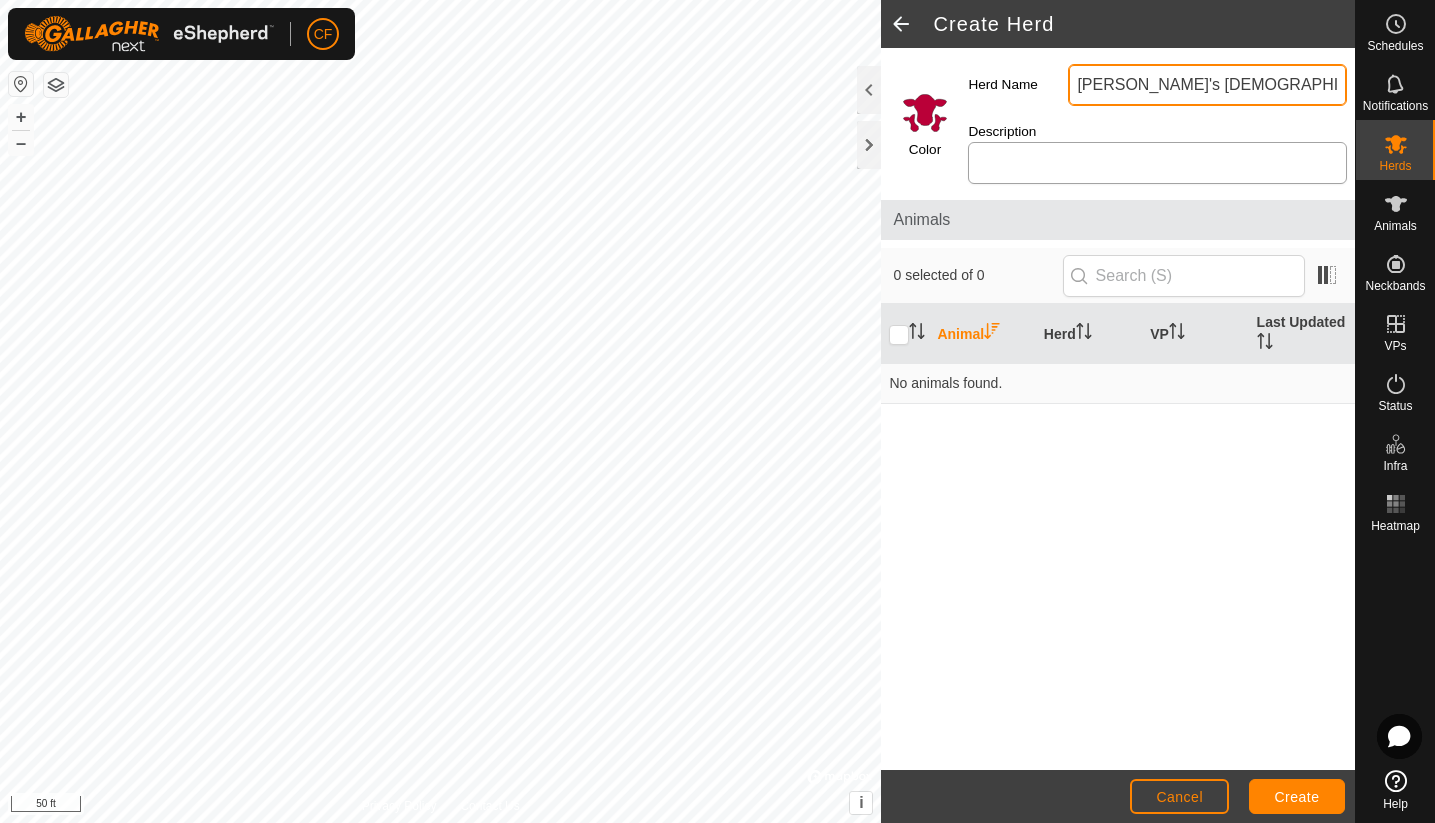 type on "[PERSON_NAME]'s [DEMOGRAPHIC_DATA]" 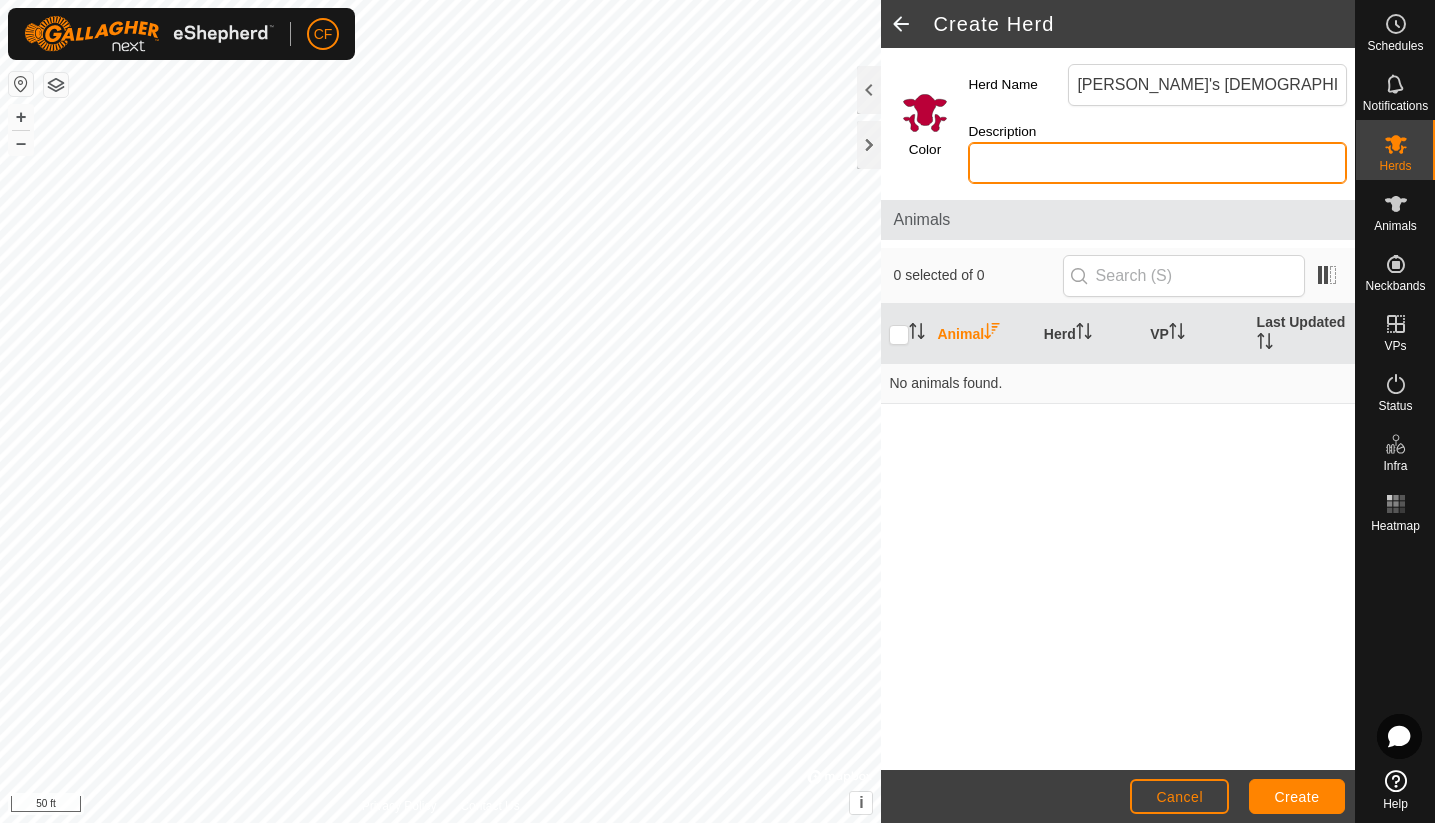 click on "Description" at bounding box center (1157, 163) 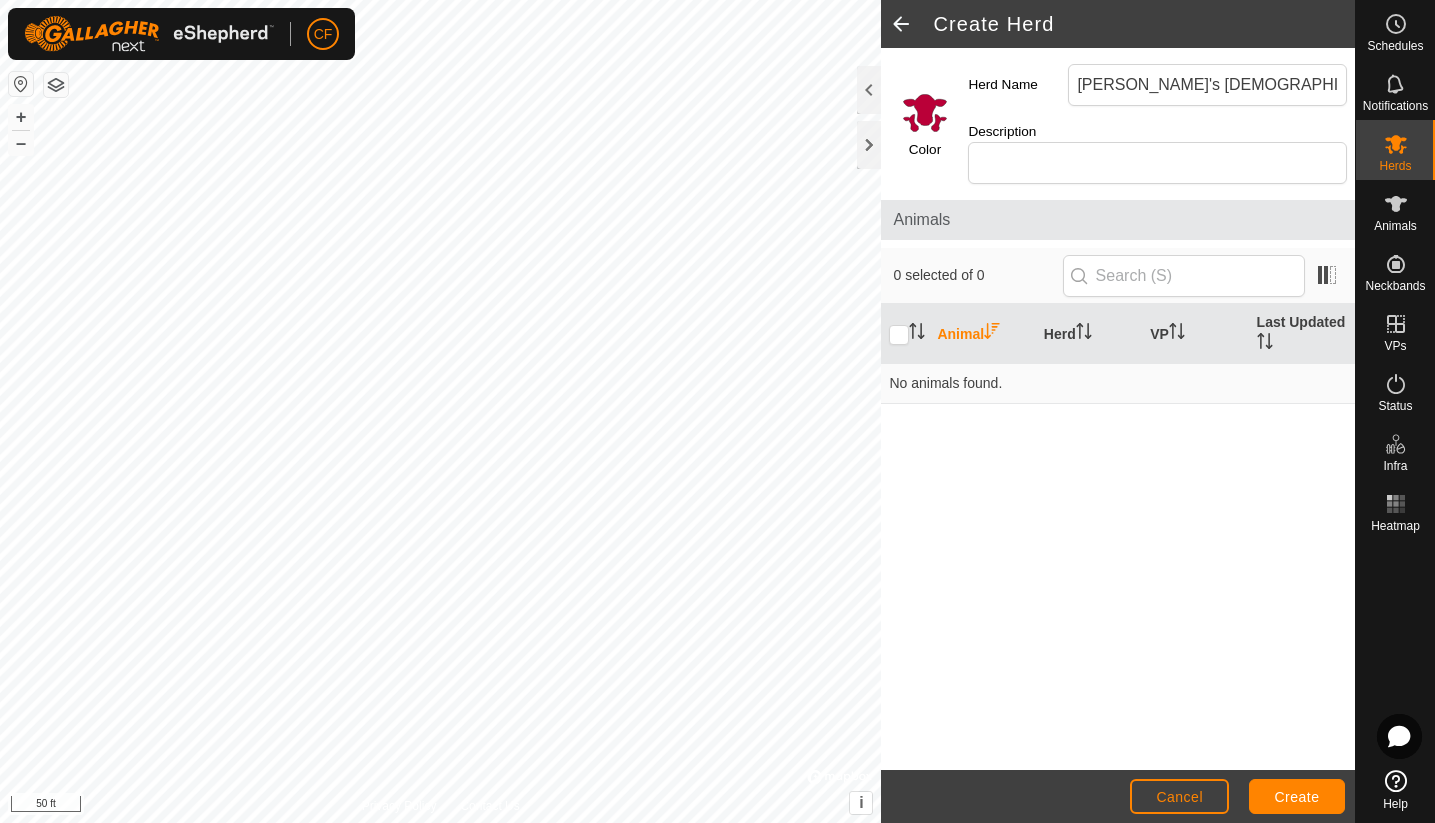 click on "Create" at bounding box center [1297, 797] 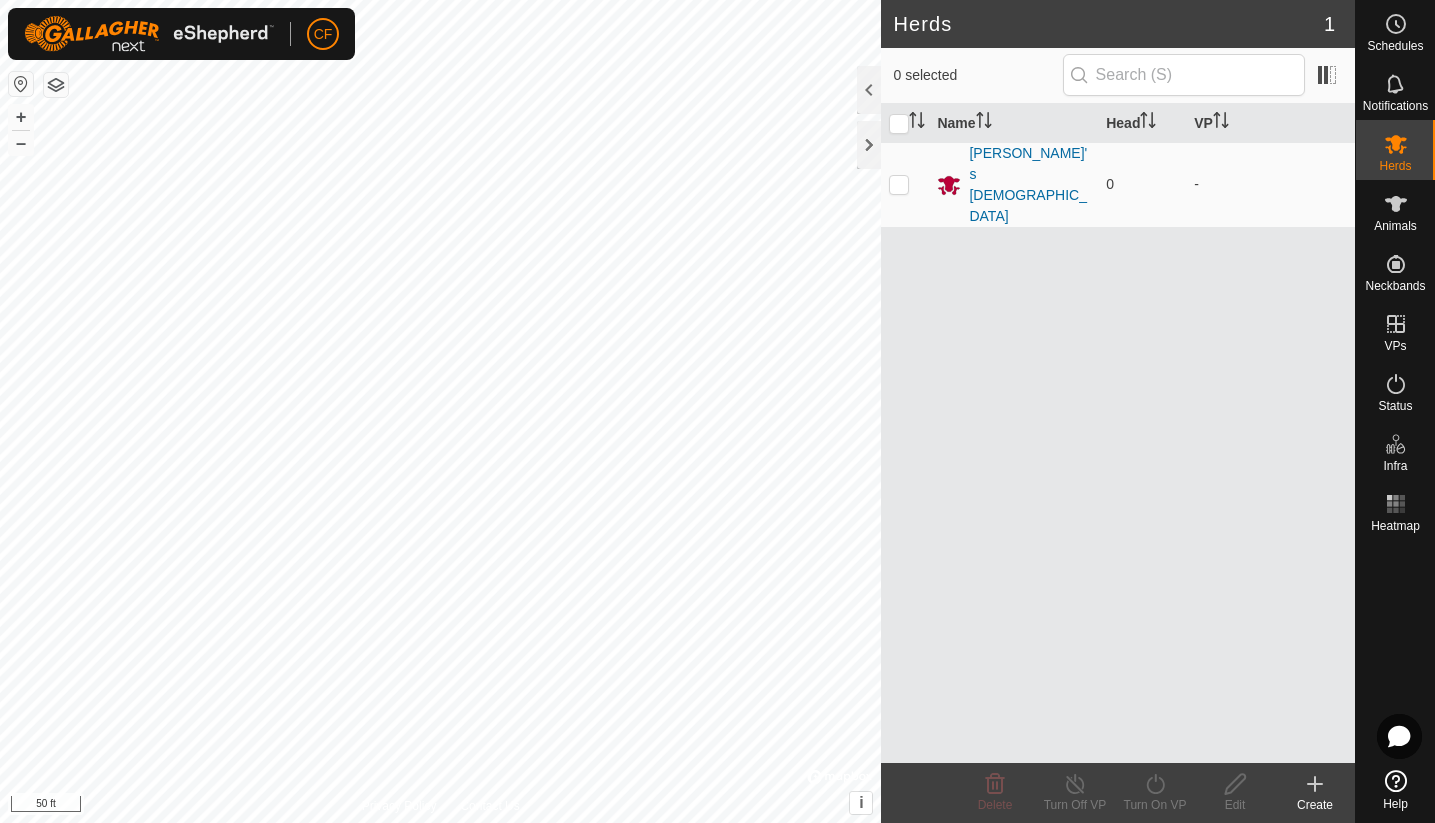 drag, startPoint x: 1091, startPoint y: 218, endPoint x: 1066, endPoint y: 228, distance: 26.925823 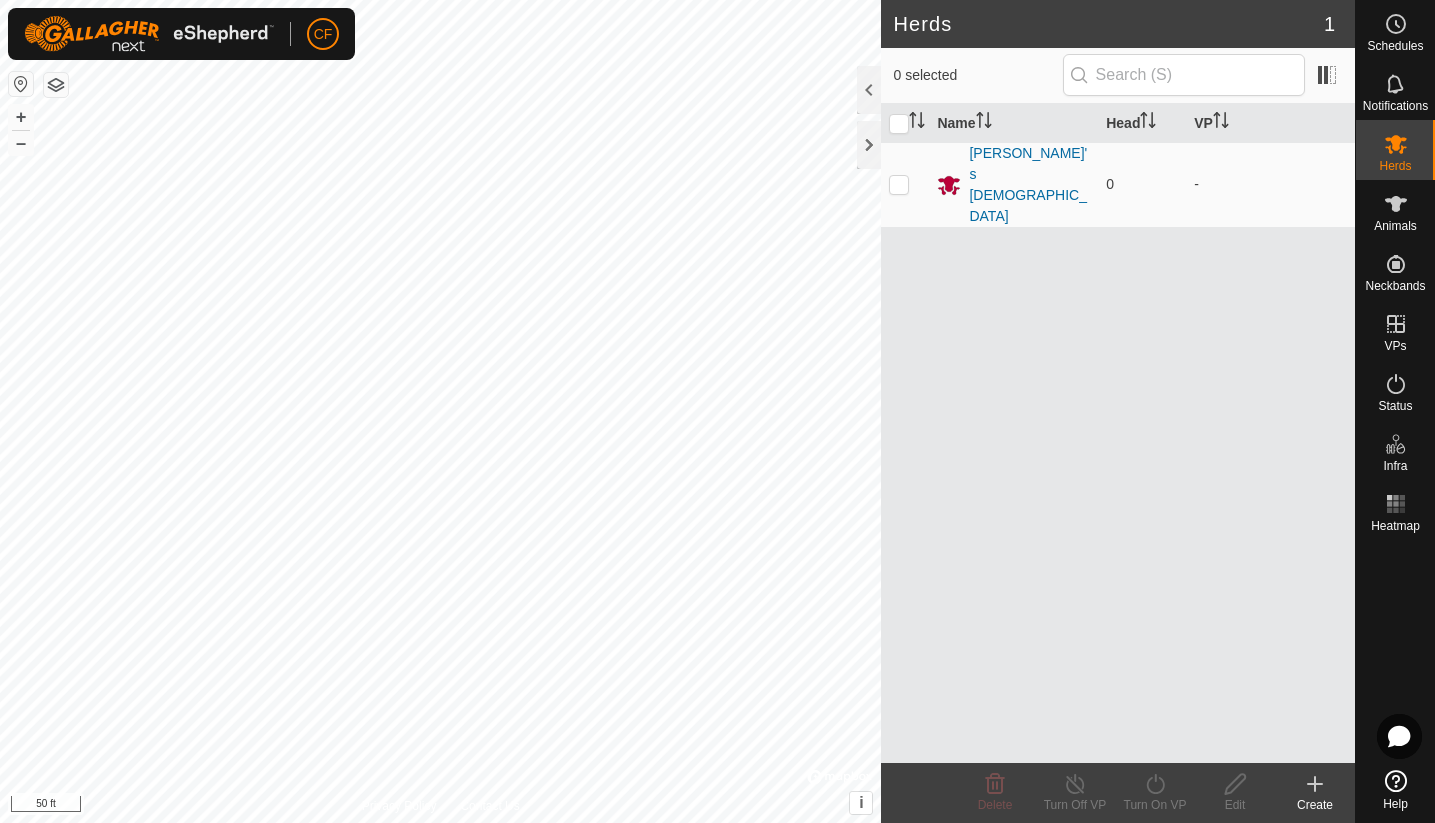 click on "Name   Head   VP  [PERSON_NAME]'s [DEMOGRAPHIC_DATA]  0  -" at bounding box center (1118, 433) 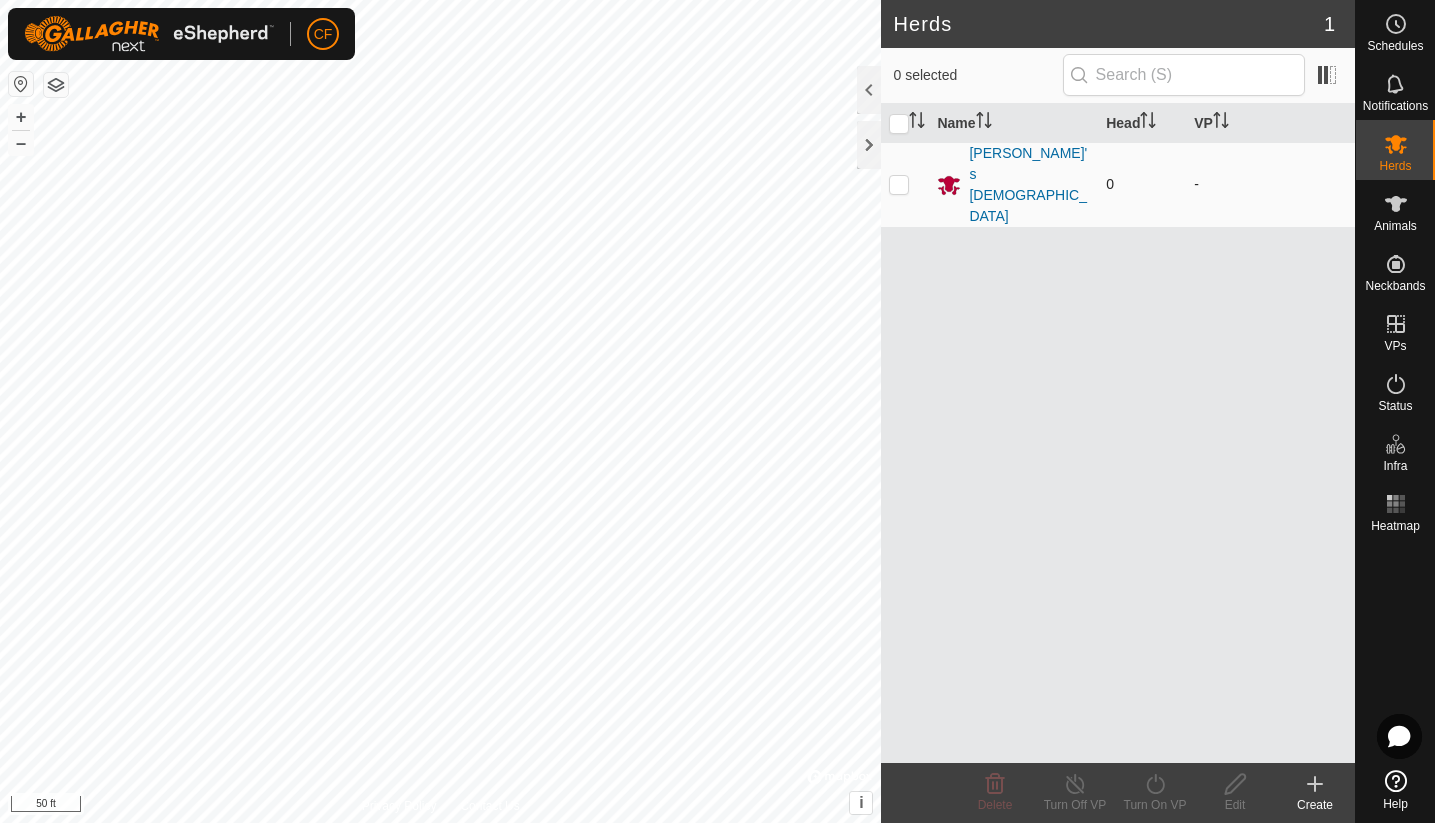 click on "0" at bounding box center (1110, 184) 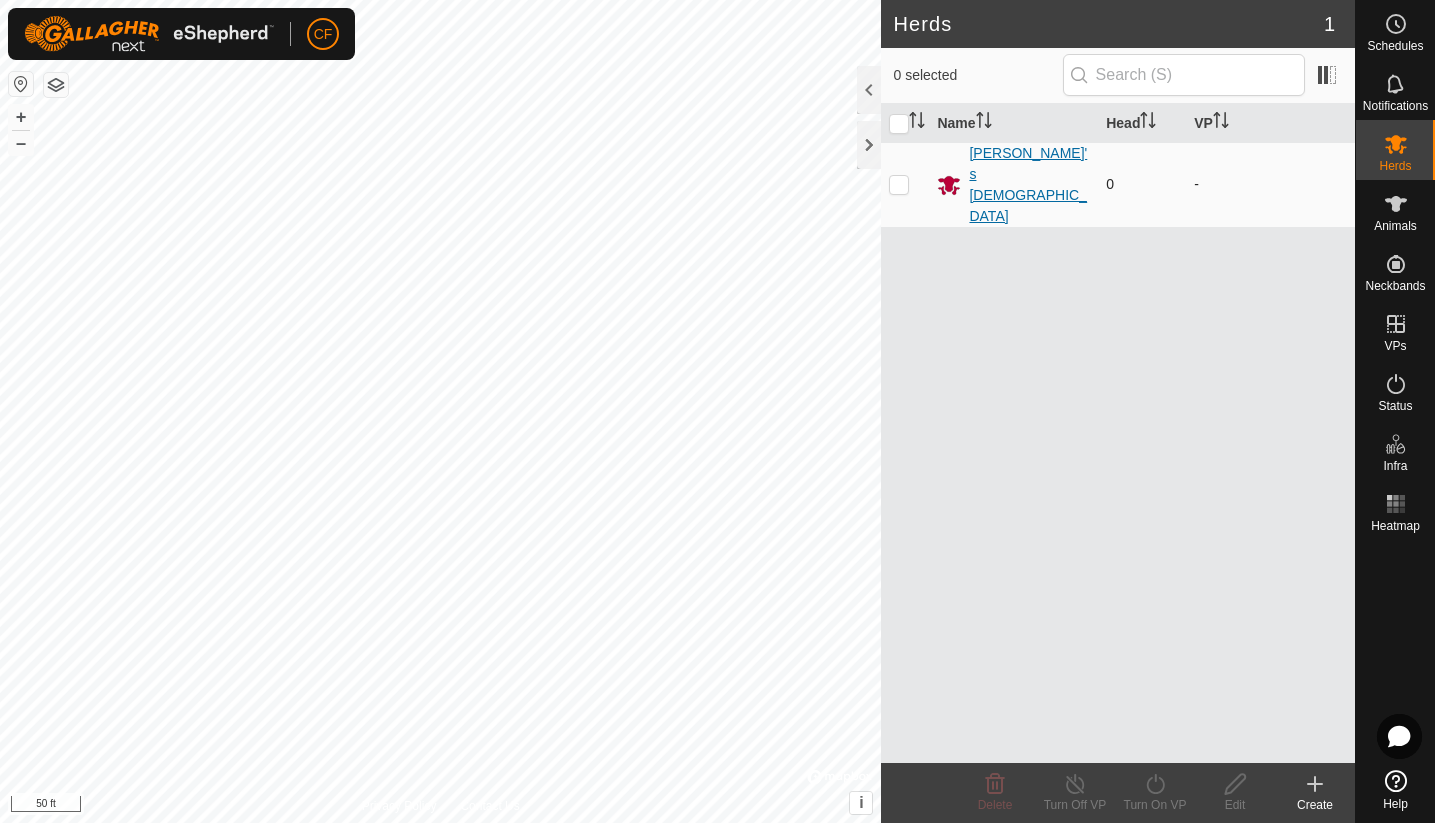 click on "[PERSON_NAME]'s [DEMOGRAPHIC_DATA]" at bounding box center [1029, 185] 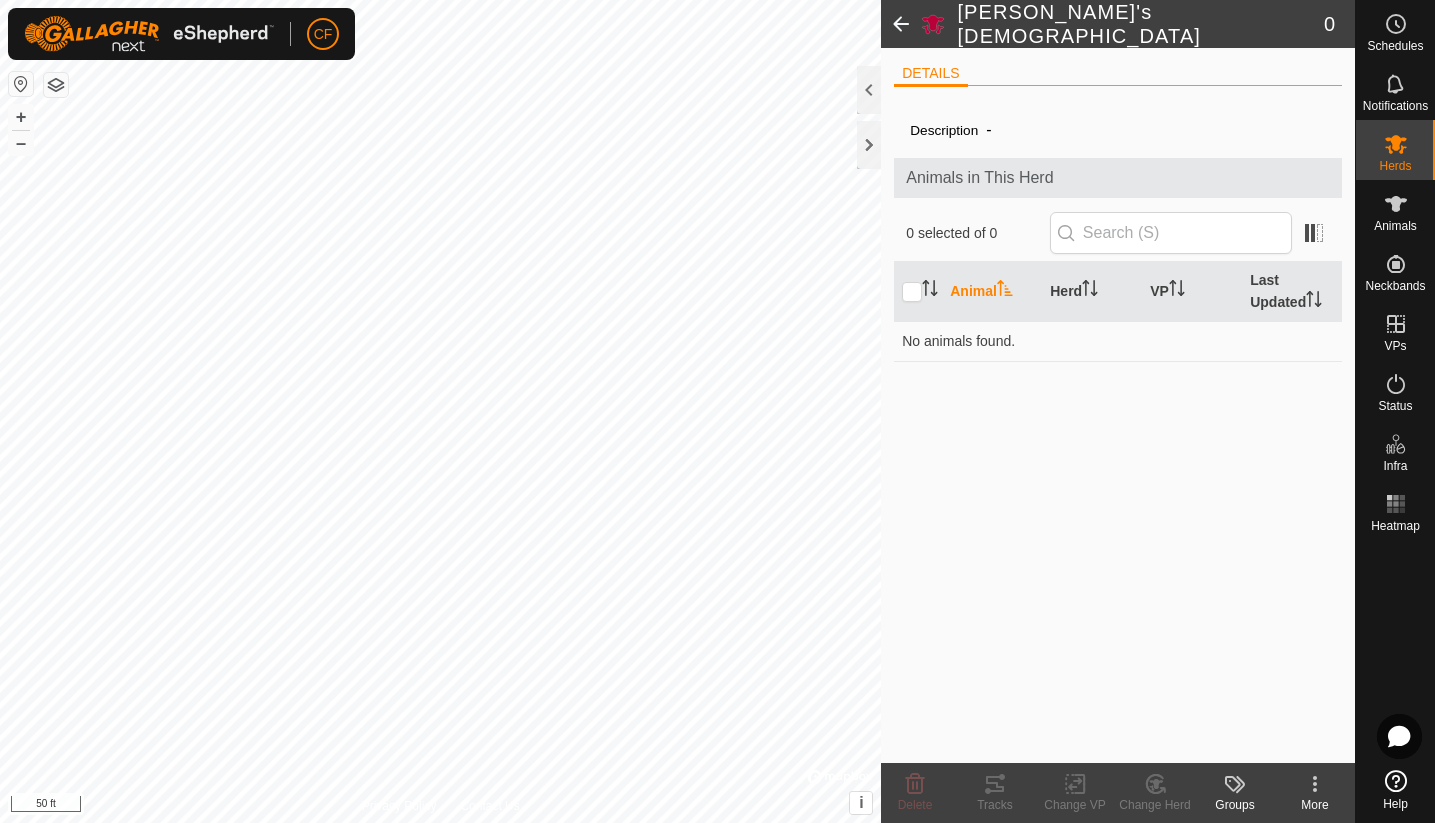 click 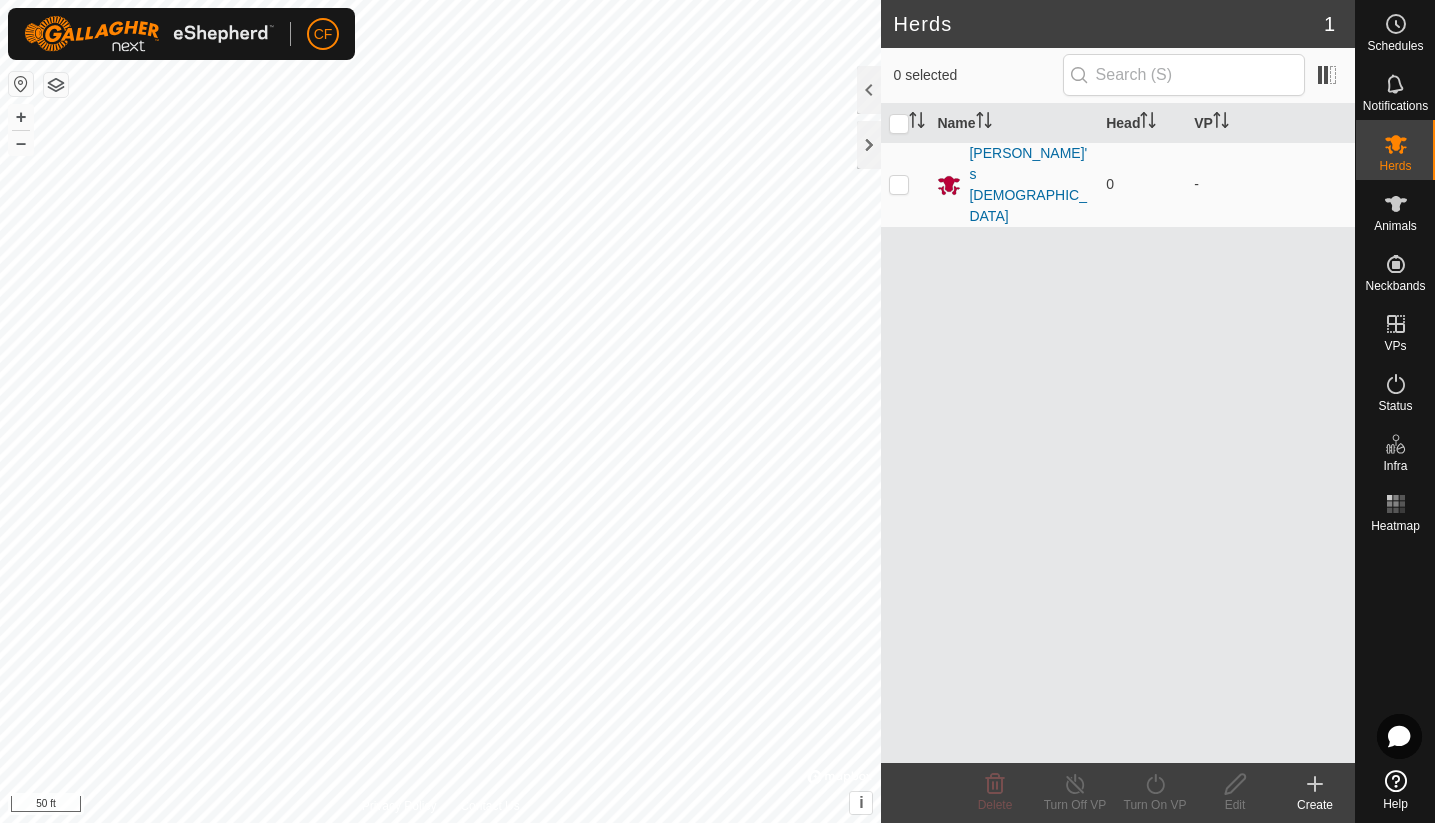 click 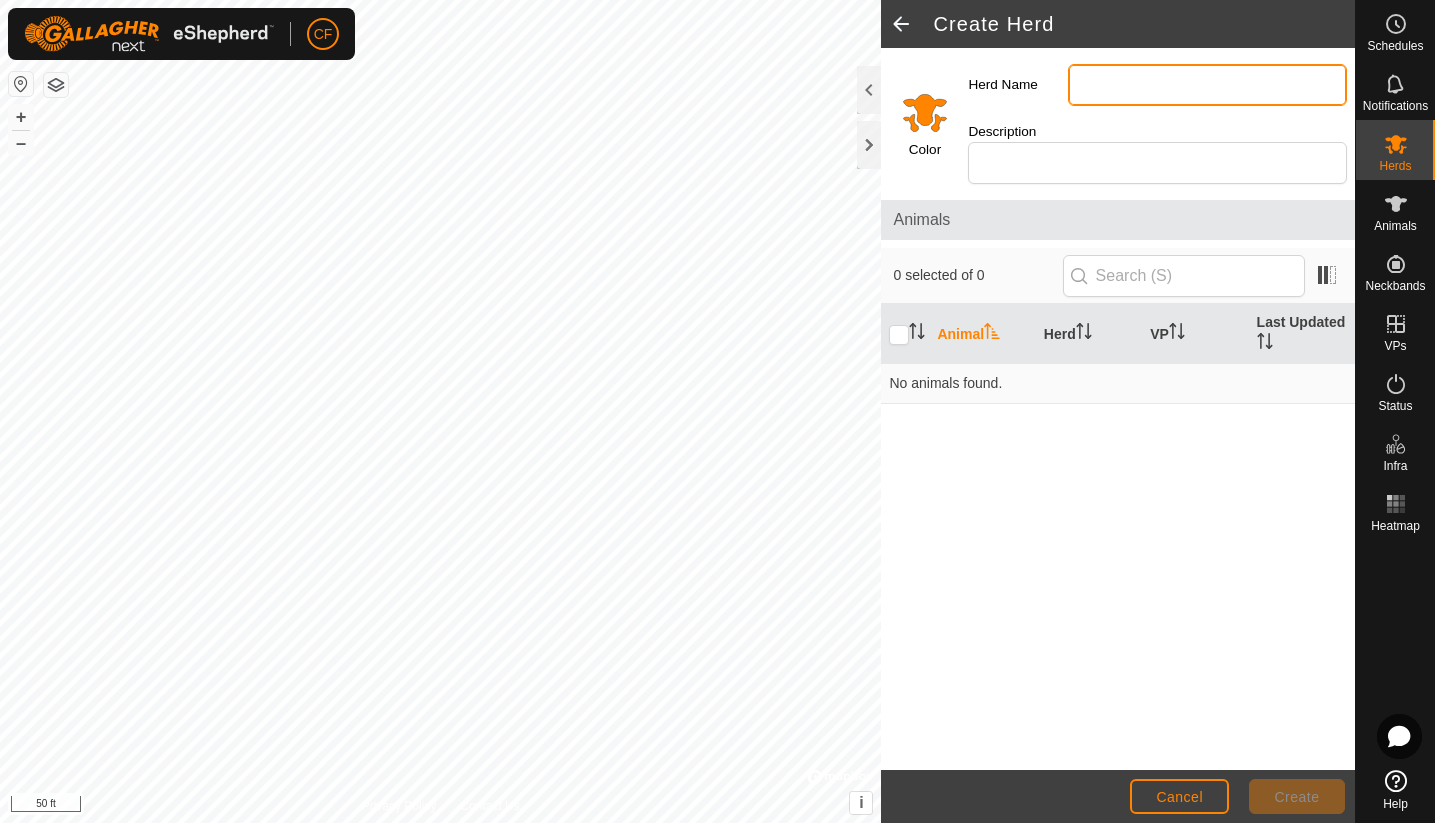 click on "Herd Name" at bounding box center [1207, 85] 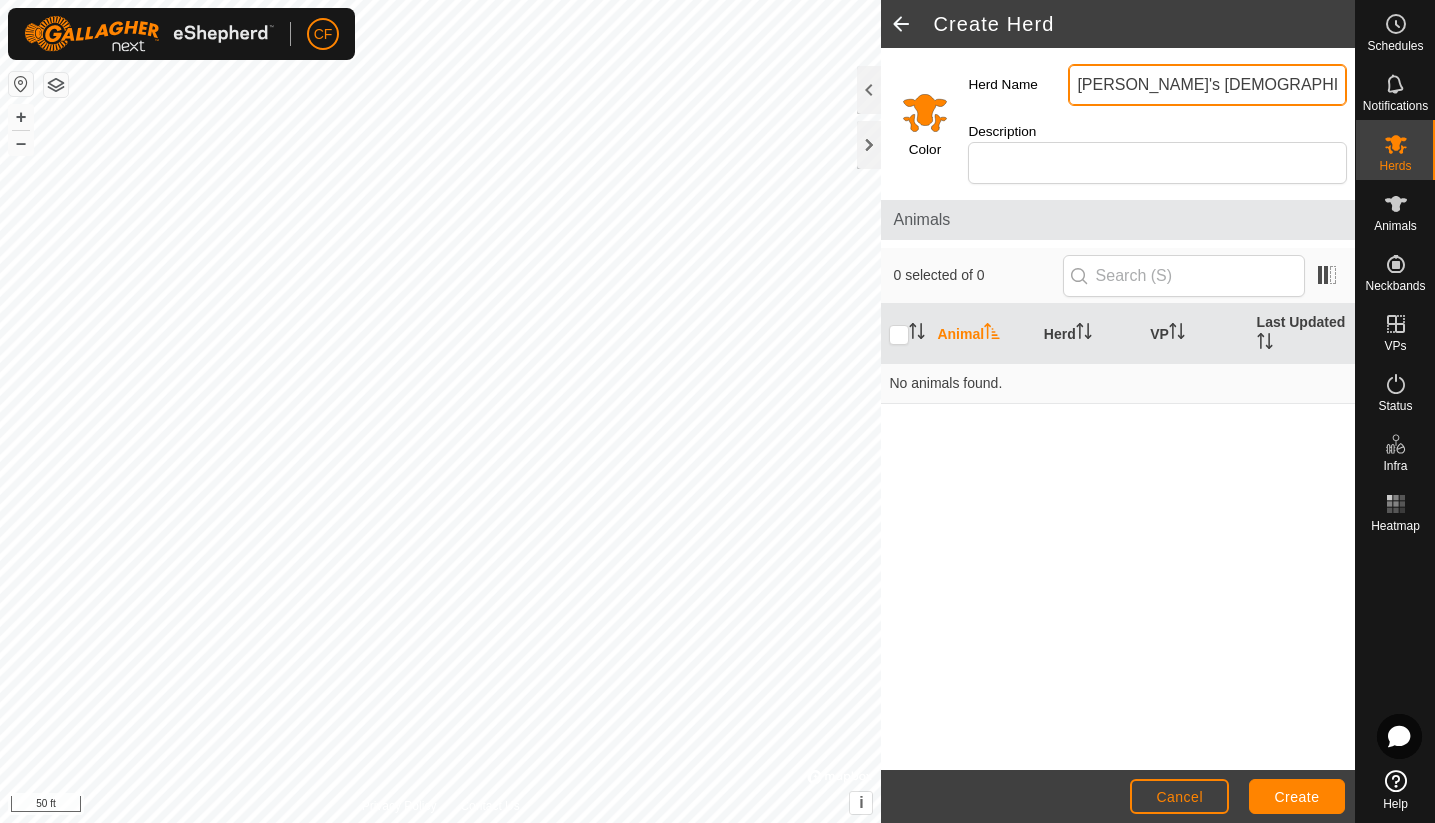 type on "[PERSON_NAME]'s [DEMOGRAPHIC_DATA]" 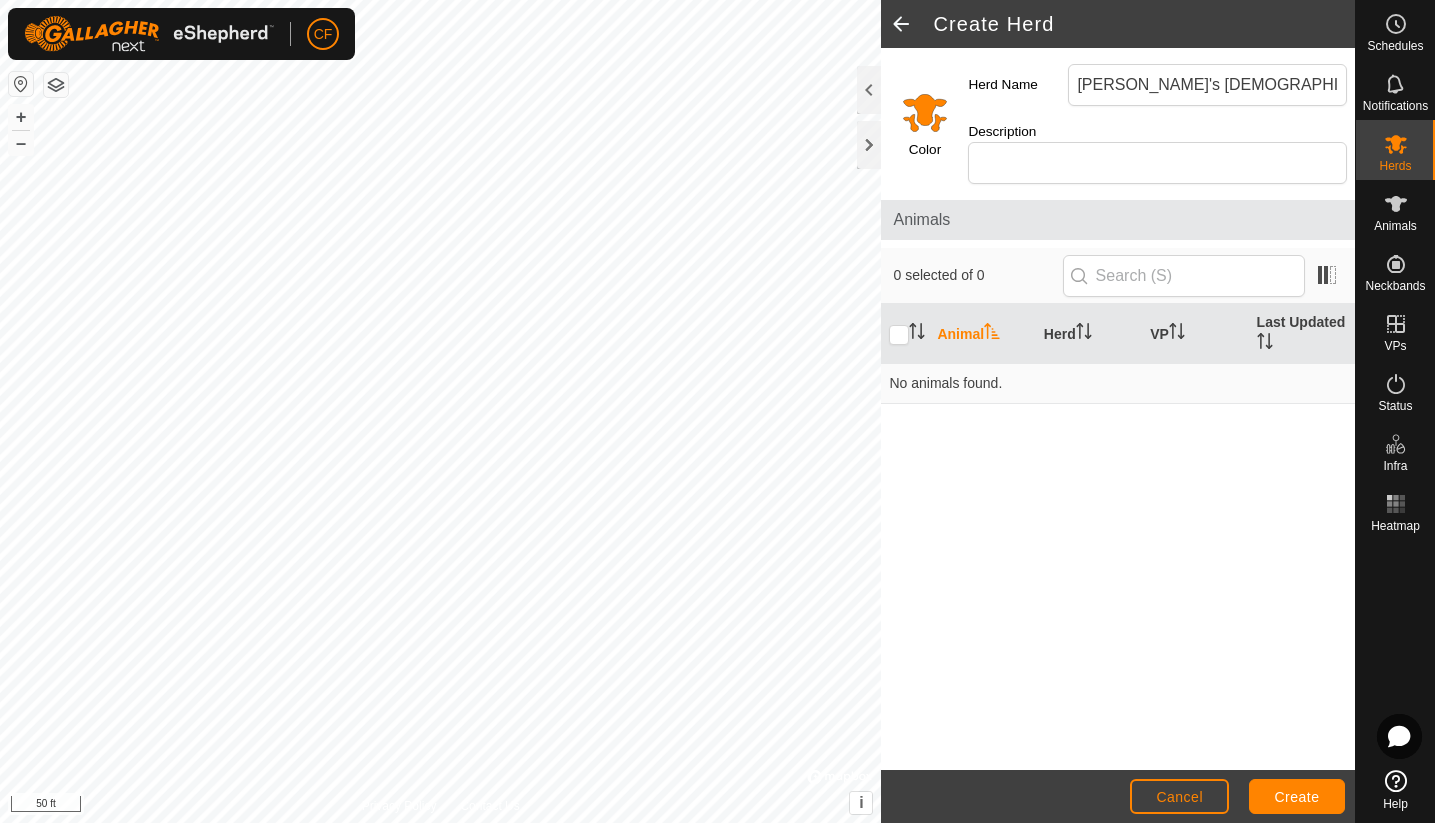 click 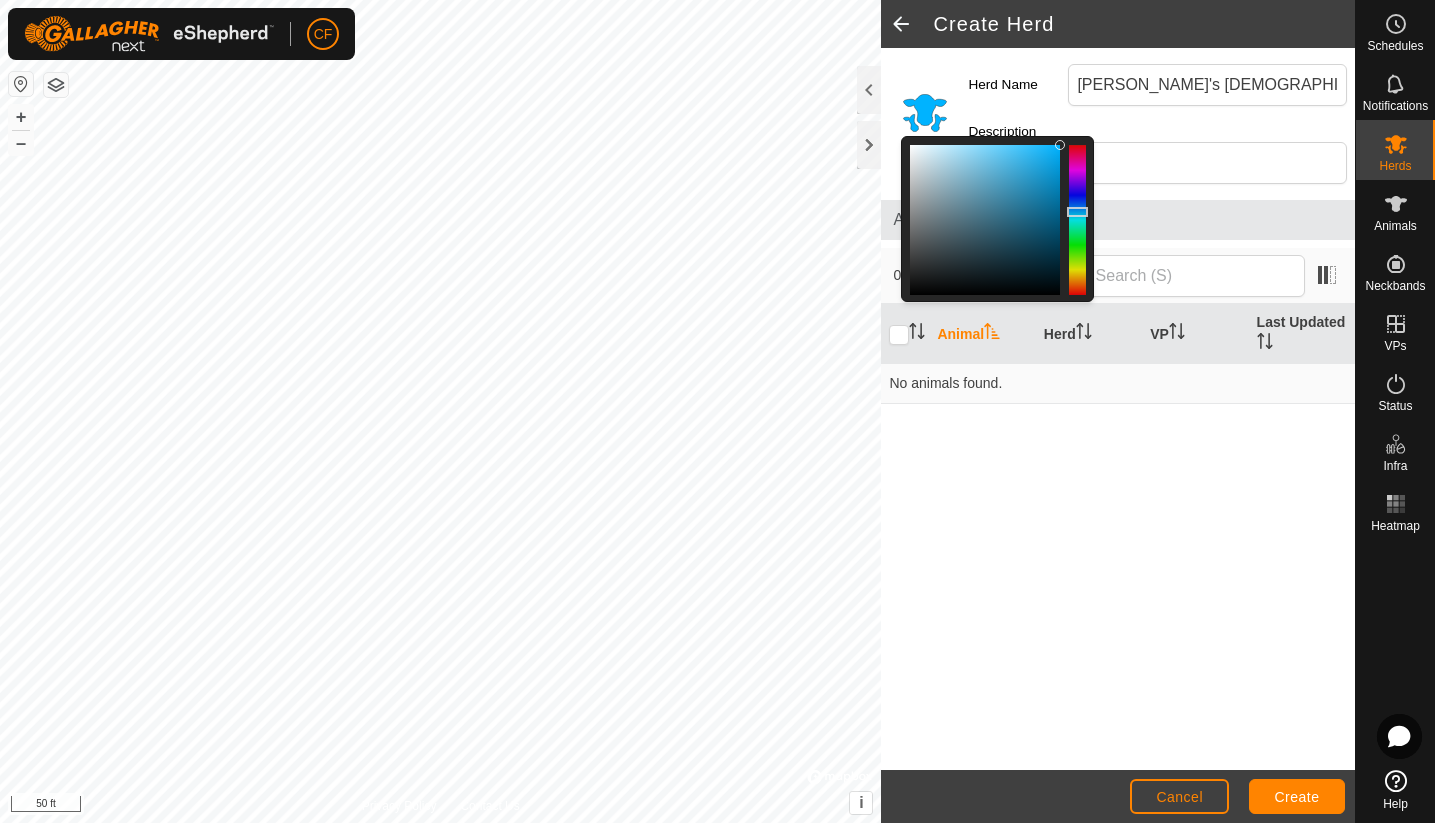 drag, startPoint x: 1080, startPoint y: 267, endPoint x: 1080, endPoint y: 202, distance: 65 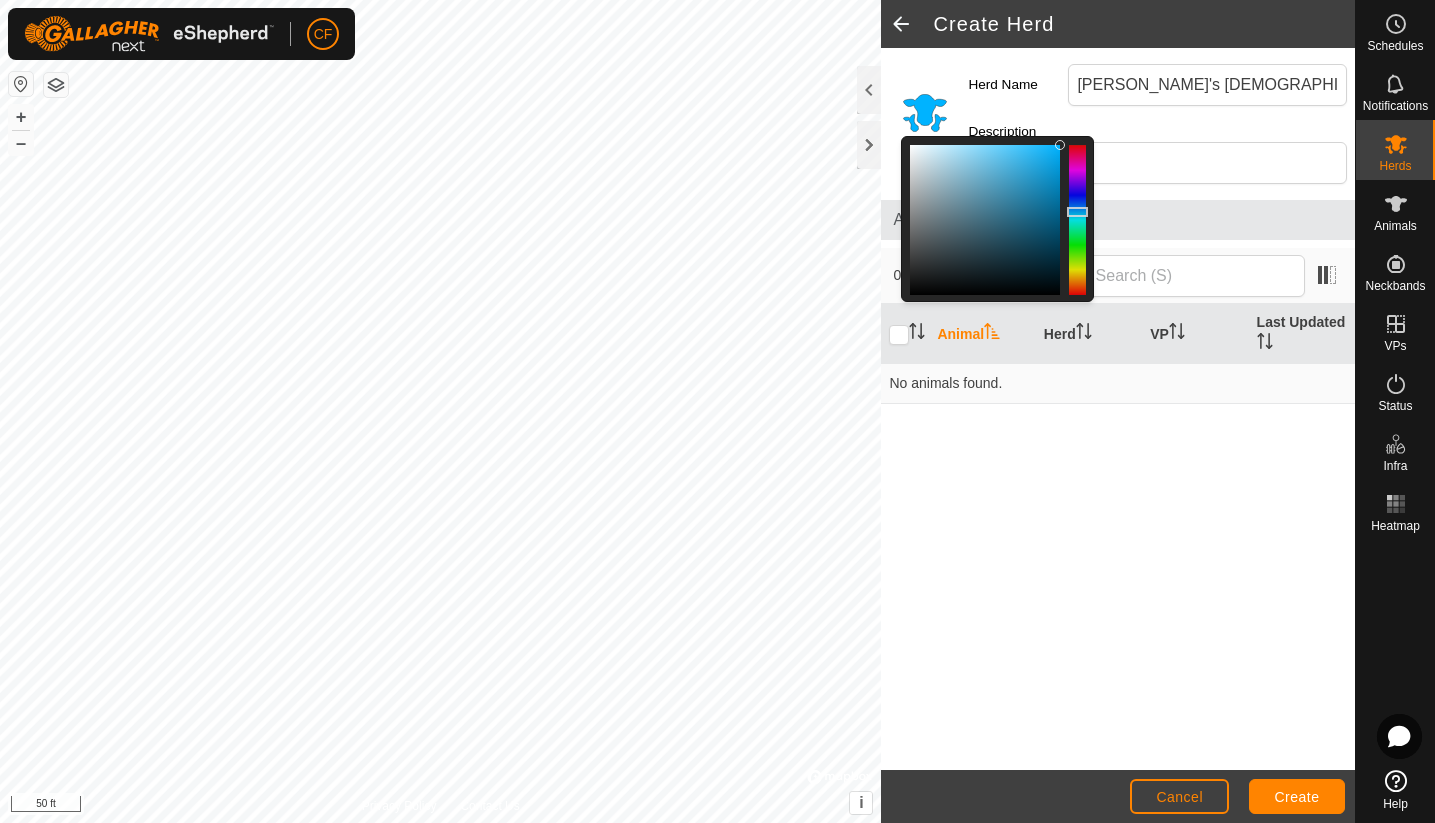 click 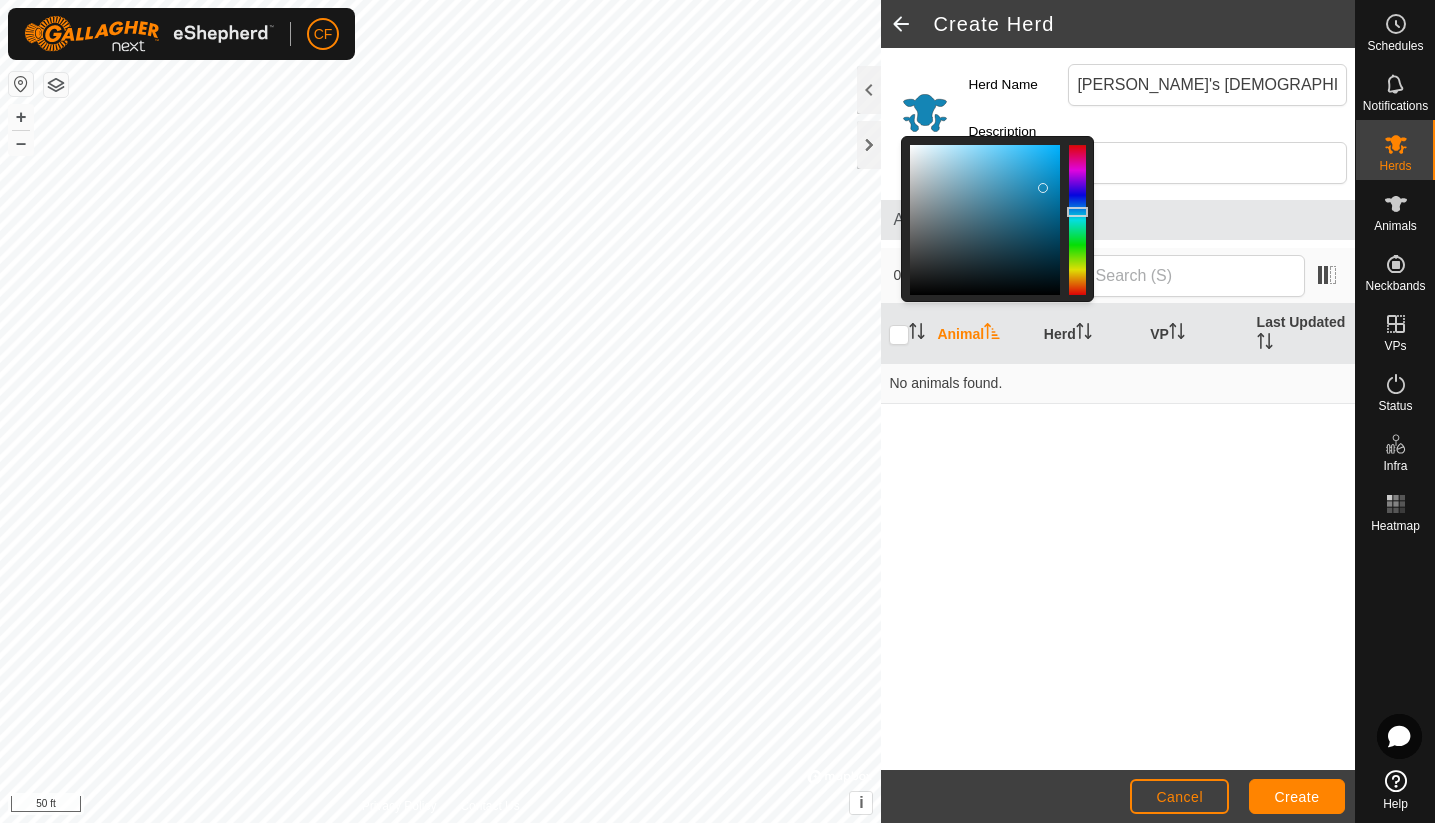 drag, startPoint x: 1059, startPoint y: 135, endPoint x: 1044, endPoint y: 178, distance: 45.54119 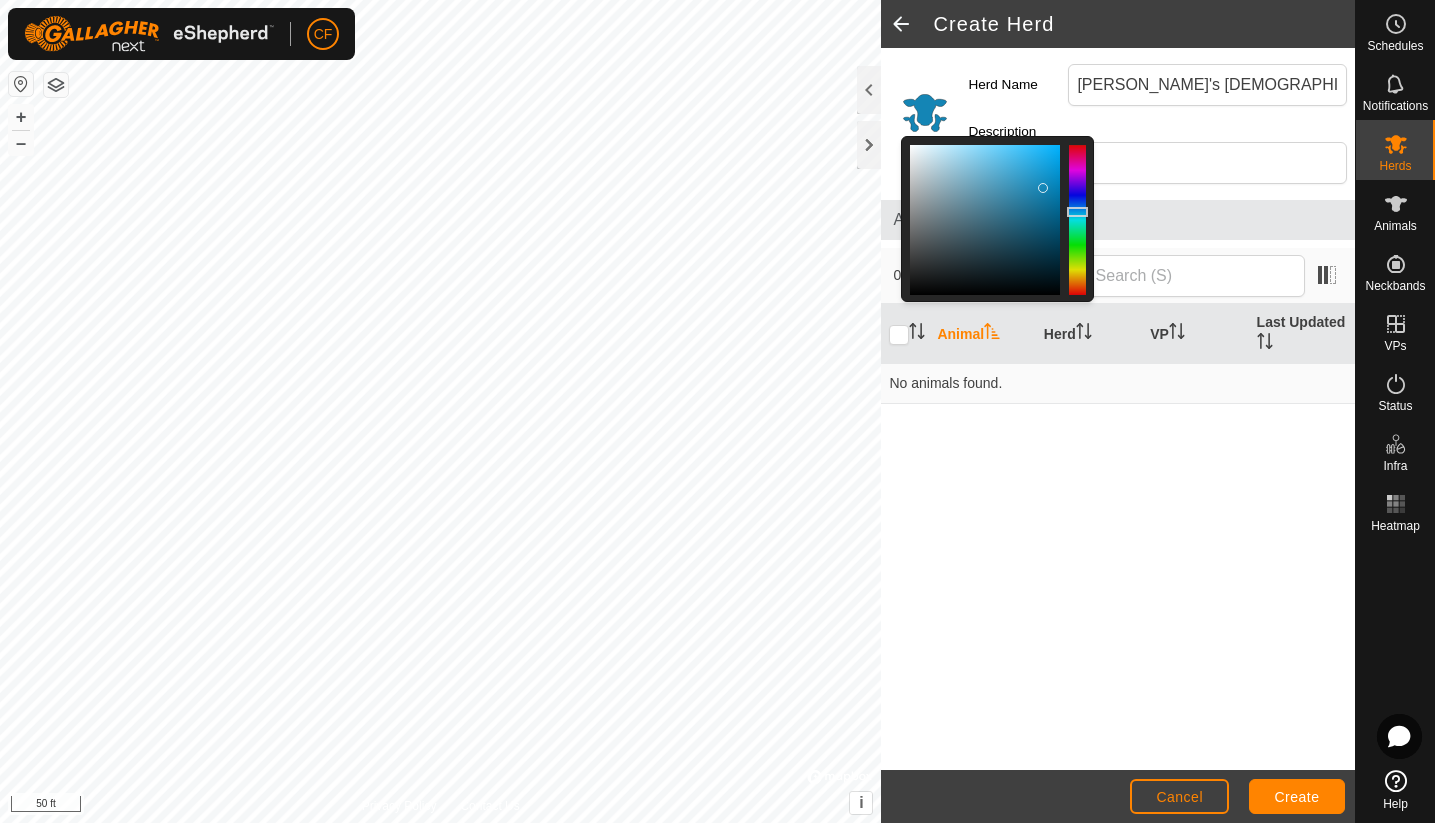 click 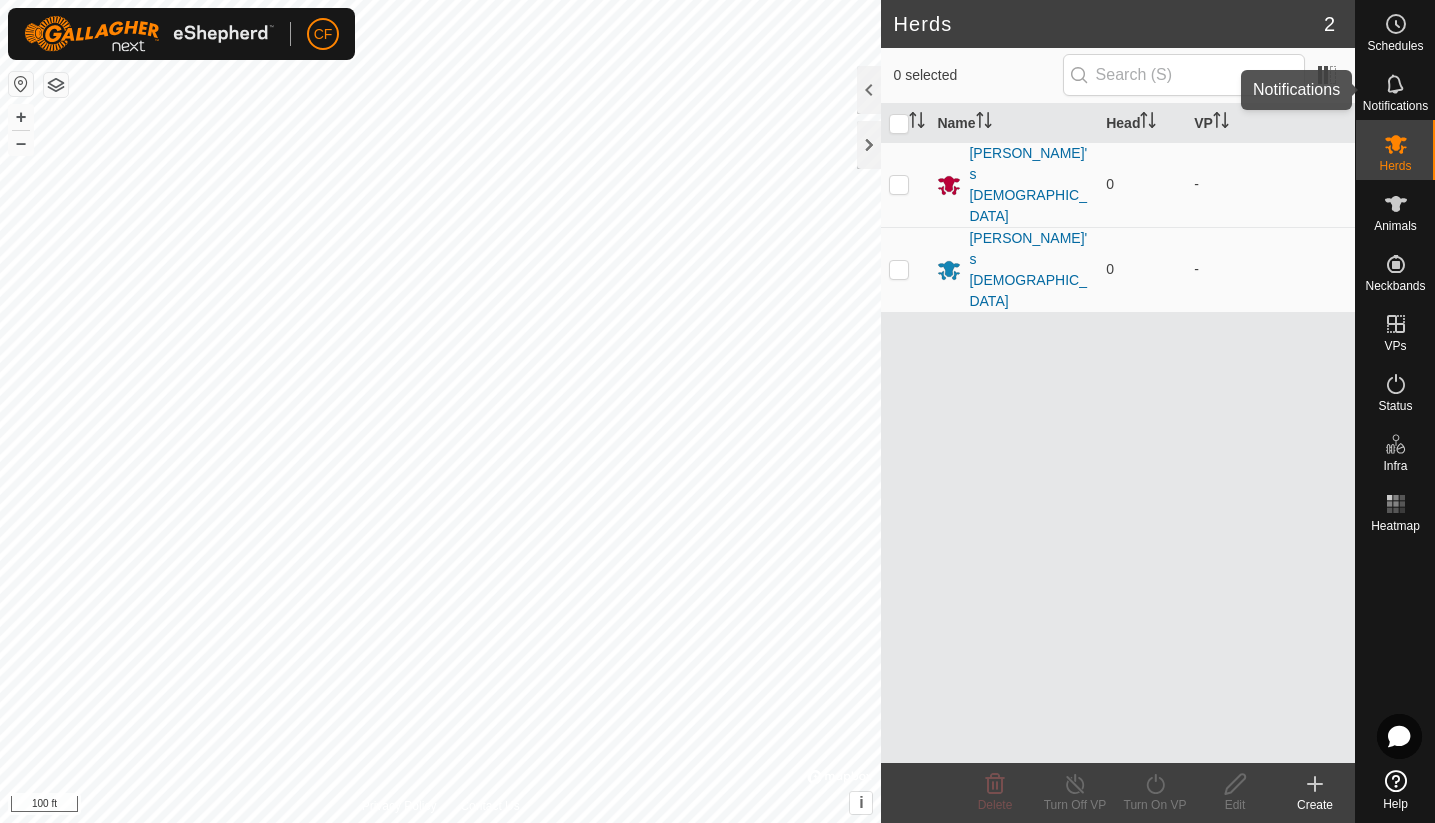 click 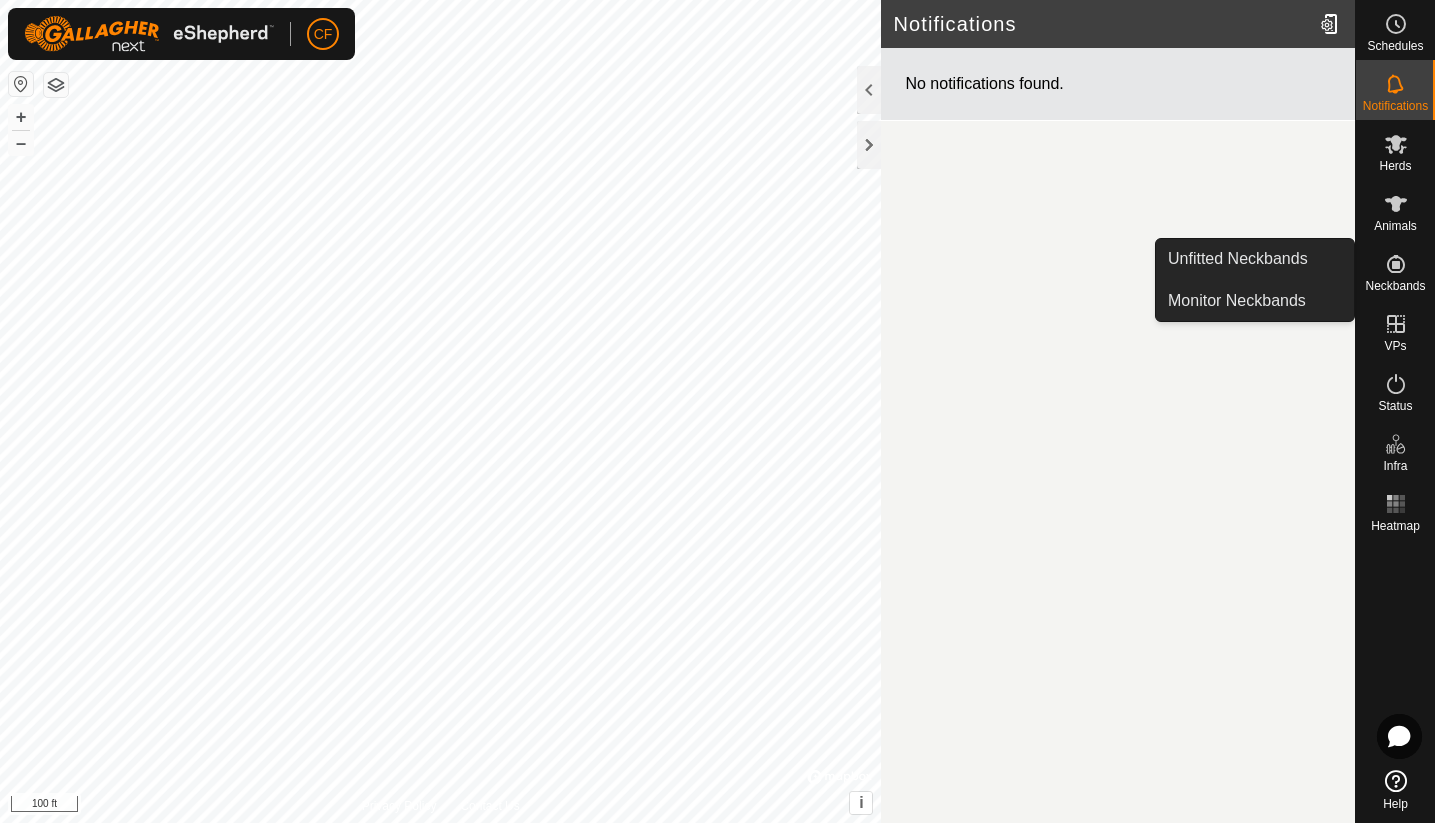 click 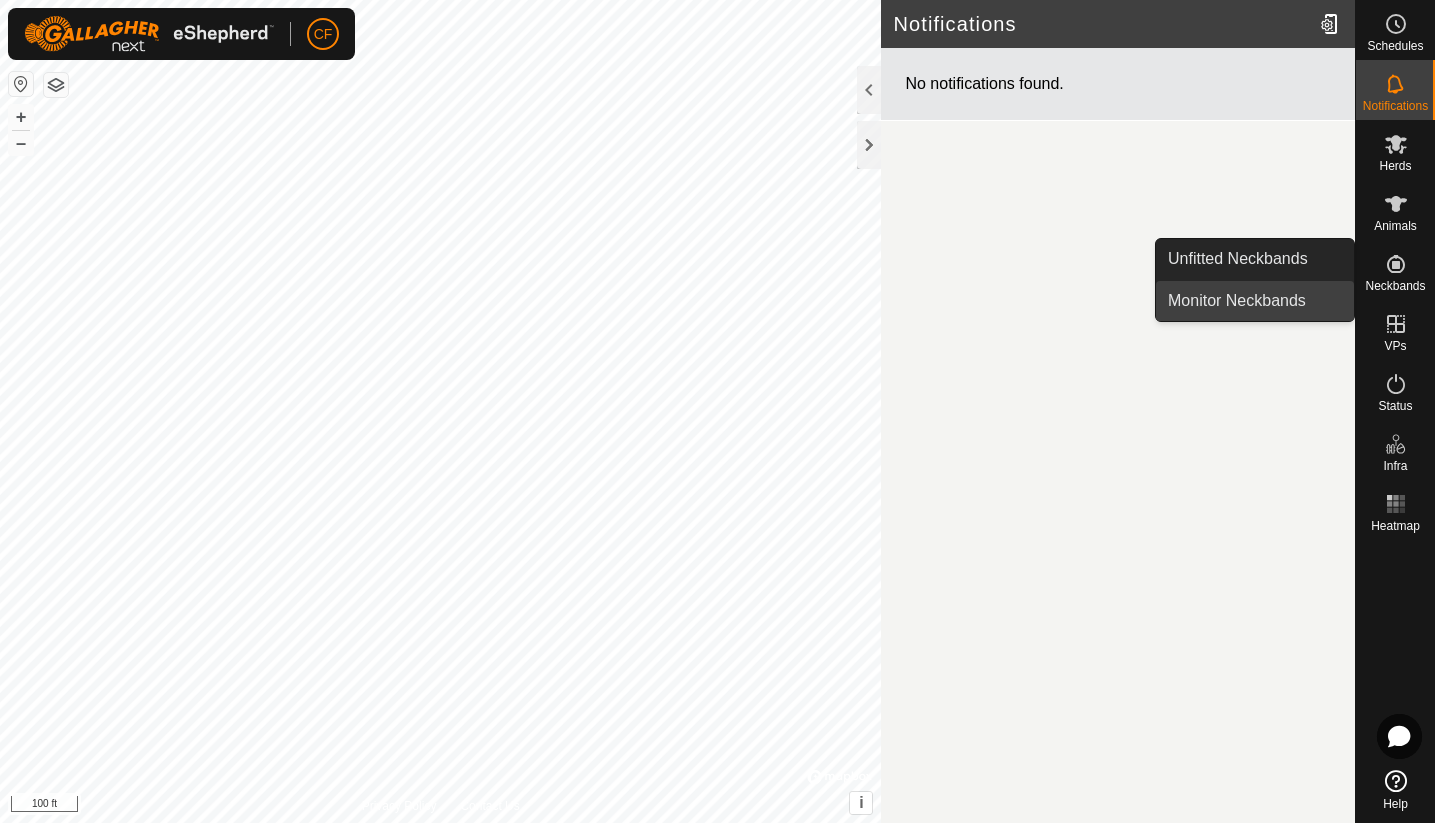 click on "Monitor Neckbands" at bounding box center [1255, 301] 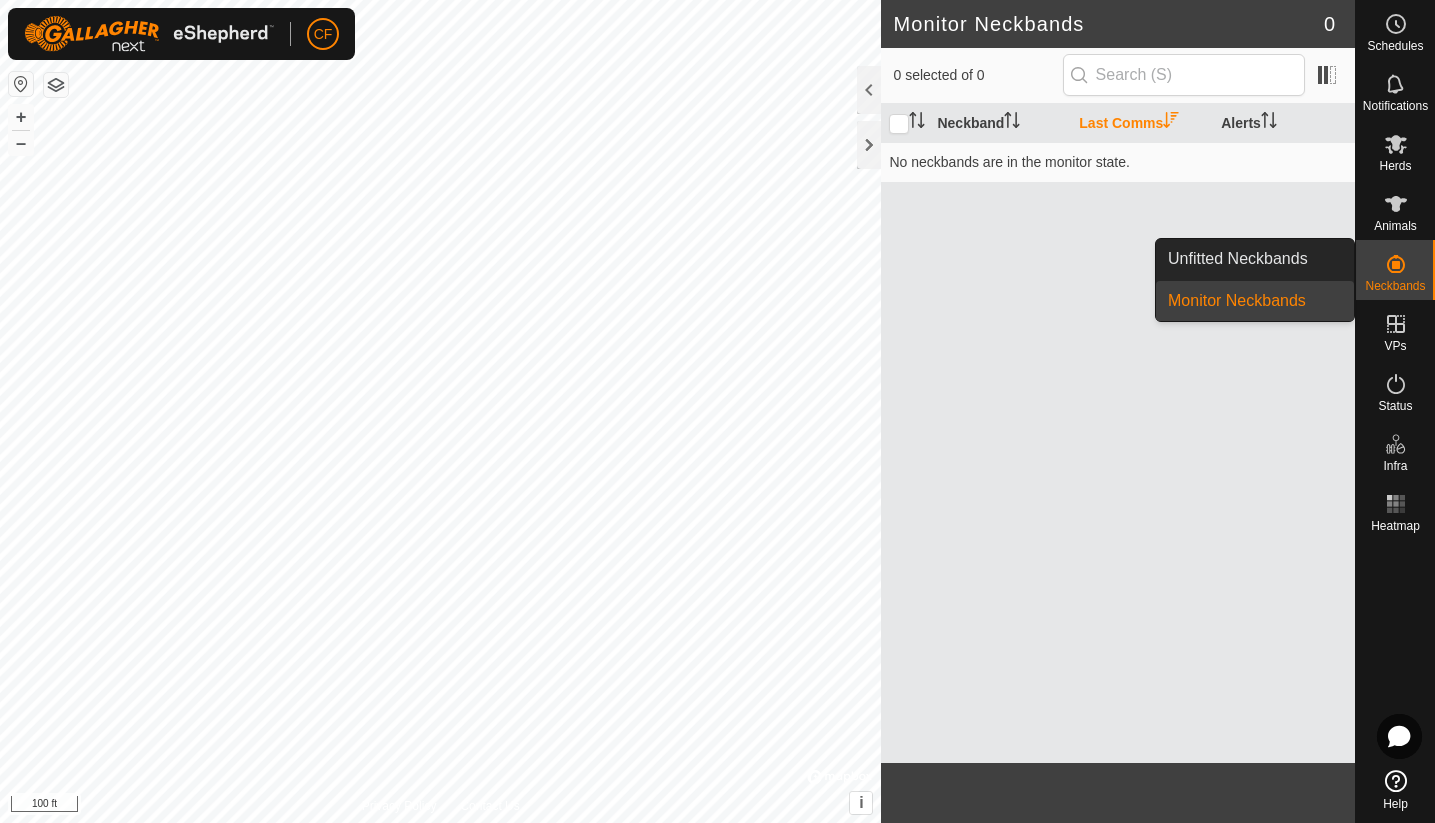 click 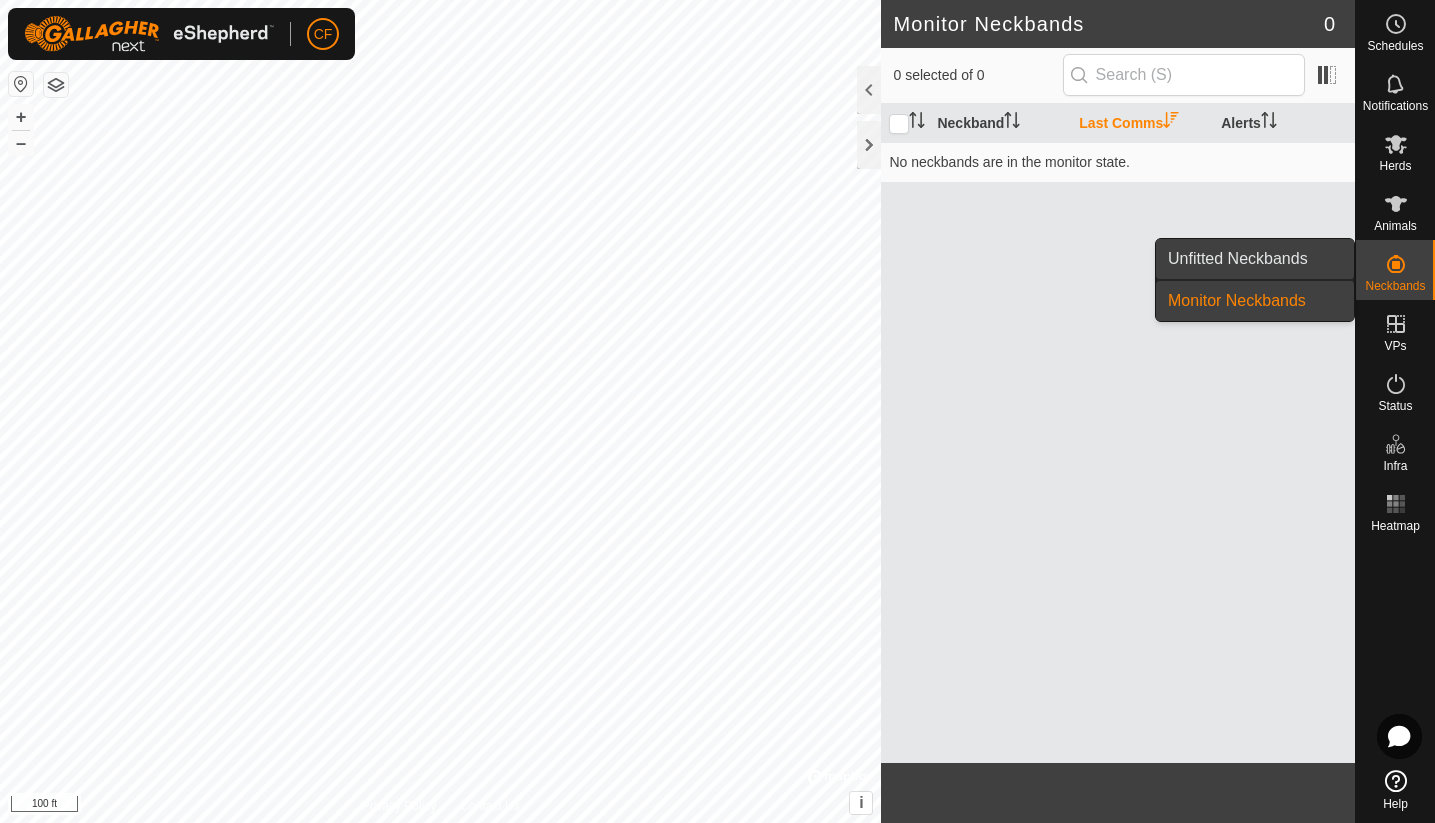 click on "Unfitted Neckbands" at bounding box center (1255, 259) 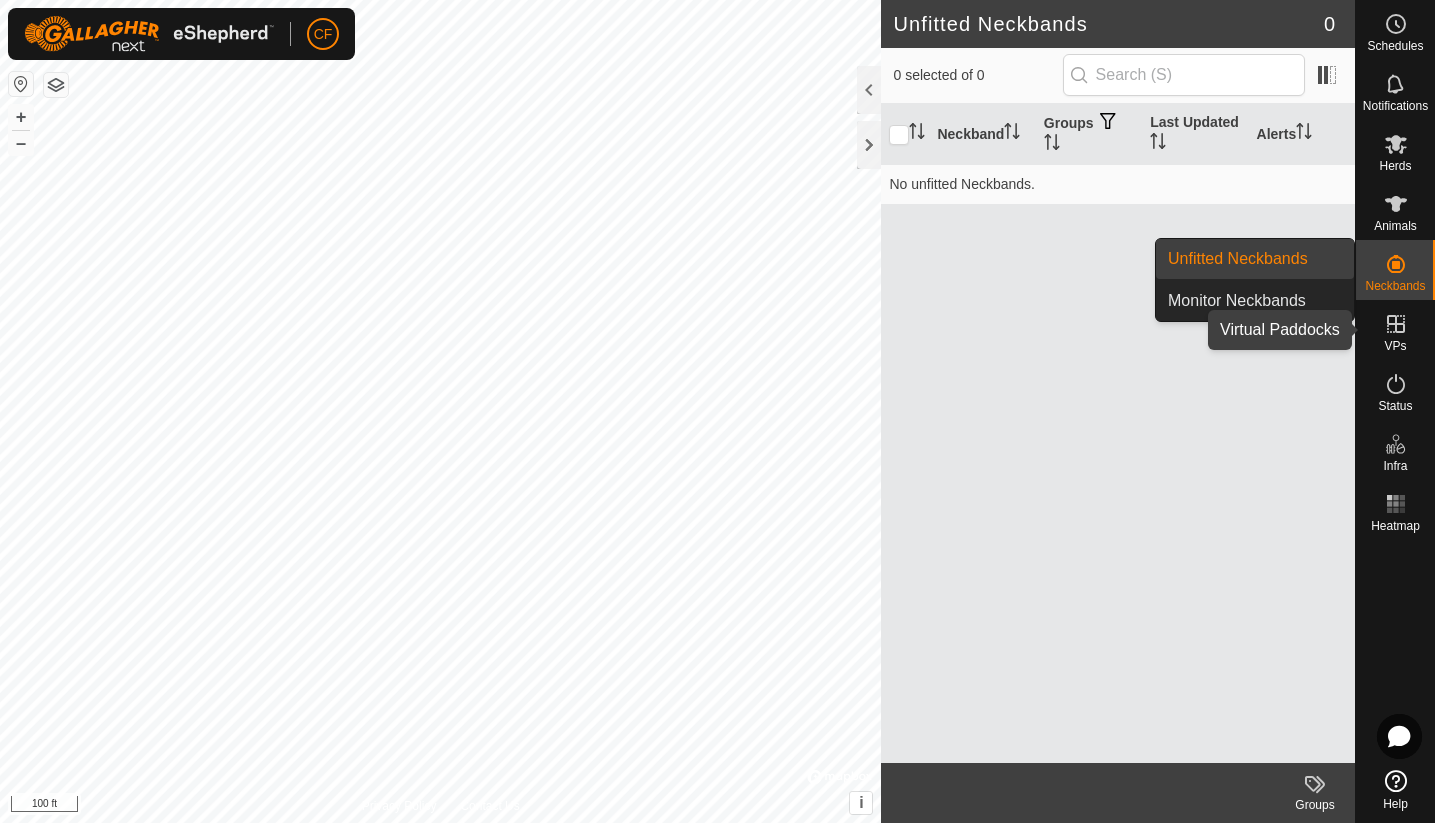 click 